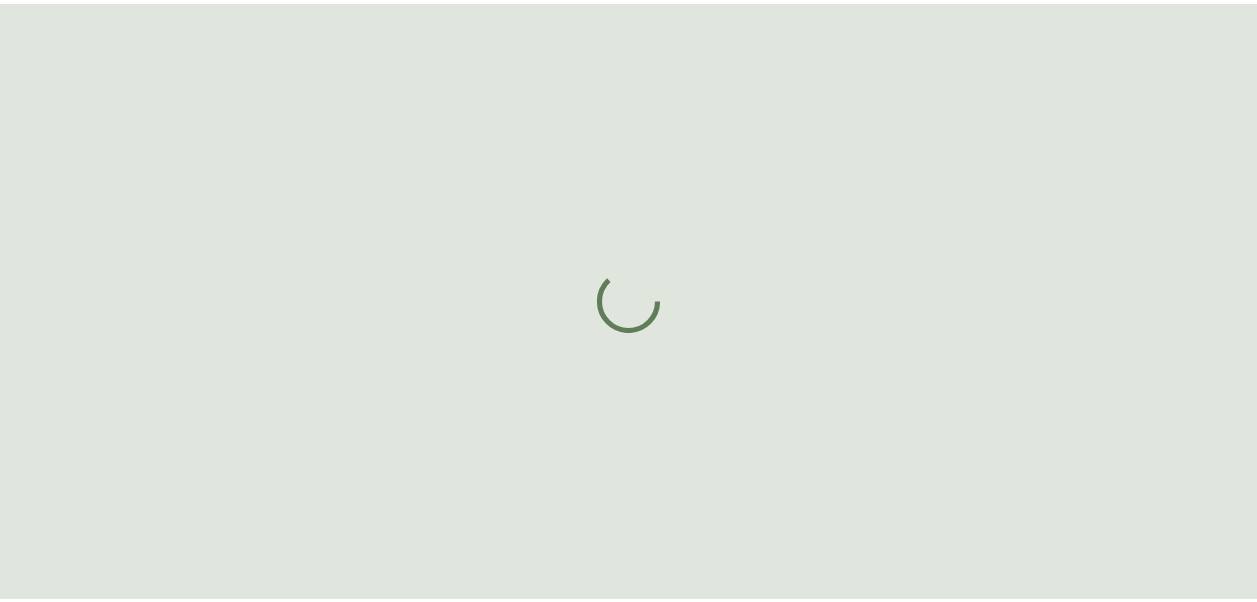 scroll, scrollTop: 0, scrollLeft: 0, axis: both 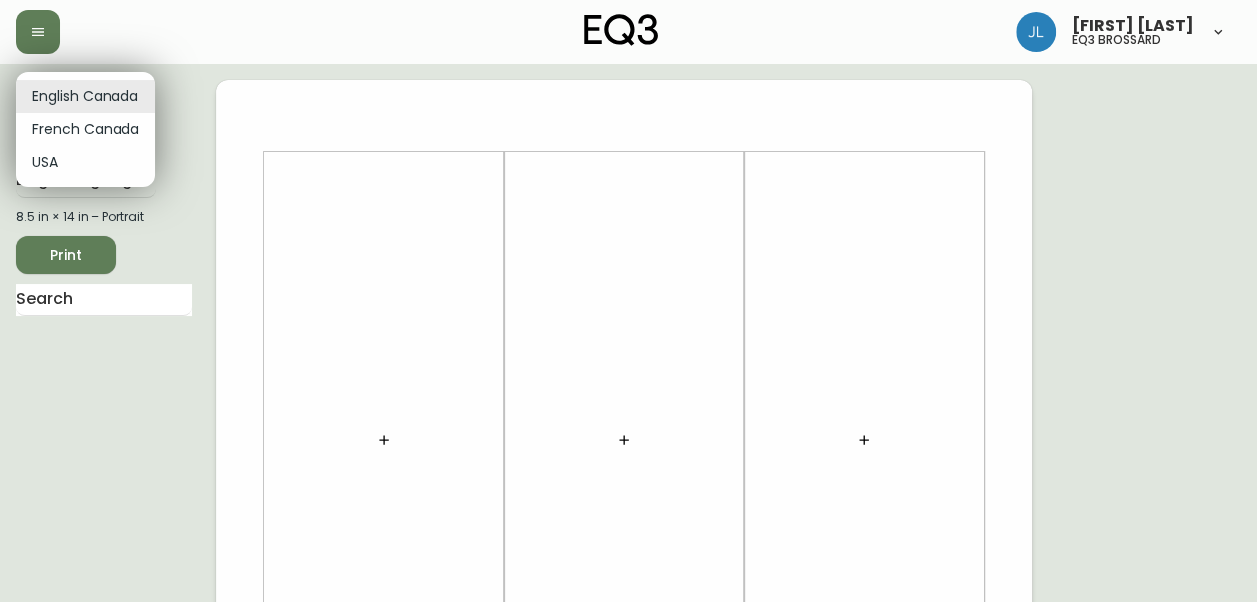 click on "[FIRST] [LAST] eq3 brossard [LOCATION] en_CA EQ3 font EQ3 Large Hang Tag large 8.5 in × 14 in – Portrait Print
[LOCATION] [LOCATION] [LOCATION]" at bounding box center [628, 712] 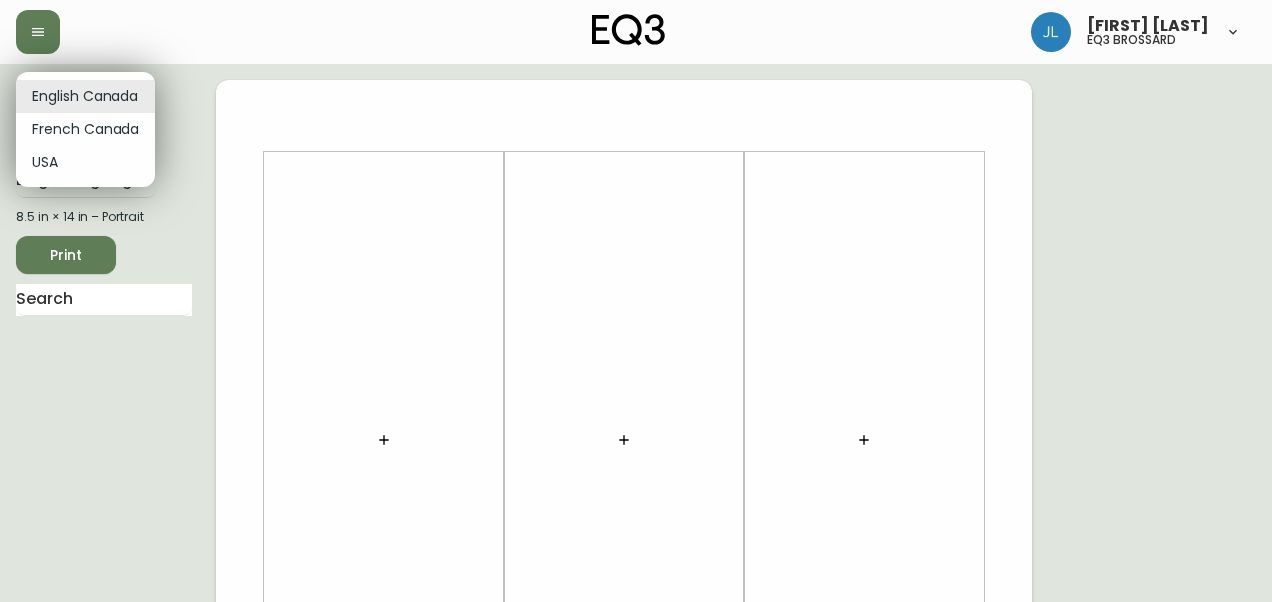 click at bounding box center [636, 301] 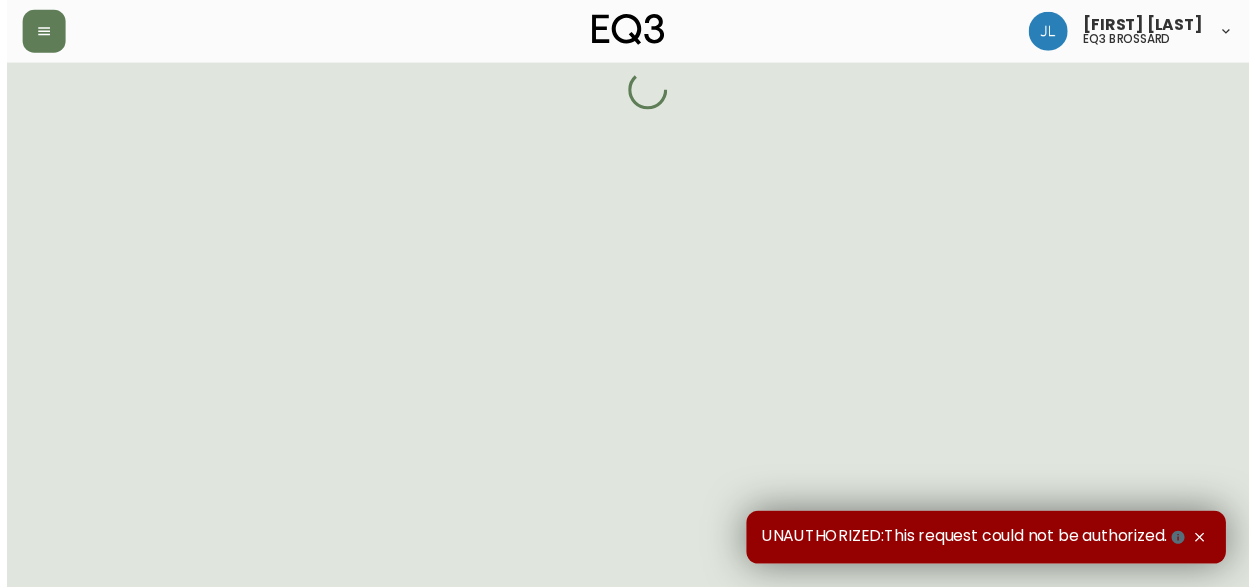 scroll, scrollTop: 0, scrollLeft: 0, axis: both 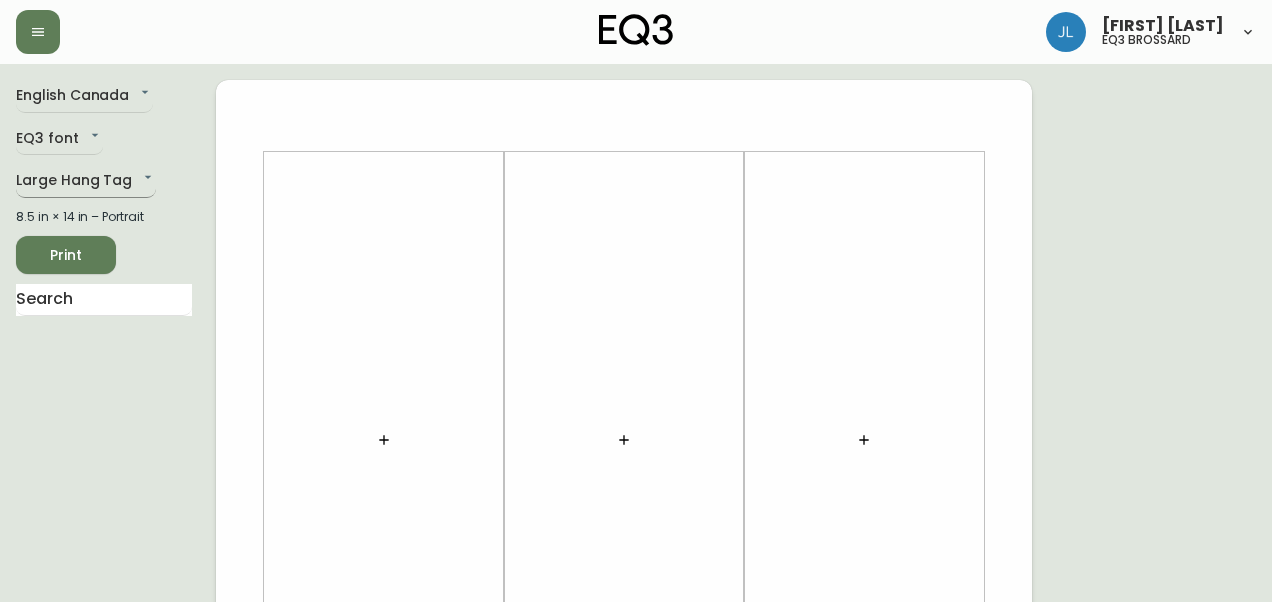 click on "Josiane Lamarche eq3 brossard   English Canada en_CA EQ3 font EQ3 Large Hang Tag large 8.5 in × 14 in – Portrait Print" at bounding box center [636, 712] 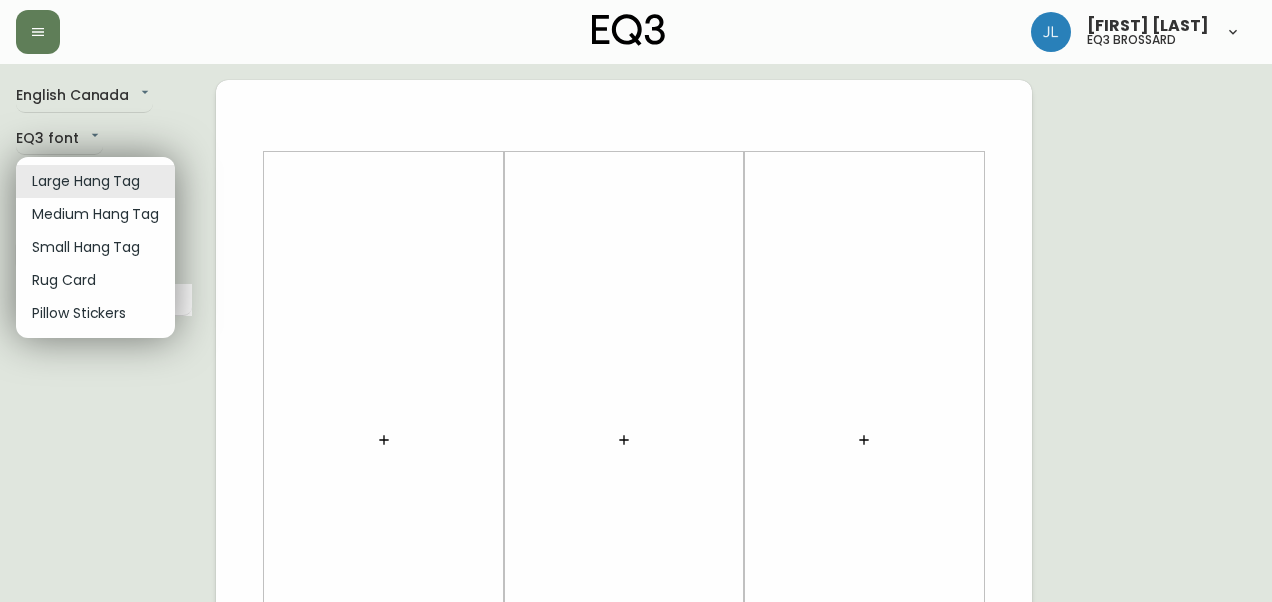 click on "Small Hang Tag" at bounding box center [95, 247] 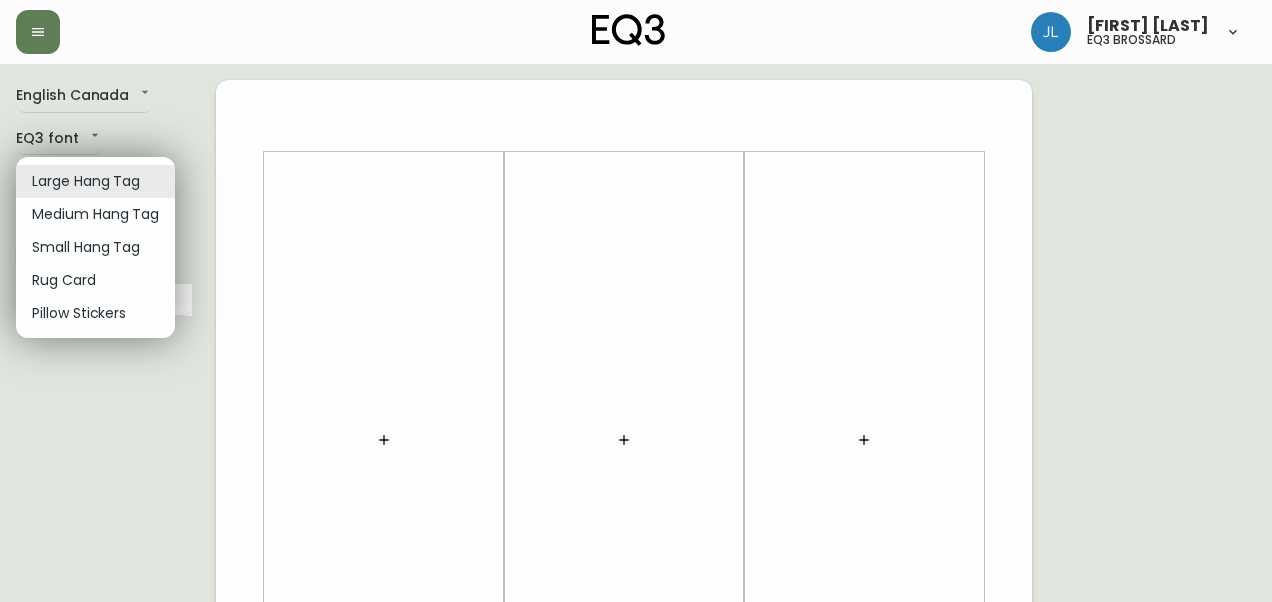 type on "small" 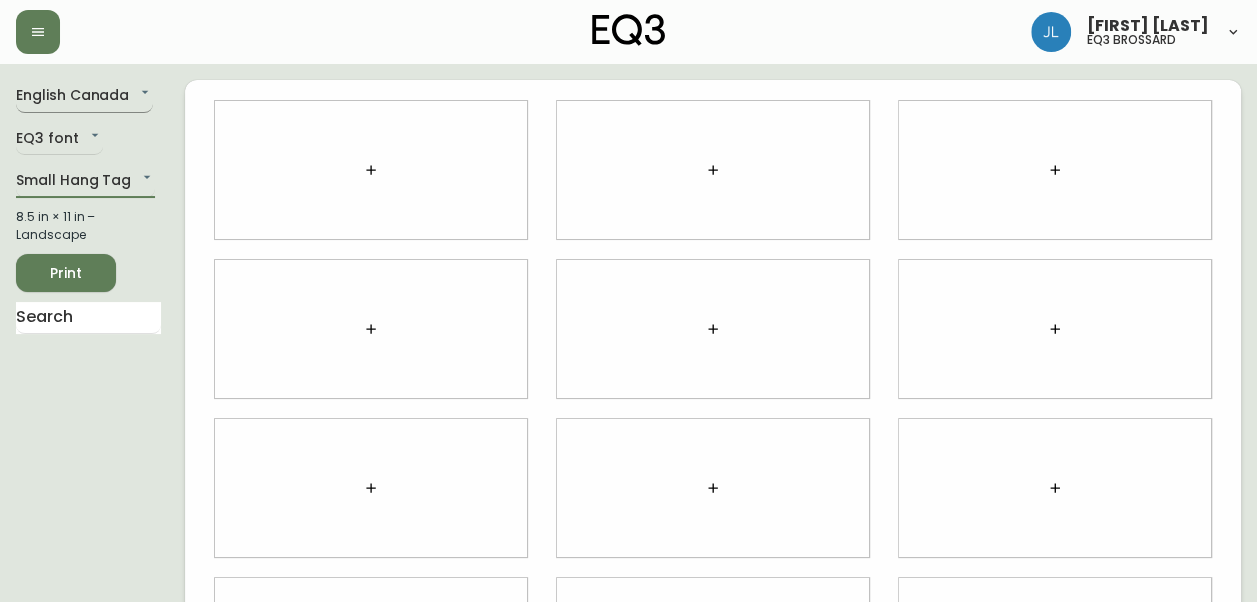 click on "Josiane Lamarche eq3 brossard   English Canada en_CA EQ3 font EQ3 Small Hang Tag small 8.5 in × 11 in – Landscape Print" at bounding box center (628, 448) 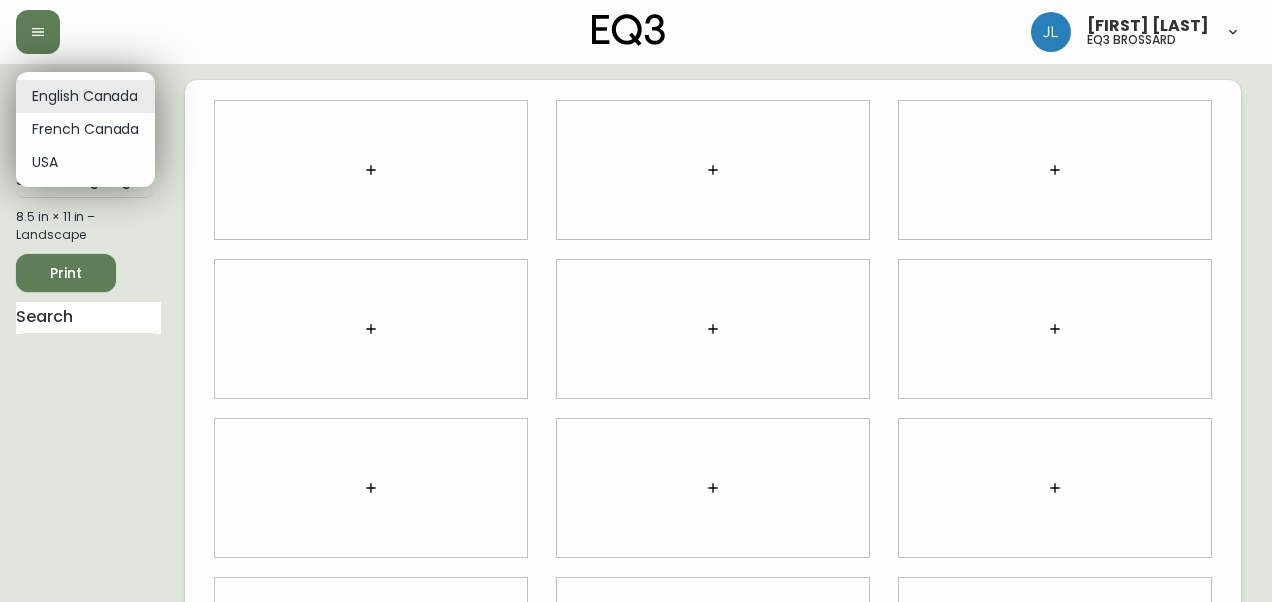 click on "French Canada" at bounding box center (85, 129) 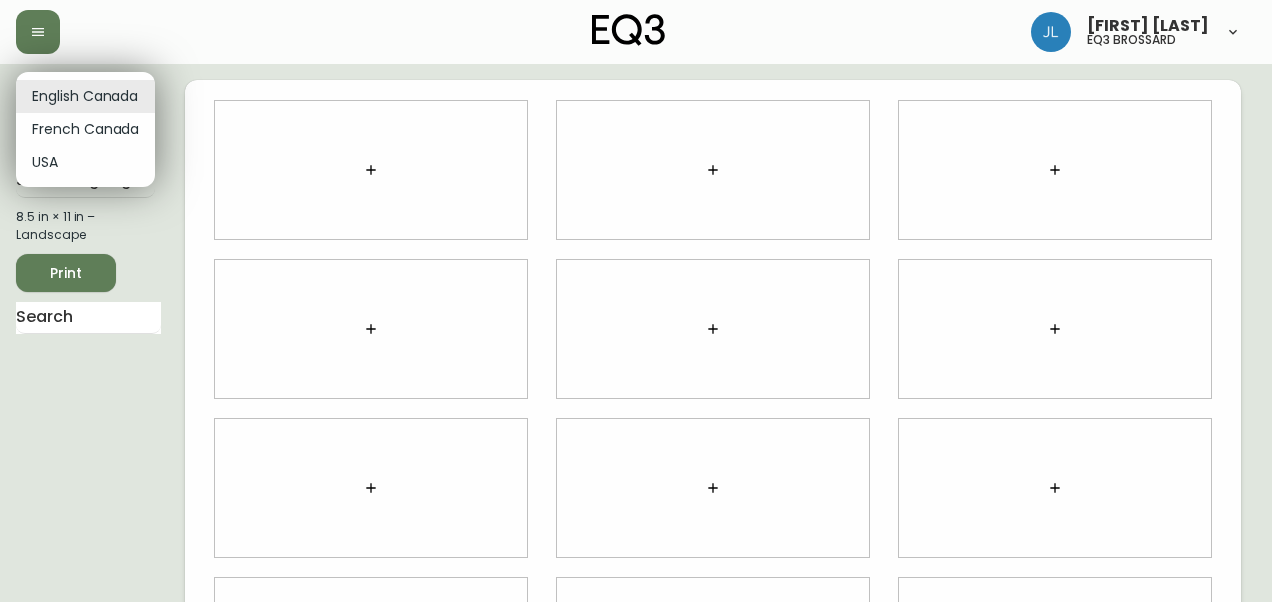 type on "fr_CA" 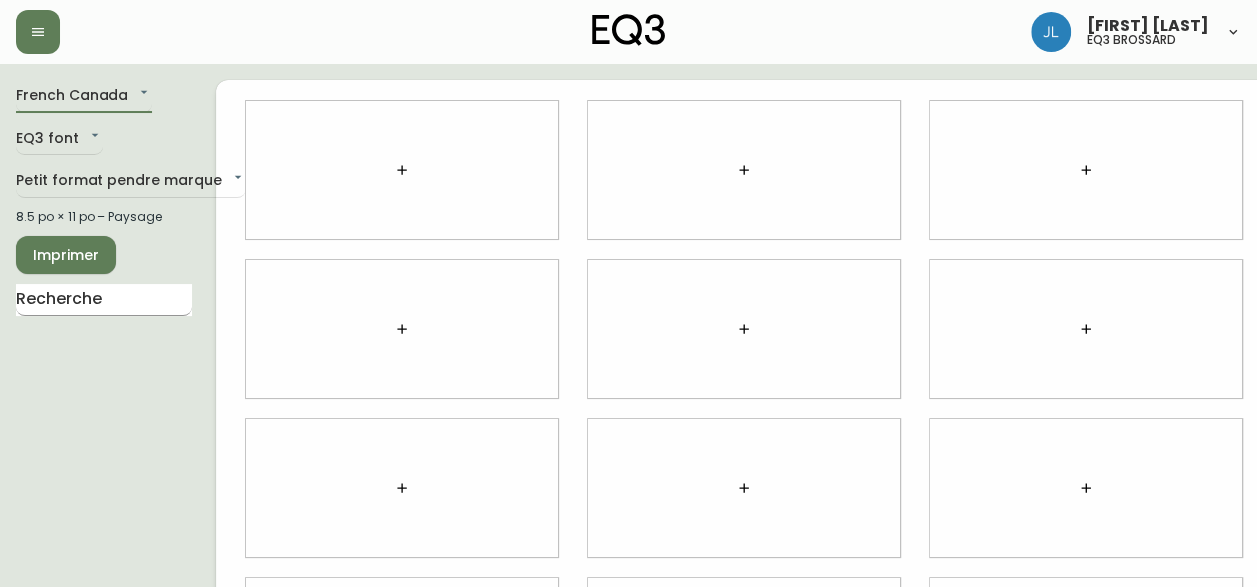 click at bounding box center (104, 300) 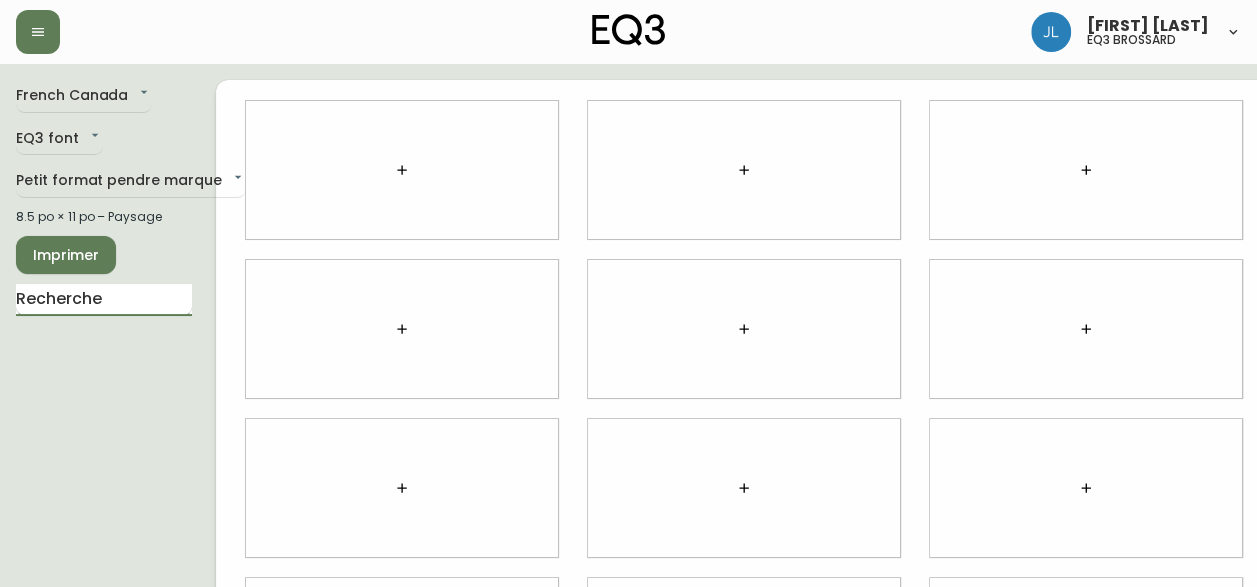 click at bounding box center [104, 300] 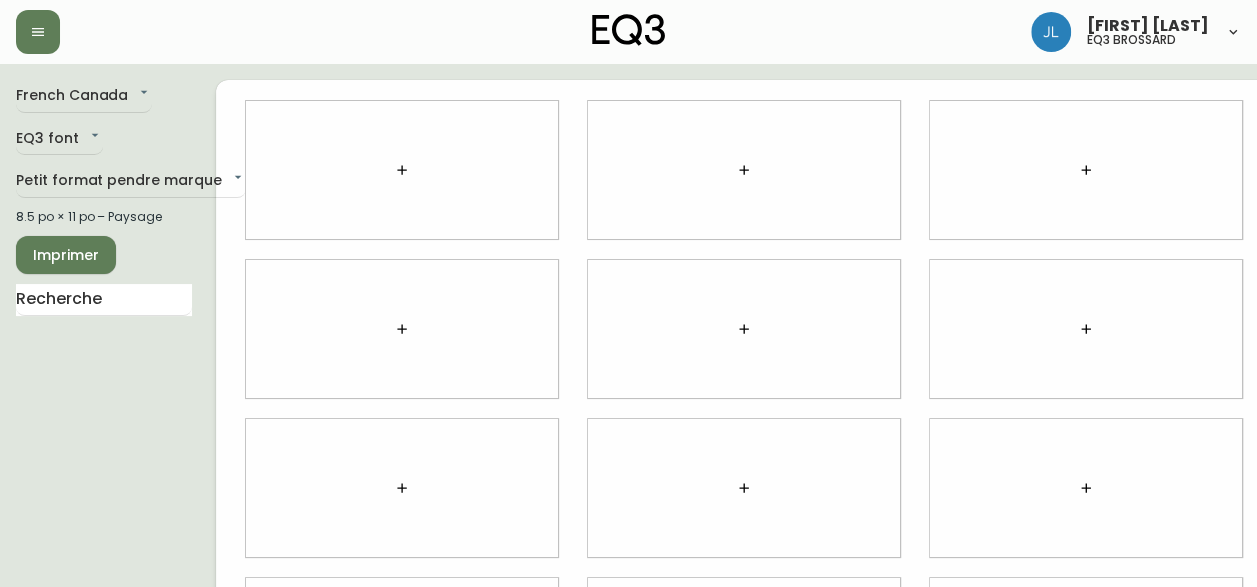 click at bounding box center (744, 329) 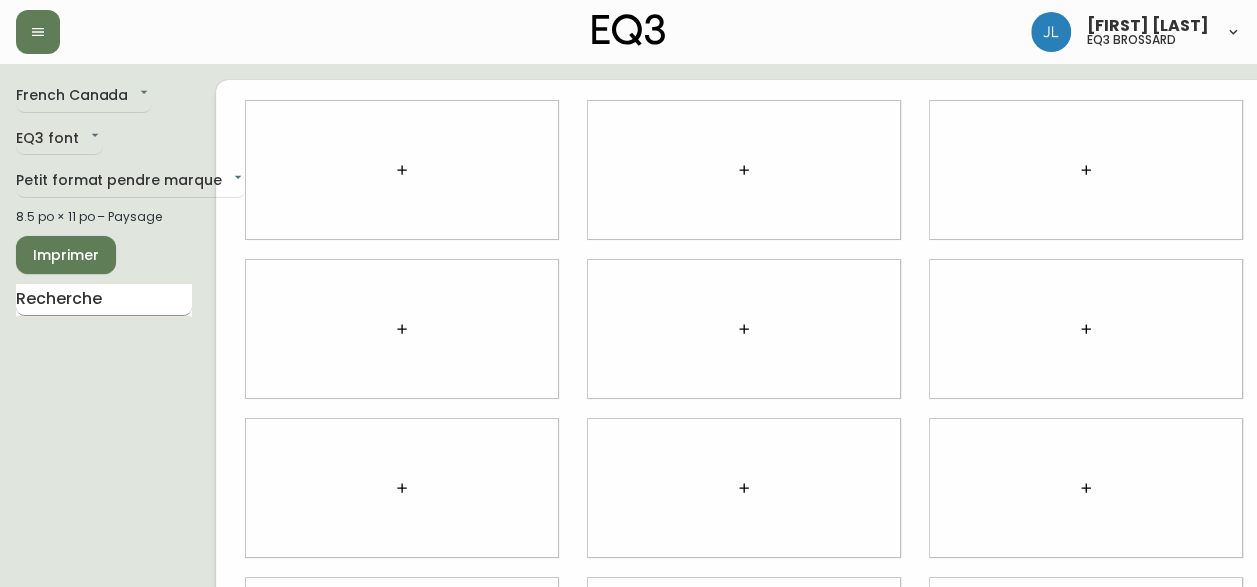 click at bounding box center (104, 300) 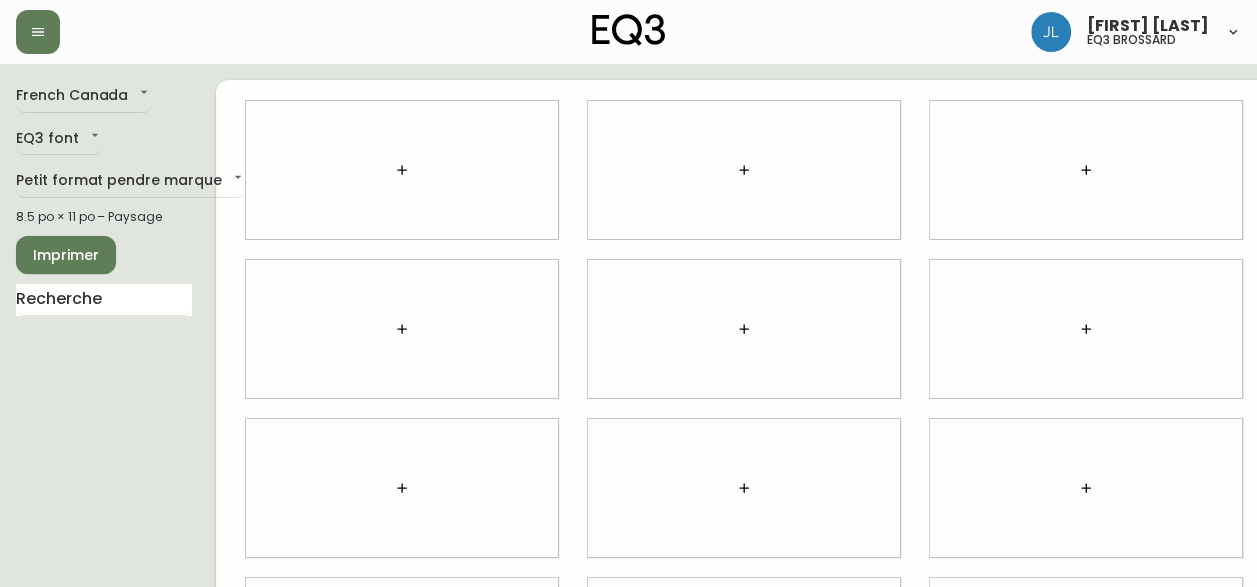 click on "French Canada fr_CA EQ3 font EQ3 Petit format pendre marque small 8.5 po × 11 po – Paysage Imprimer" at bounding box center [628, 480] 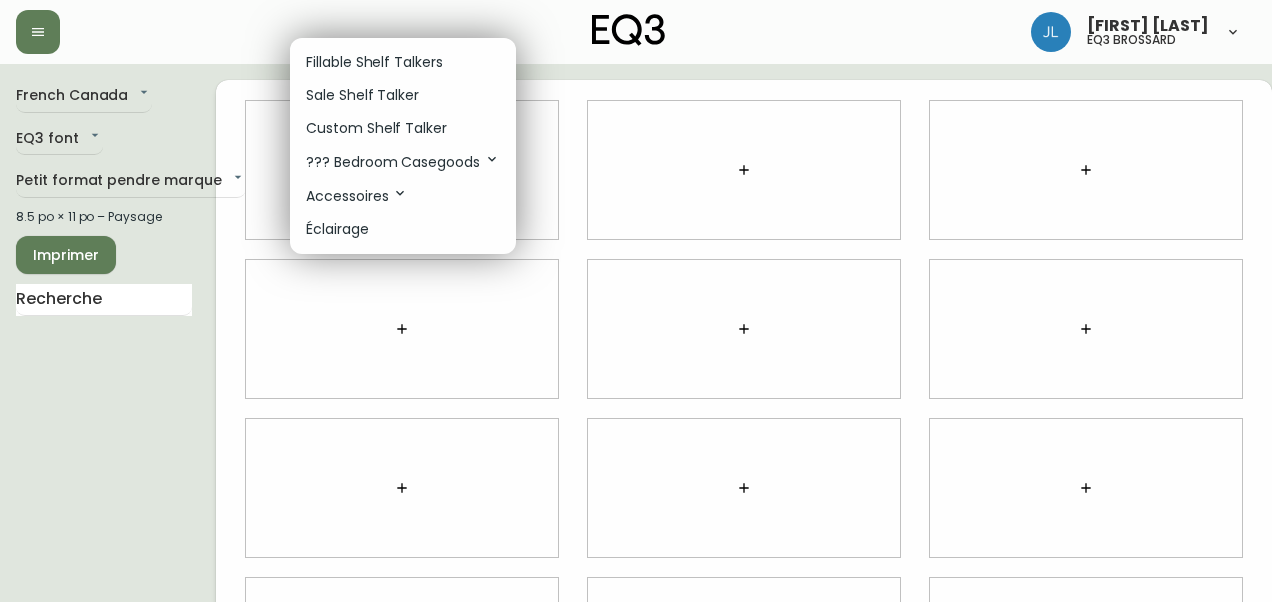 click on "Custom Shelf Talker" at bounding box center (376, 128) 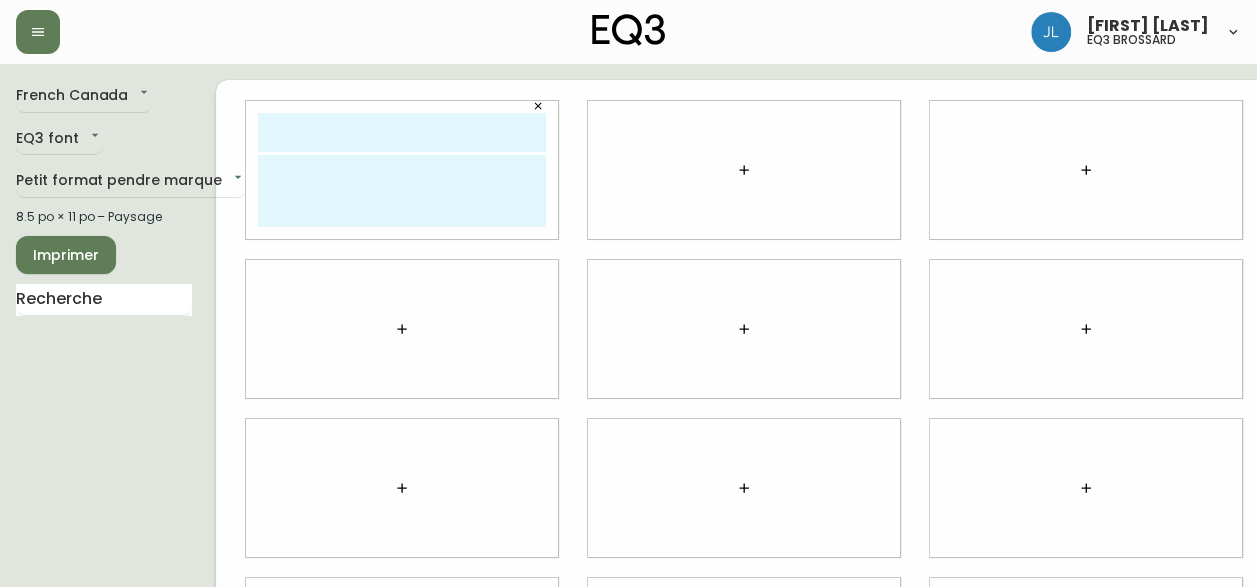 click 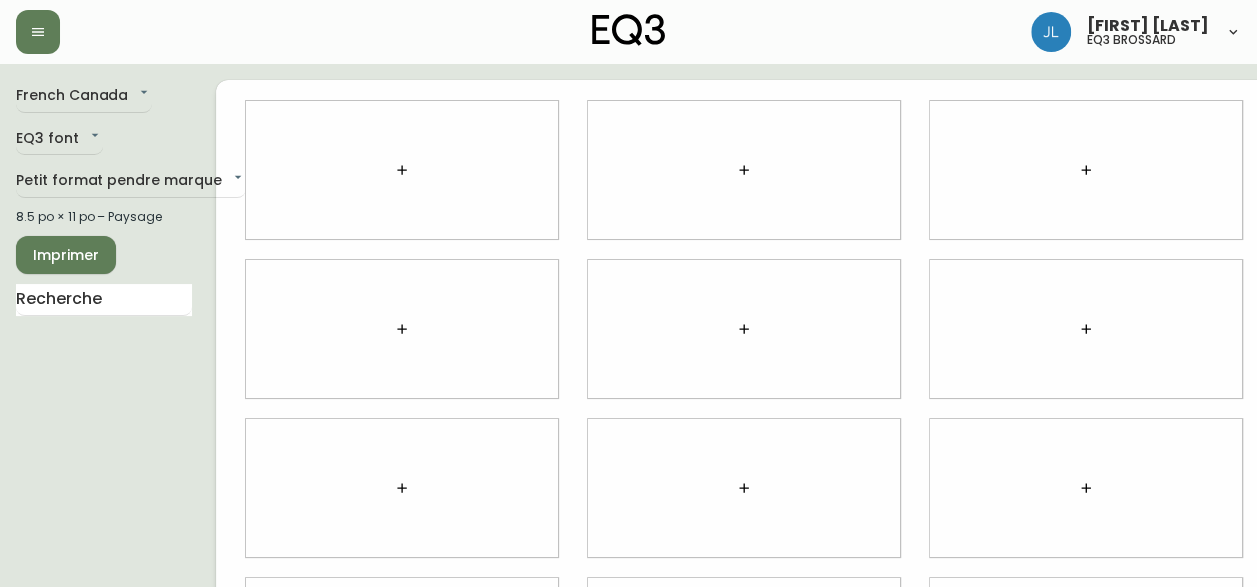 click 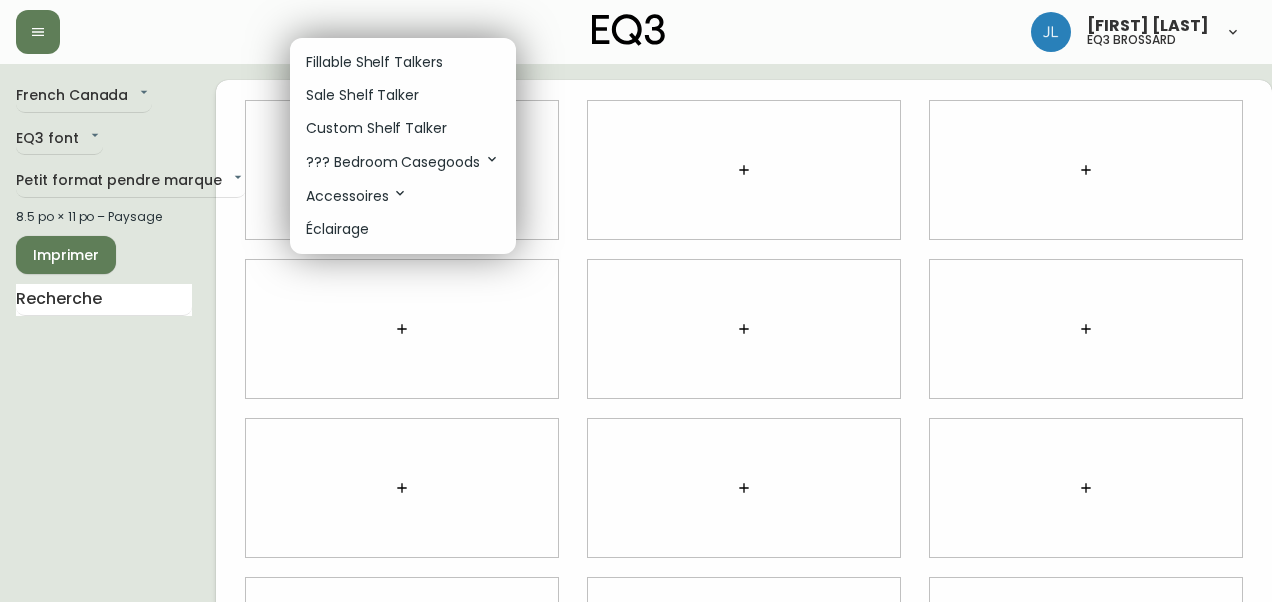 click on "Fillable Shelf Talkers" at bounding box center [374, 62] 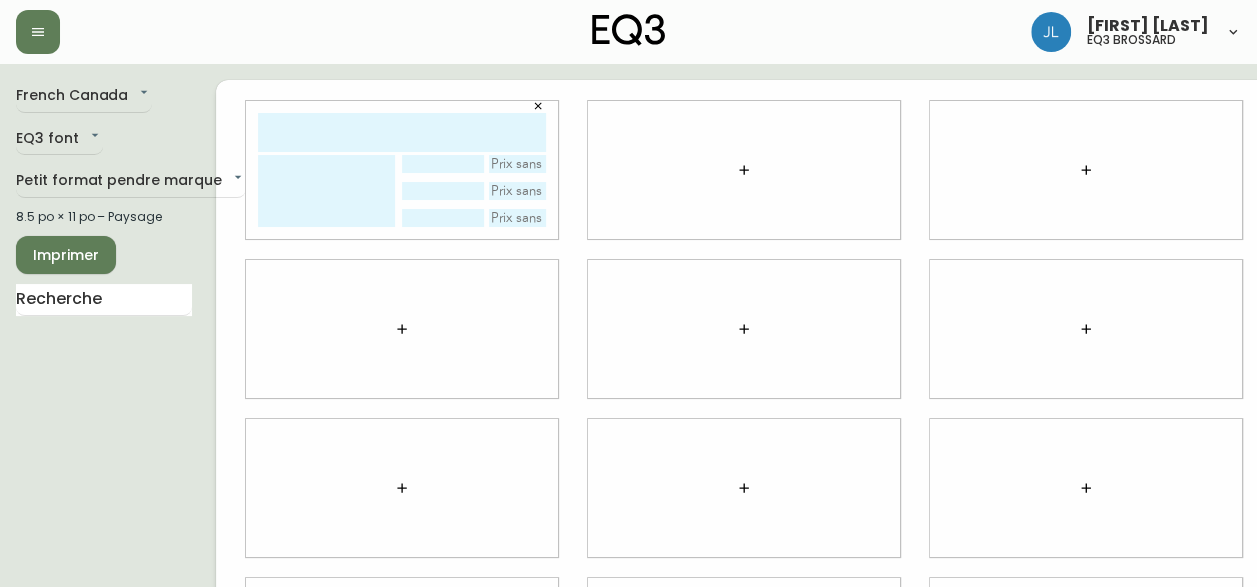 click at bounding box center [402, 132] 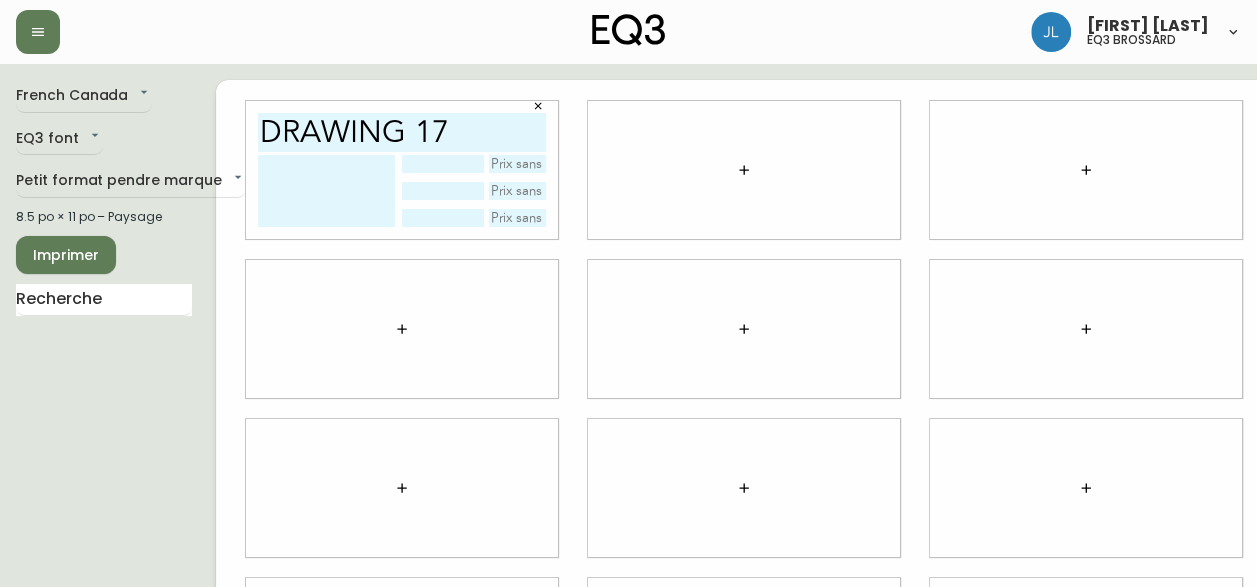 type on "DRAWING 17" 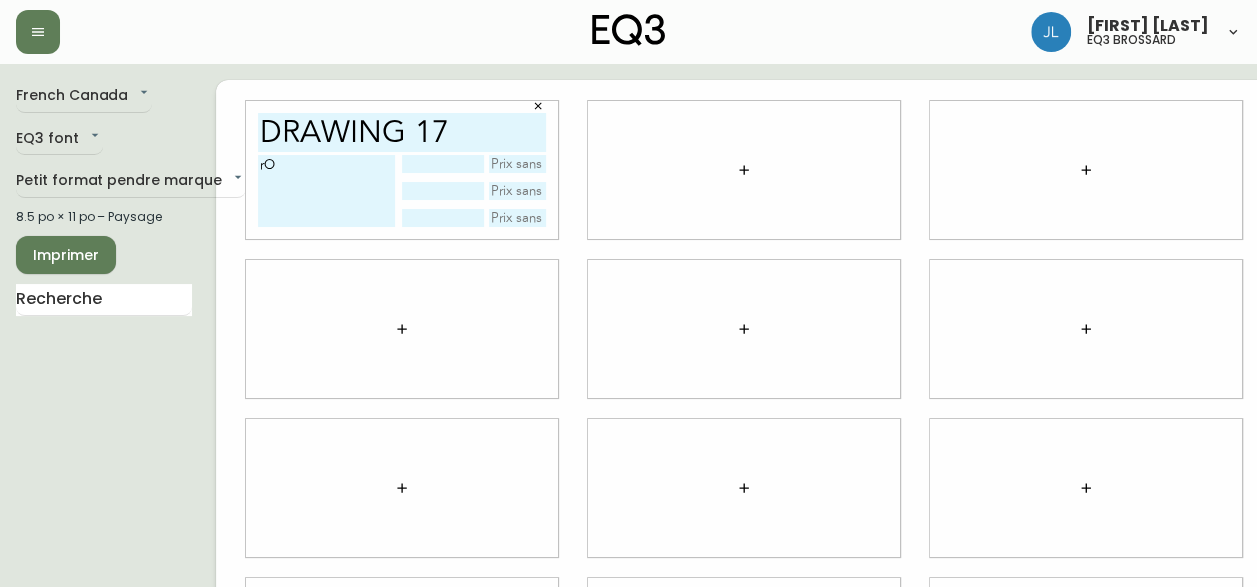 type on "r" 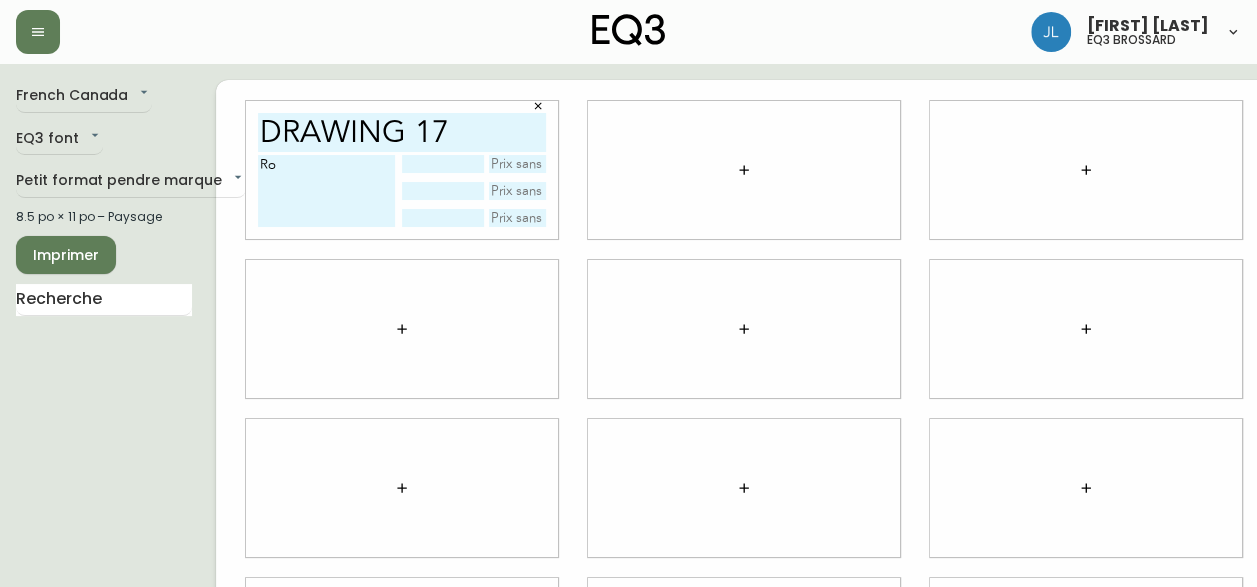 type on "R" 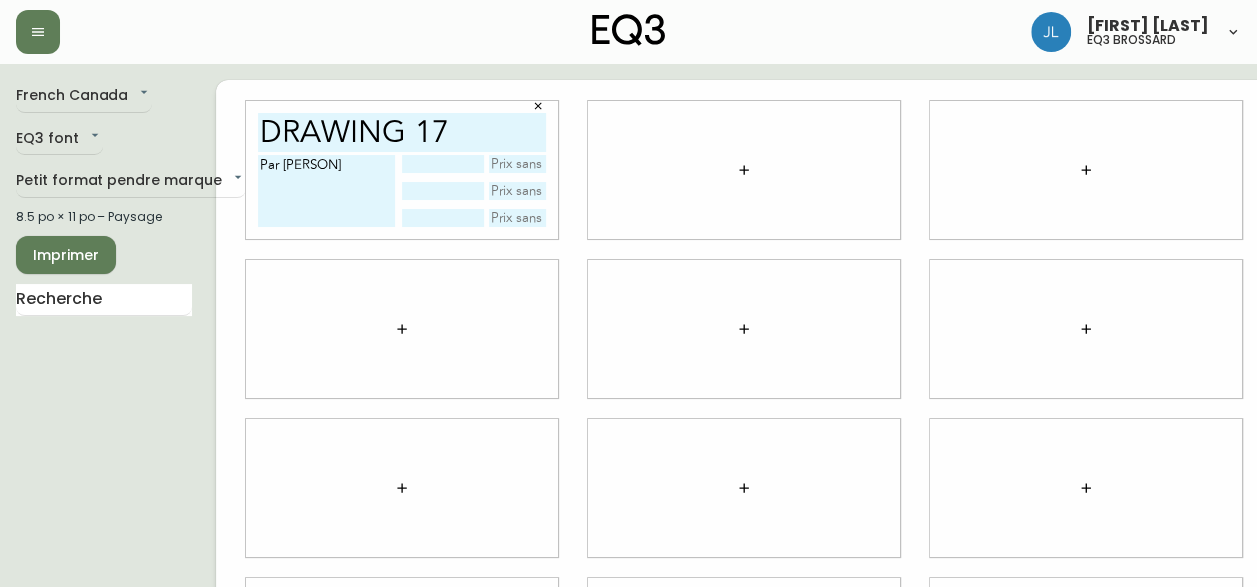 type on "Par [PERSON]" 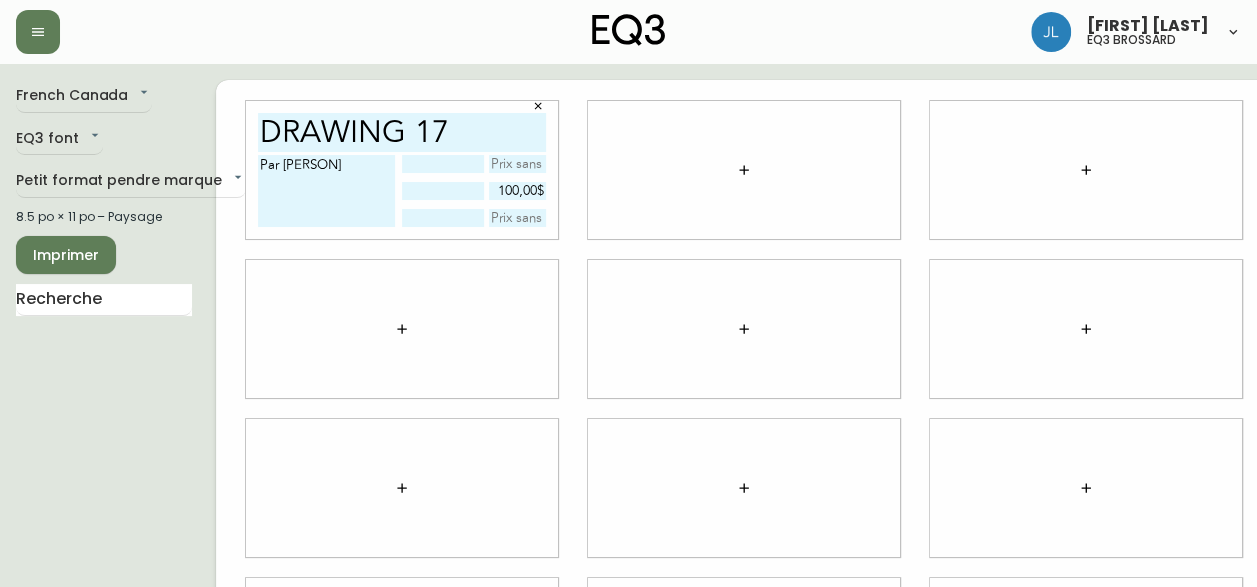type on "100,00$" 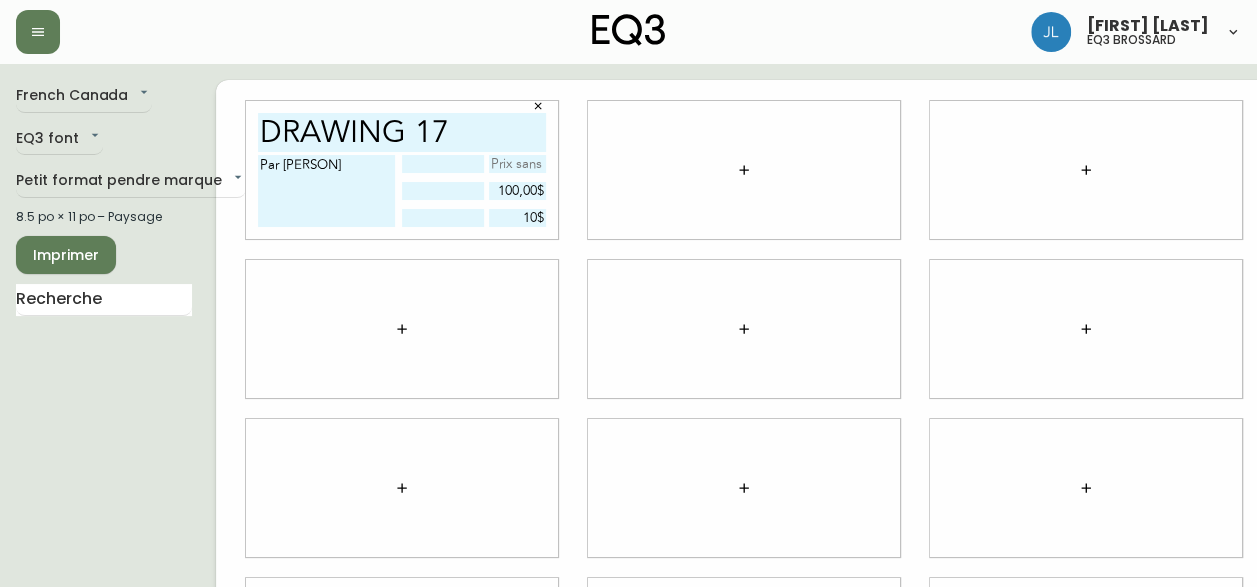 type on "1$" 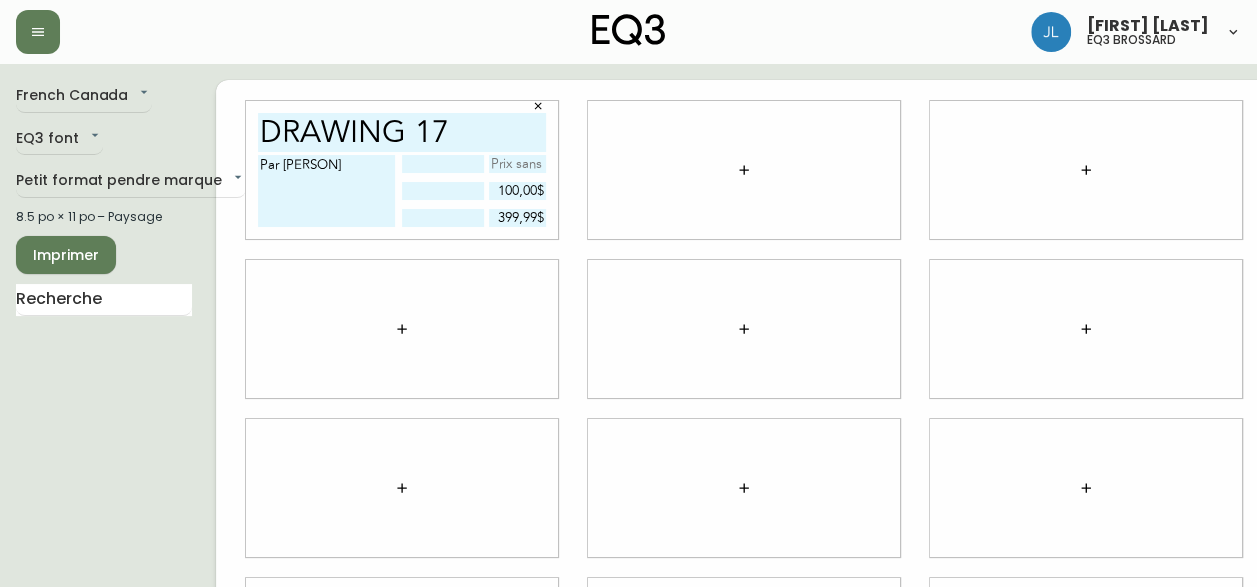 type on "399,99$" 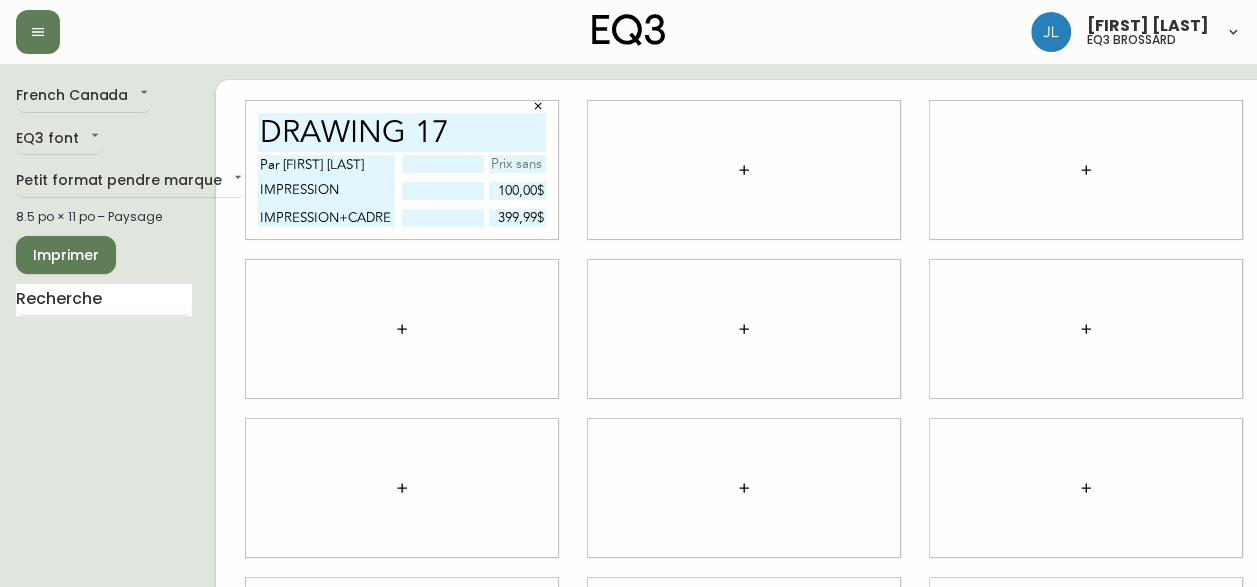 type on "Par [FIRST] [LAST]
IMPRESSION
IMPRESSION+CADRE" 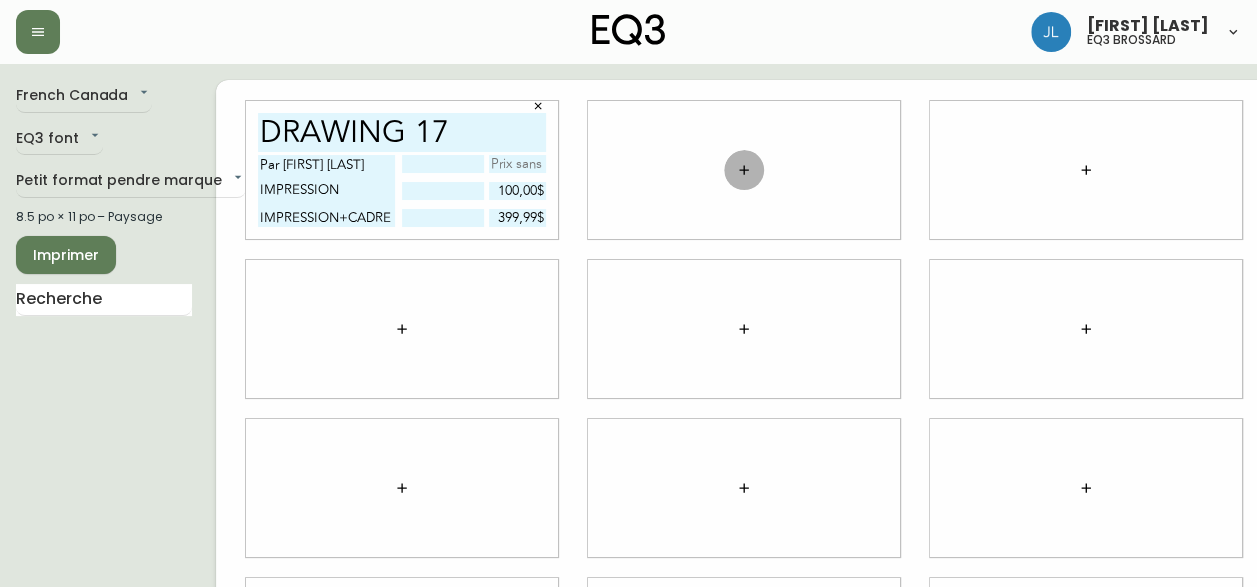 click 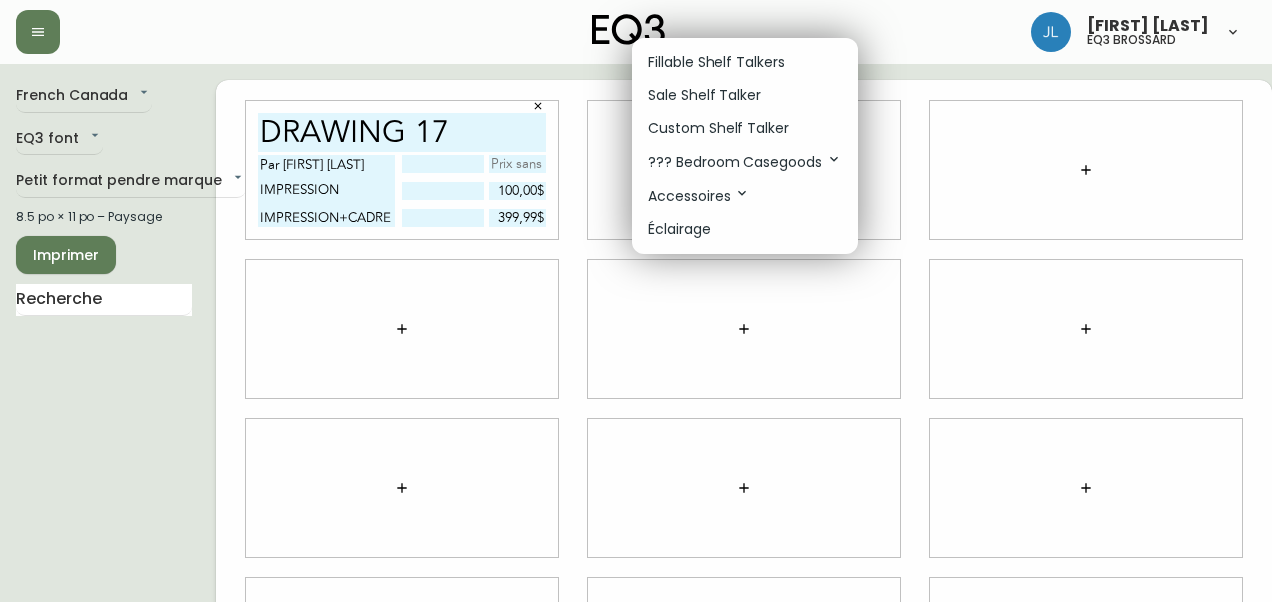 click on "Fillable Shelf Talkers" at bounding box center [716, 62] 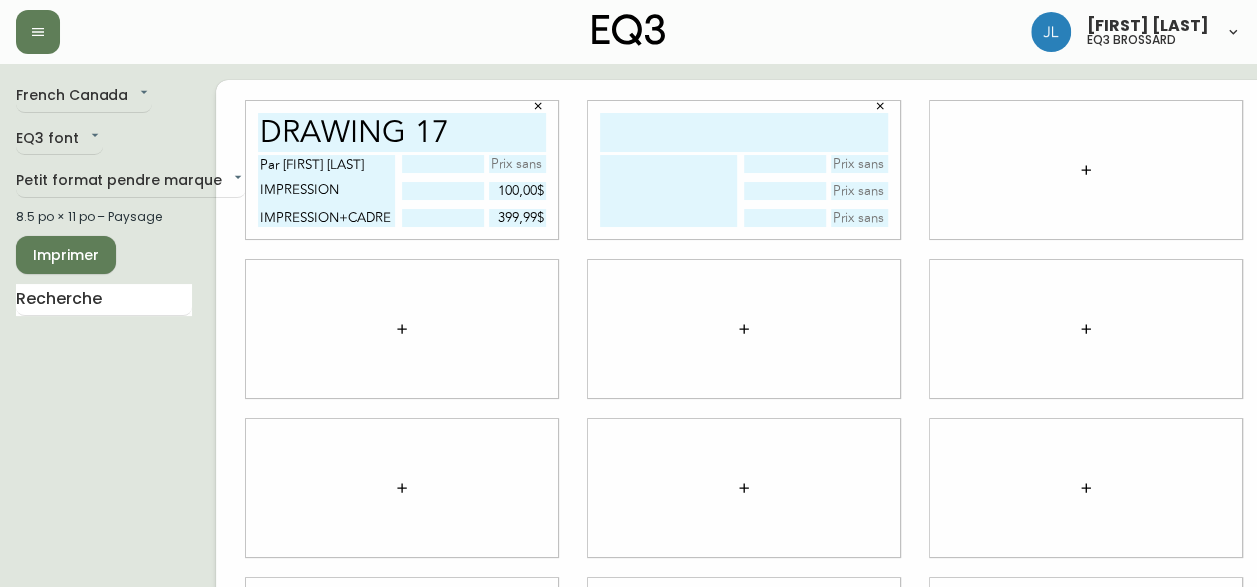click at bounding box center [744, 132] 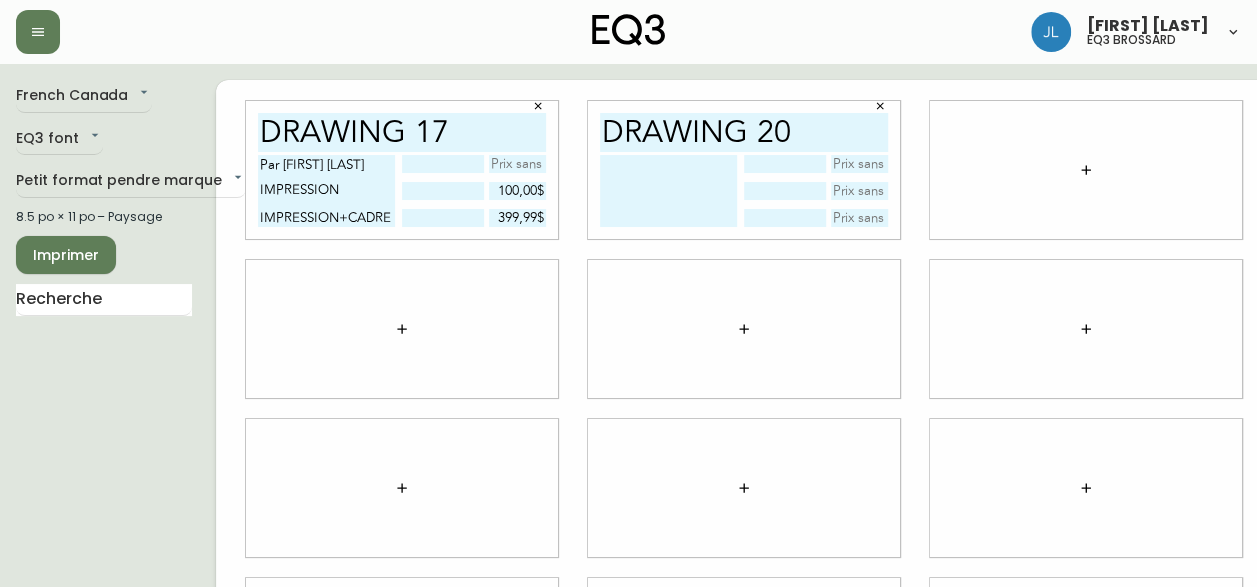 type on "DRAWING 20" 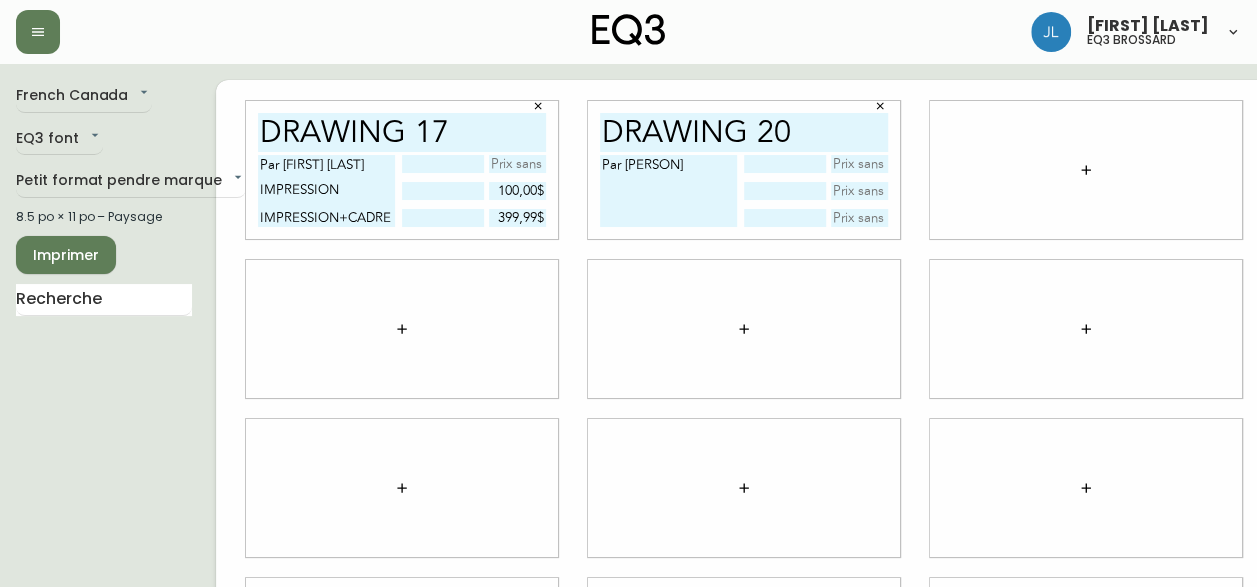 type on "Par [PERSON]" 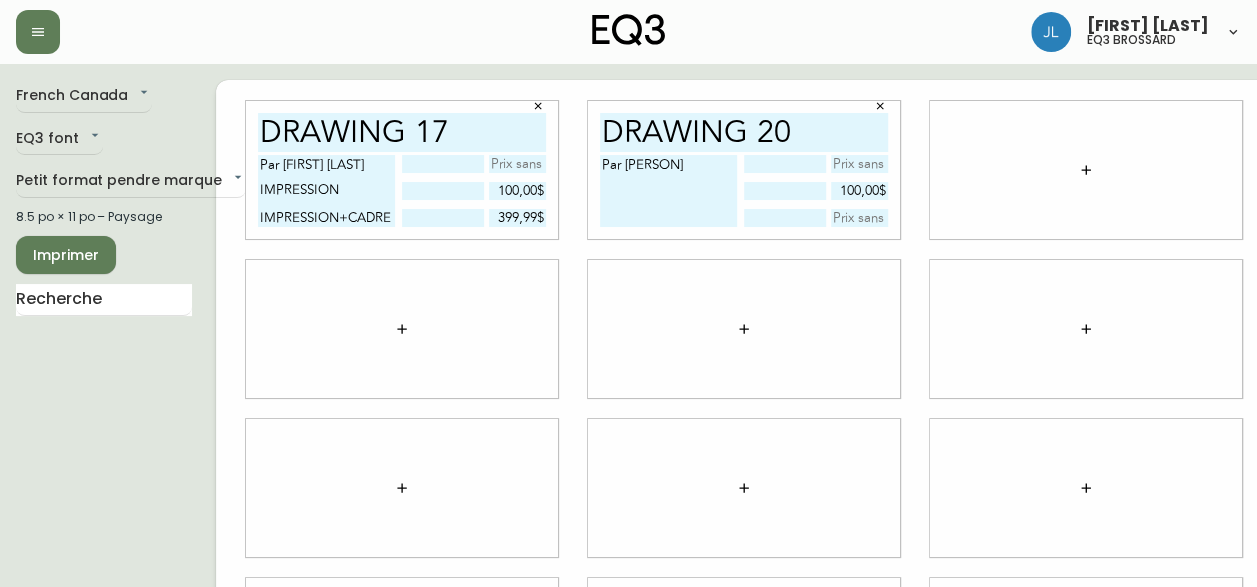 type on "100,00$" 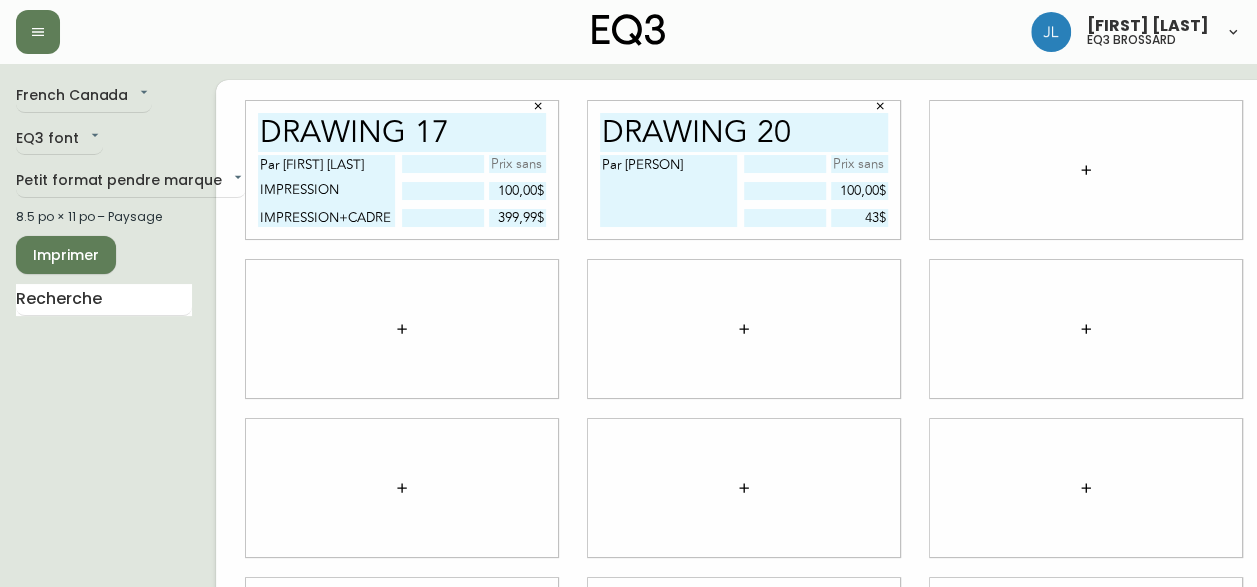 type on "4$" 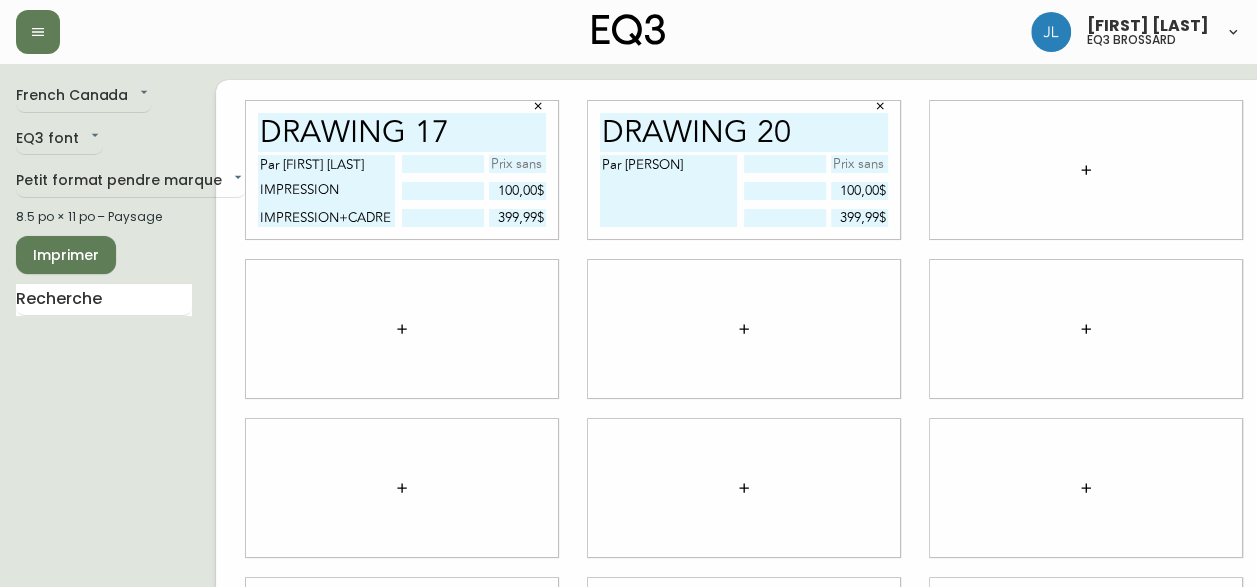 type on "399,99$" 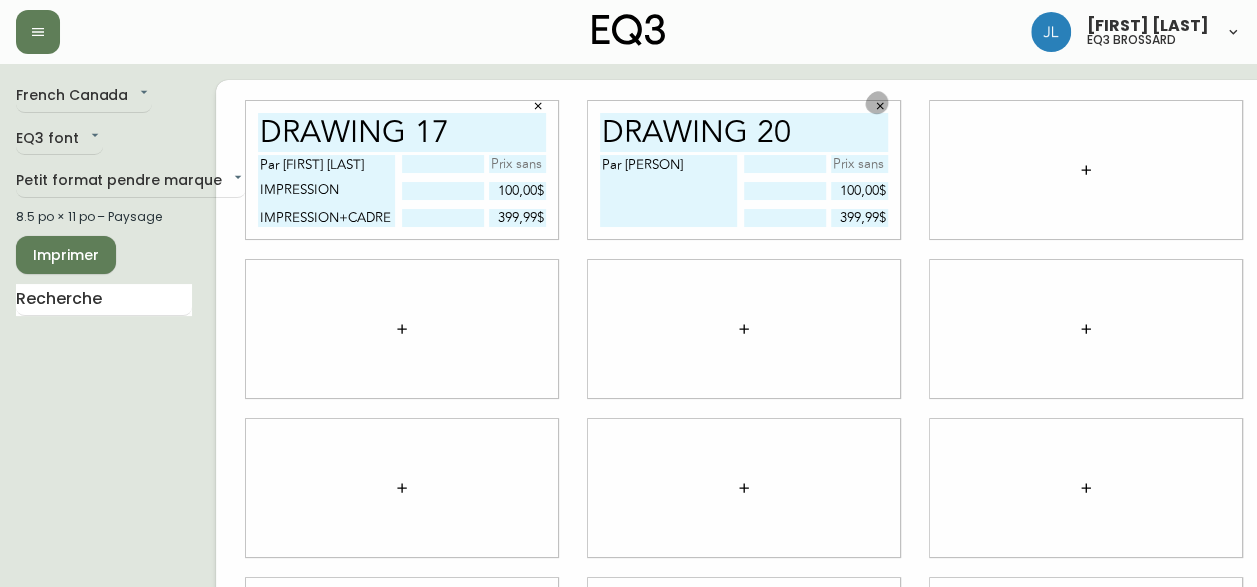 type 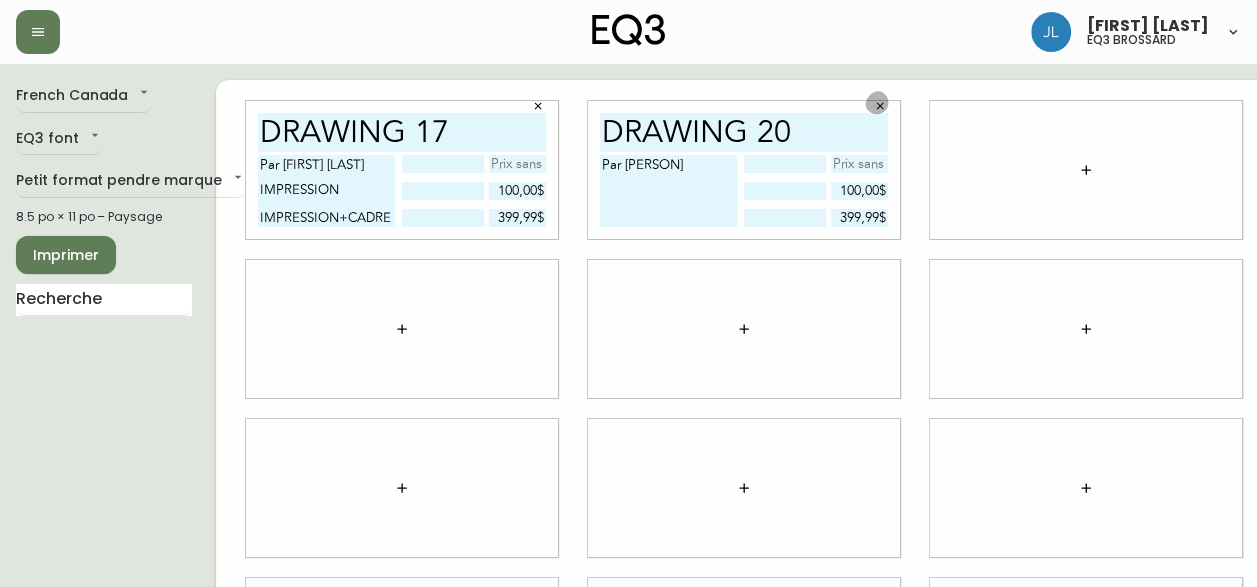 click on "Par [PERSON]" at bounding box center [668, 191] 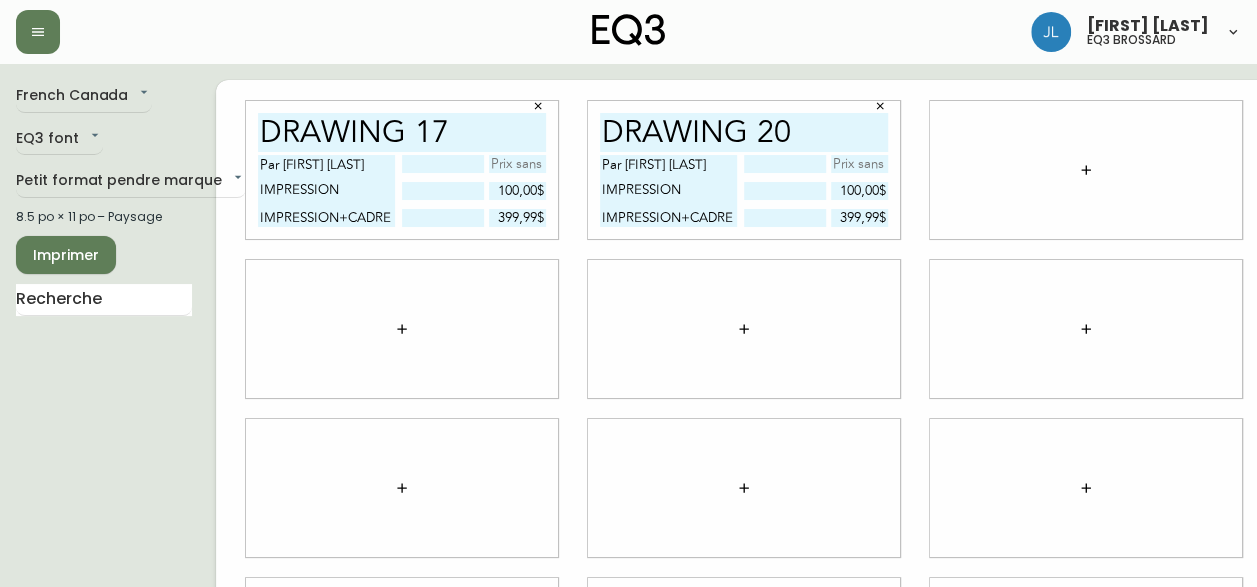 type on "Par [FIRST] [LAST]
IMPRESSION
IMPRESSION+CADRE" 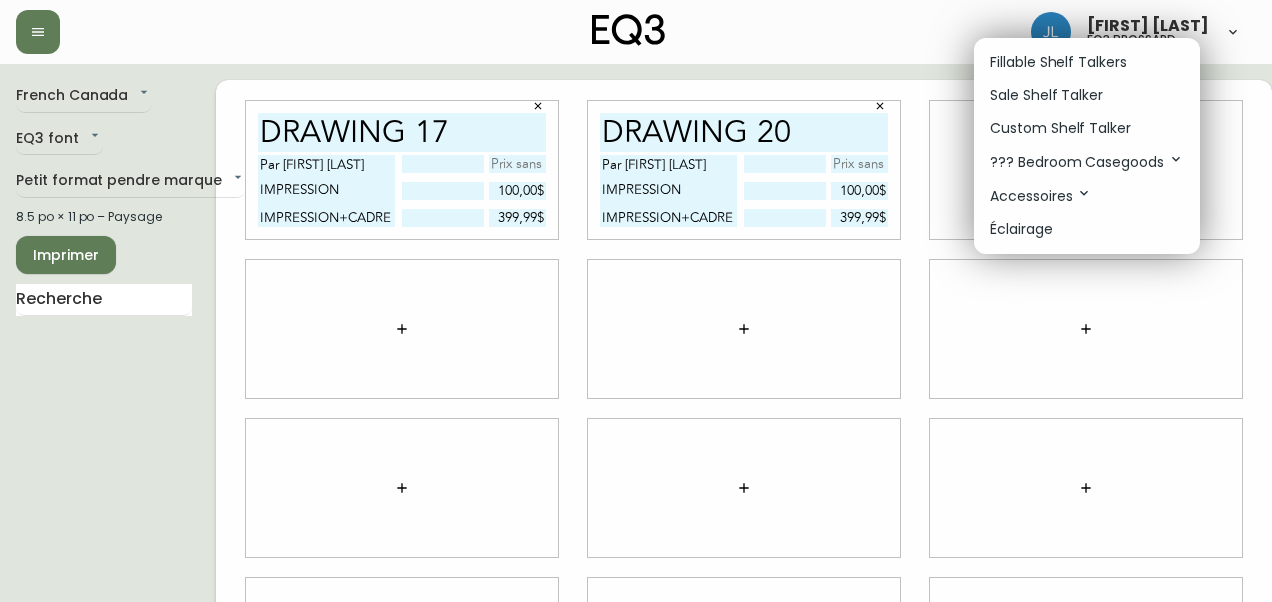 click at bounding box center [636, 301] 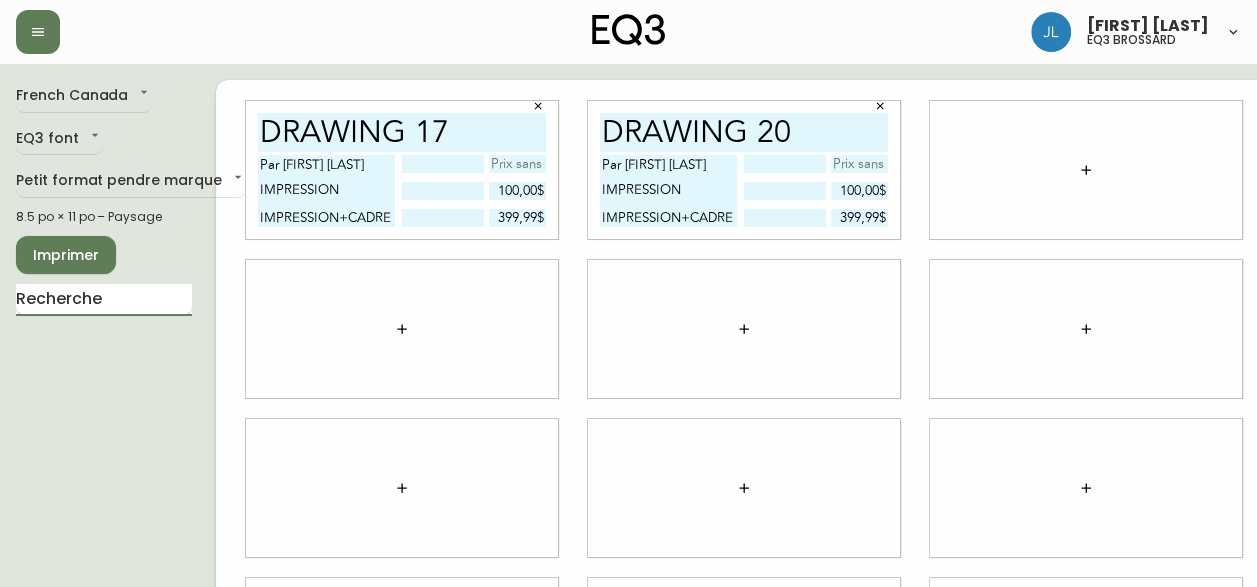 click at bounding box center [104, 300] 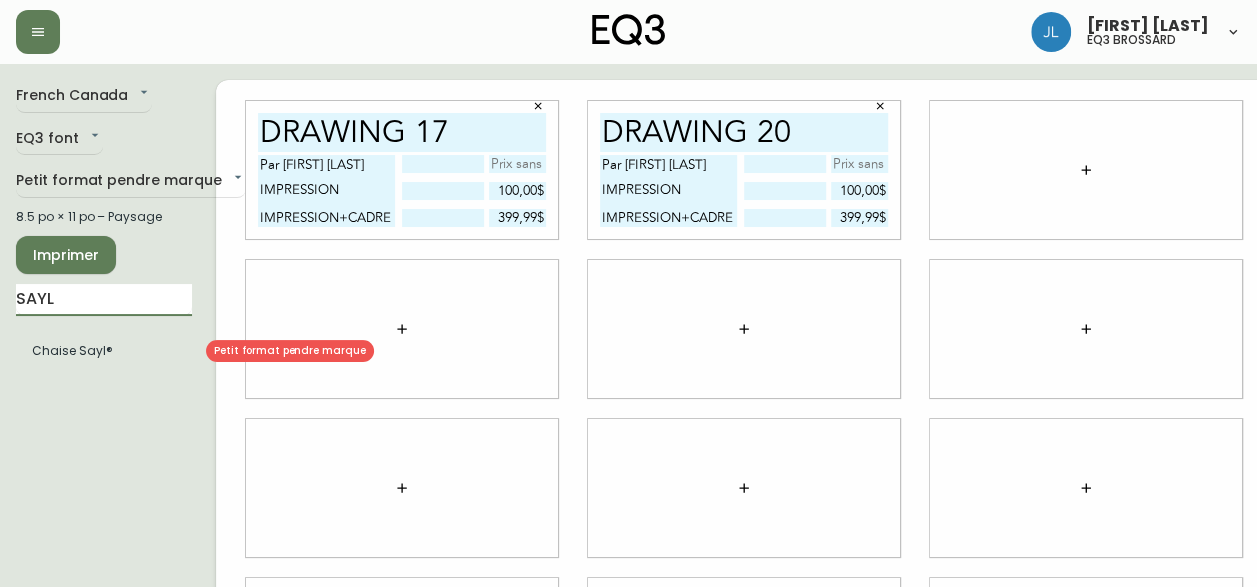 type on "SAYL" 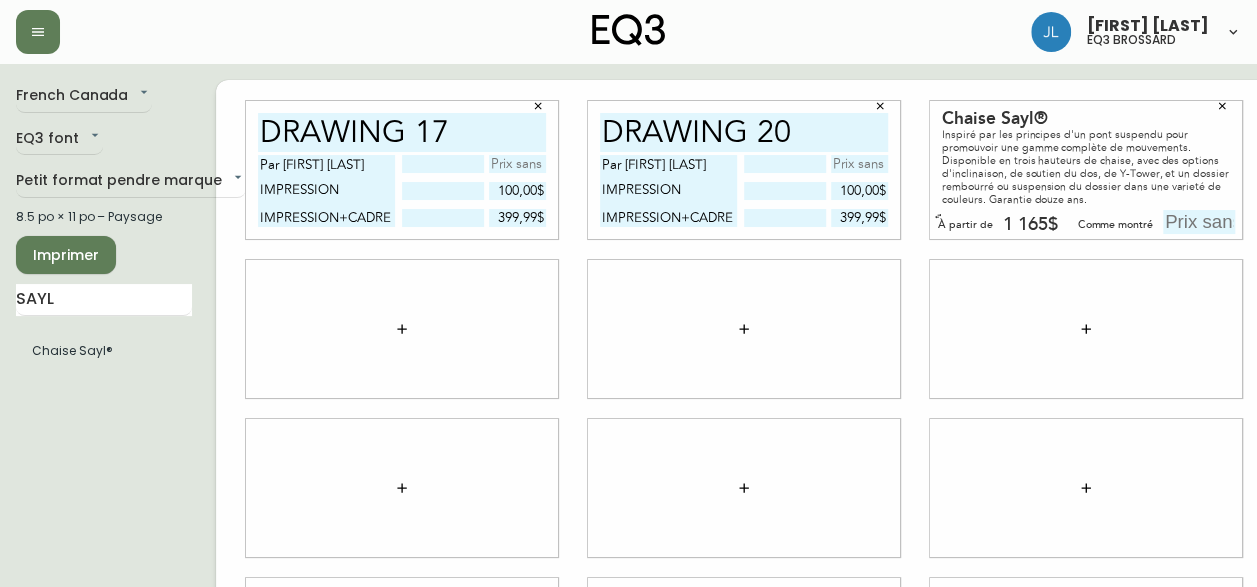 click at bounding box center [1199, 222] 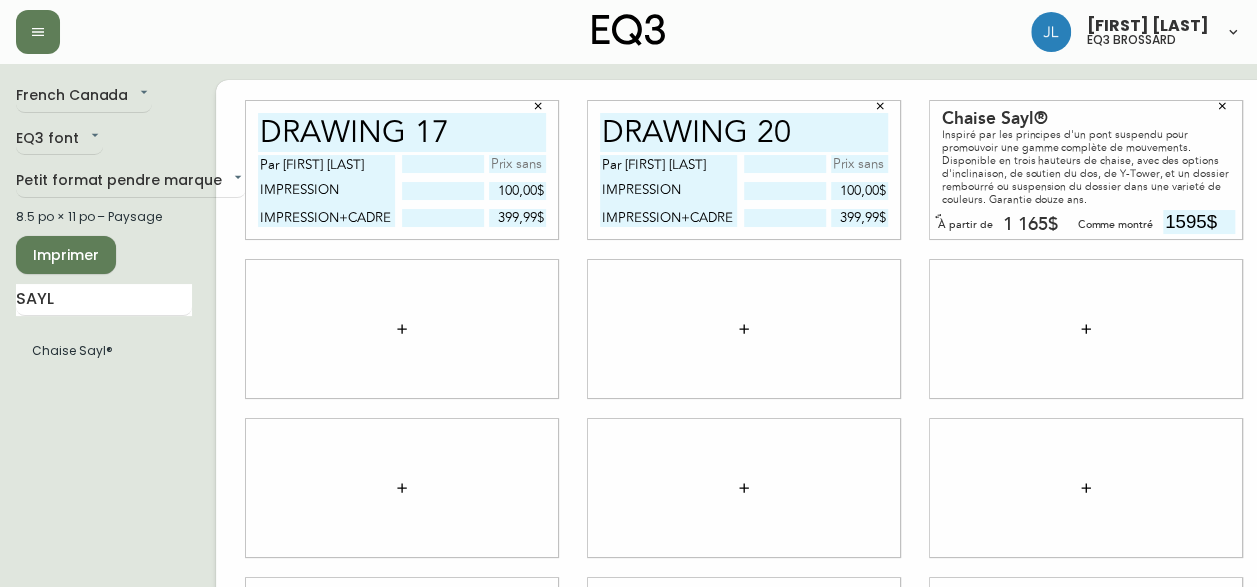type on "1595$" 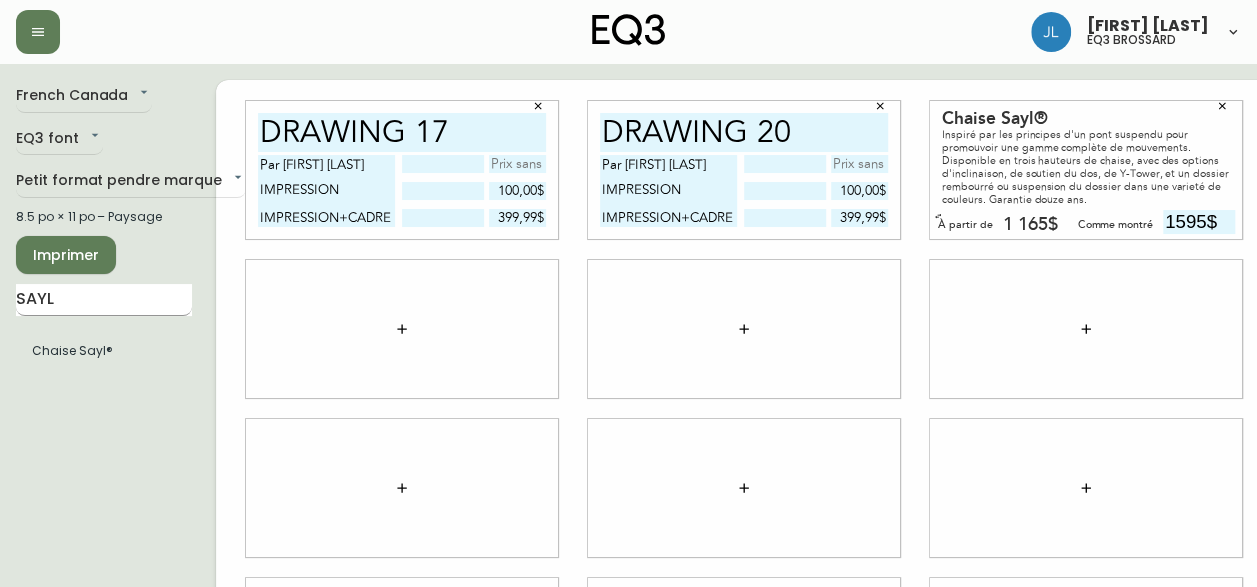 click on "SAYL" at bounding box center [104, 300] 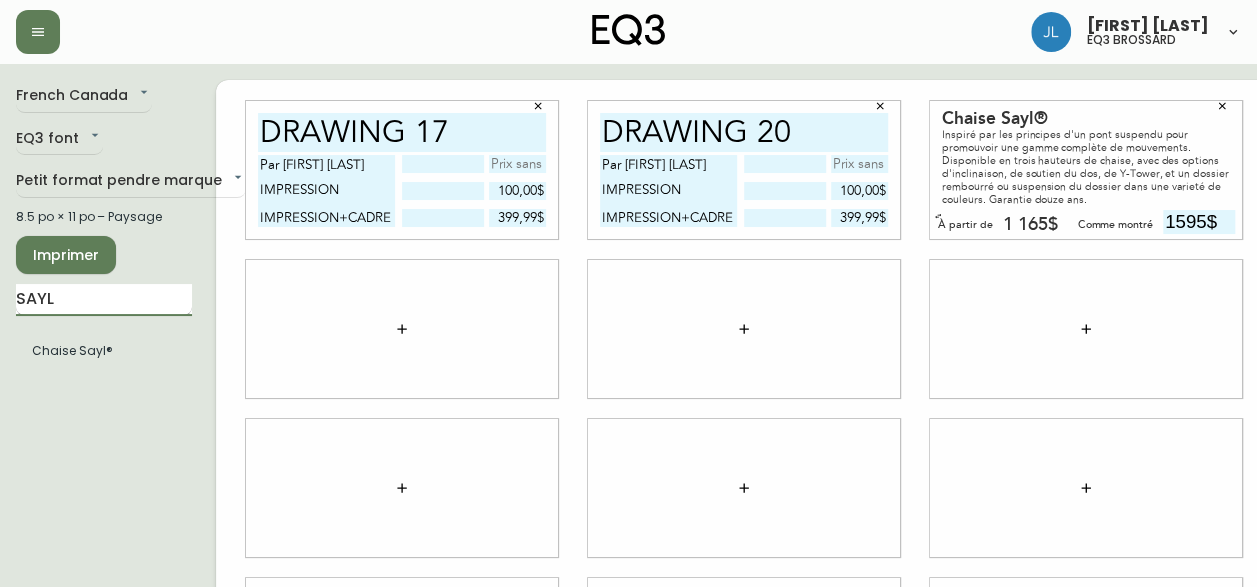click on "SAYL" at bounding box center [104, 300] 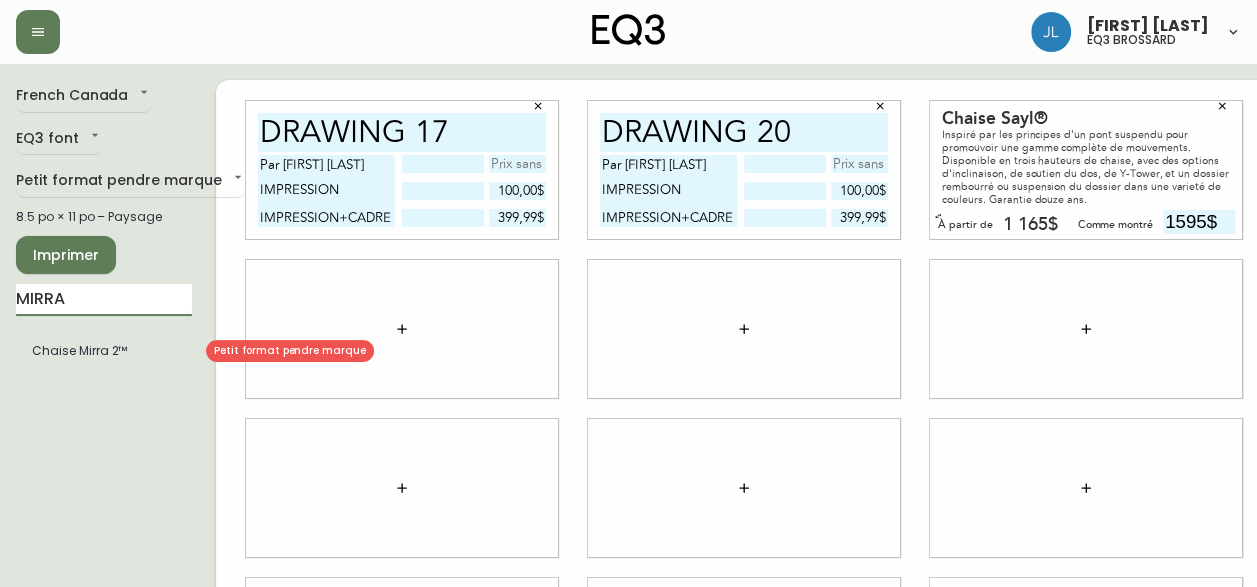 type on "MIRRA" 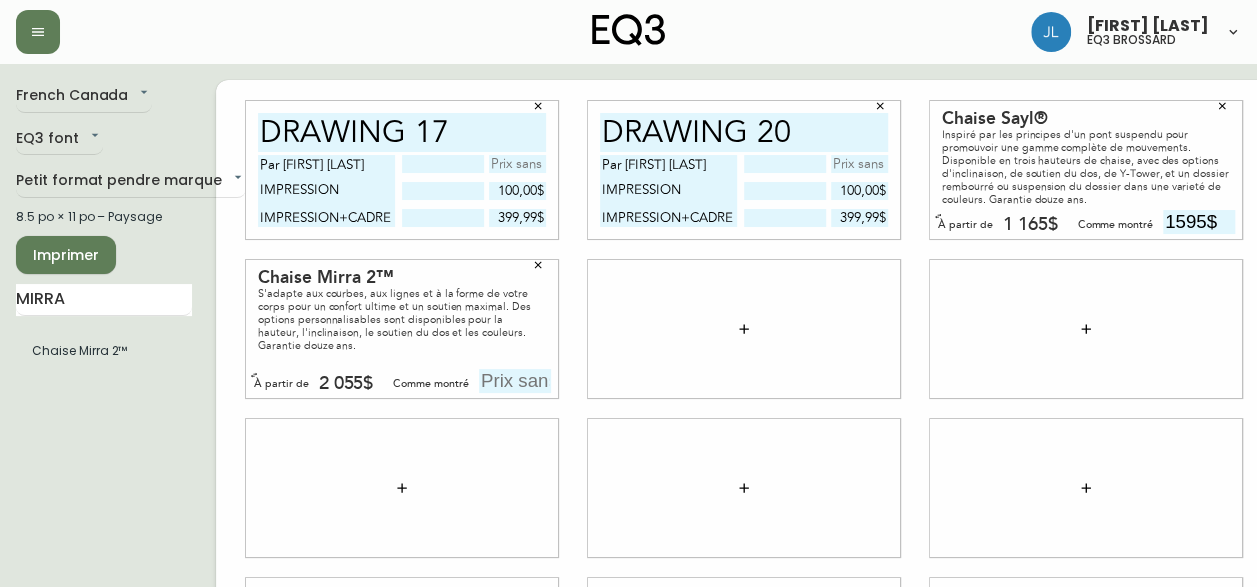 click at bounding box center (515, 381) 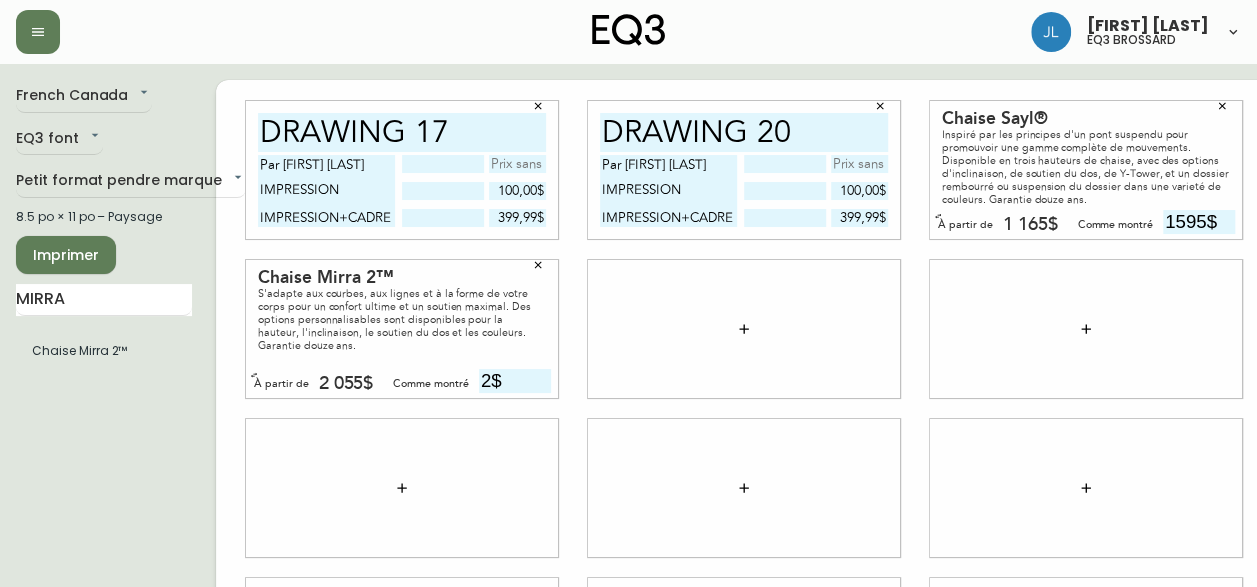 click on "2$" at bounding box center (515, 381) 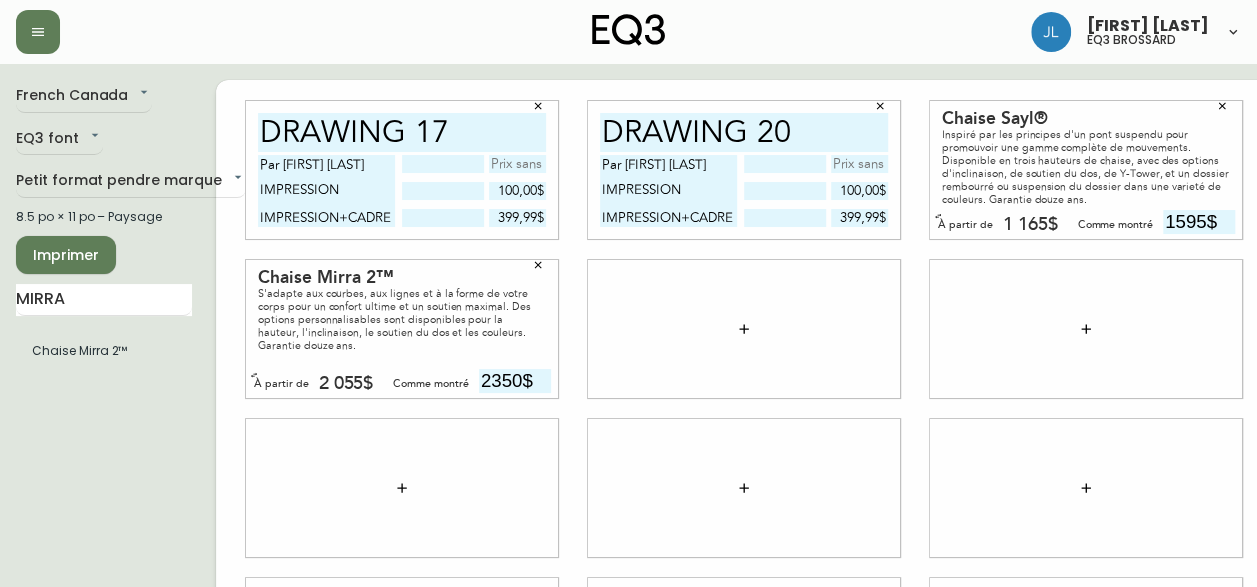 type on "2350$" 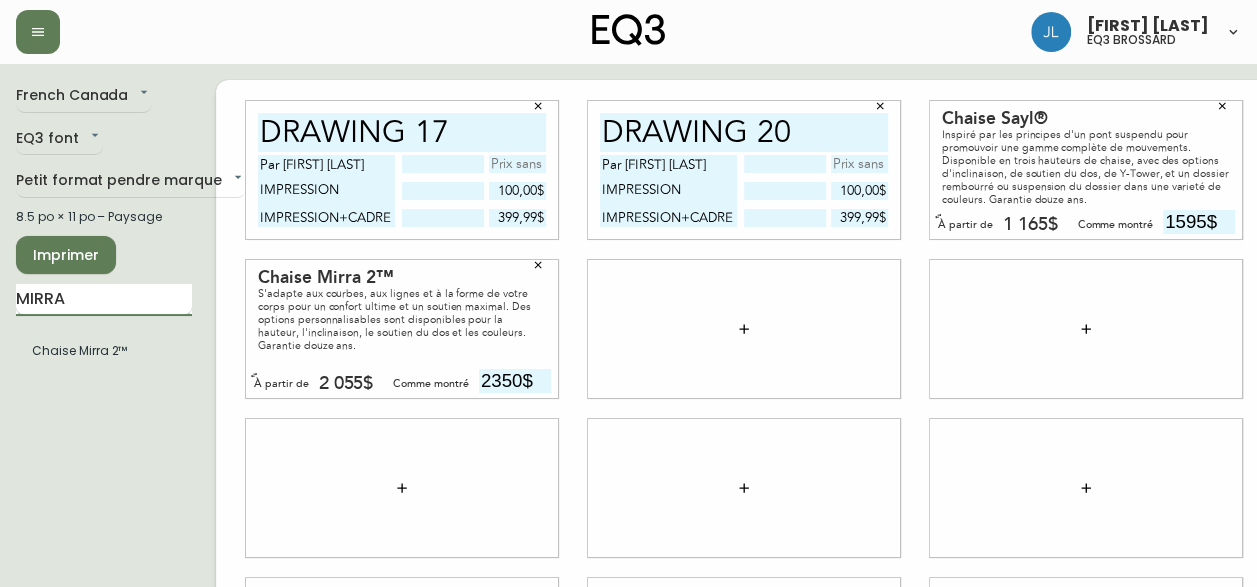 click on "MIRRA" at bounding box center (104, 300) 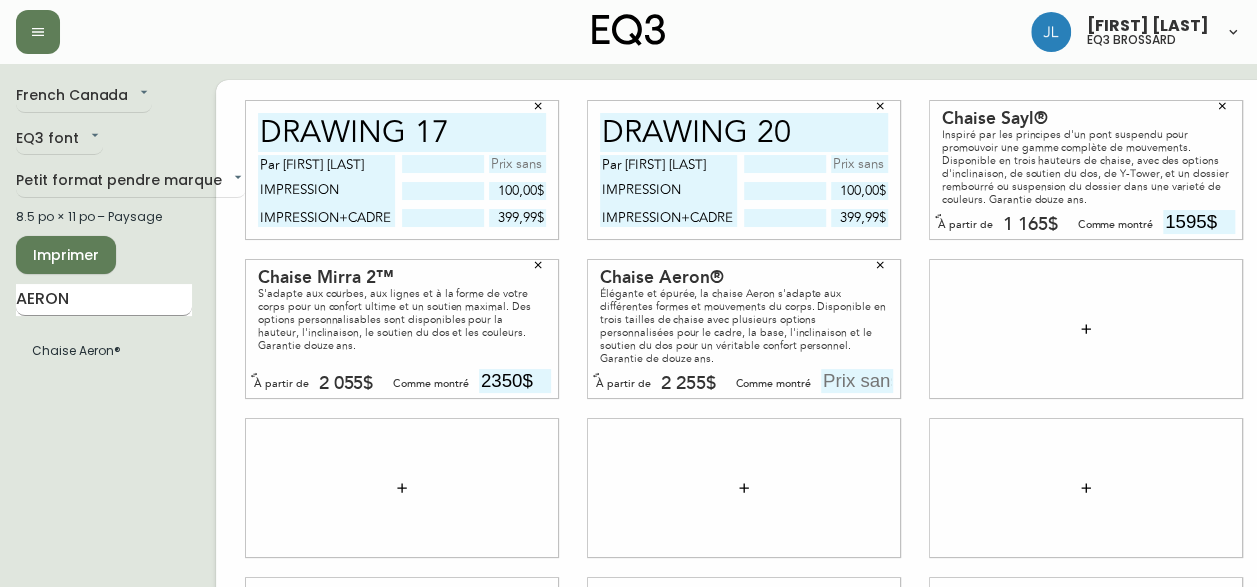 click on "AERON" at bounding box center (104, 300) 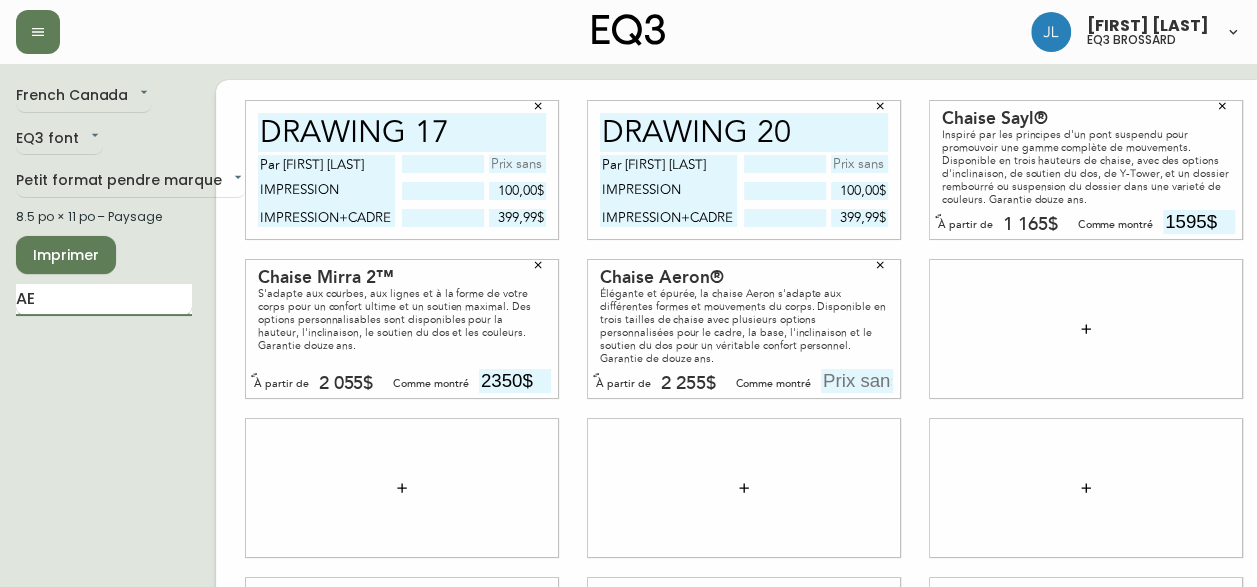 type on "A" 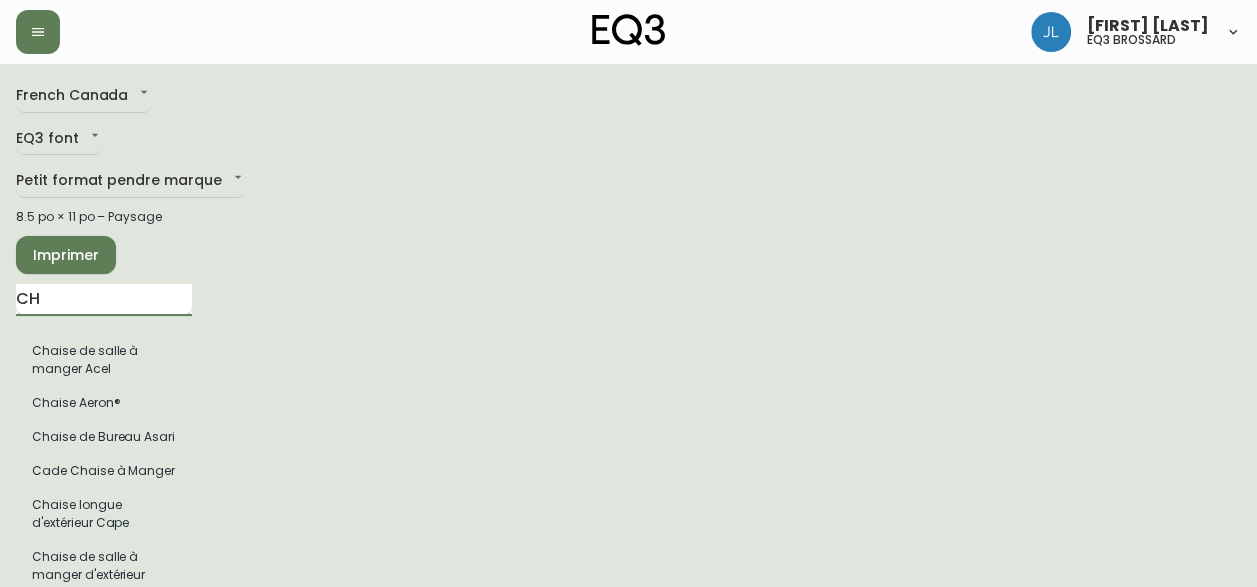 type on "C" 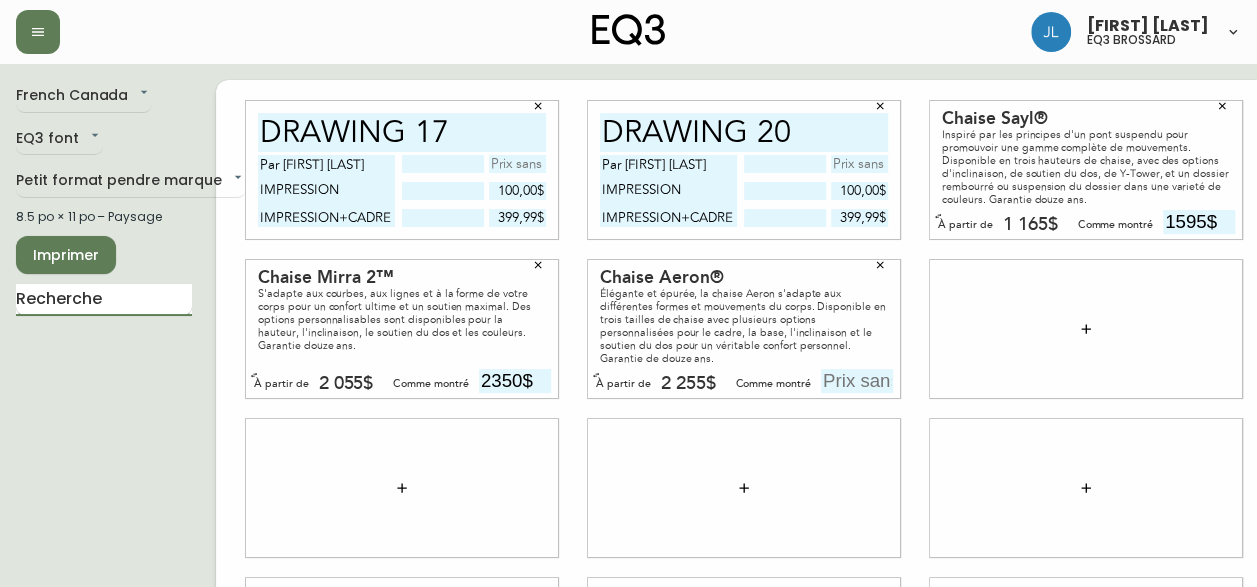 type 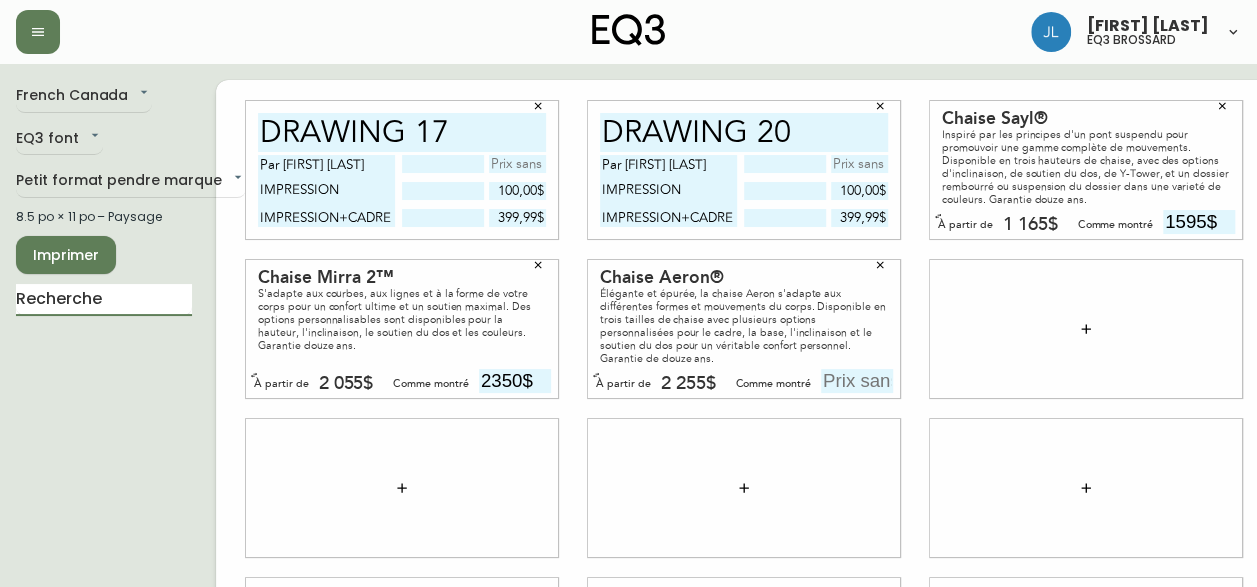 click at bounding box center [857, 381] 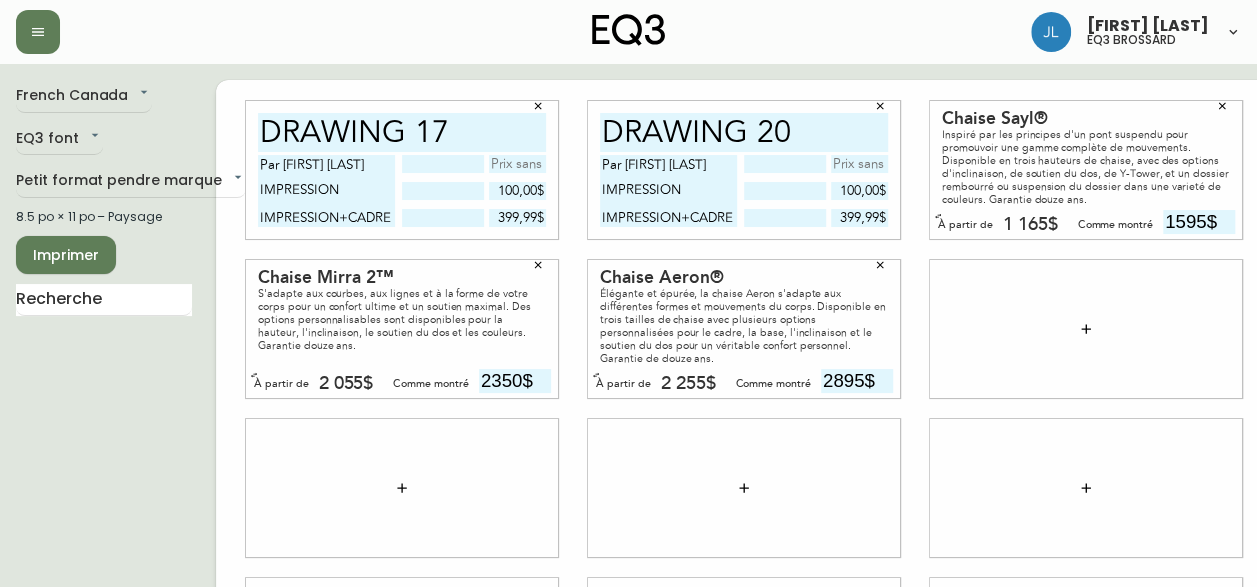 type on "2895$" 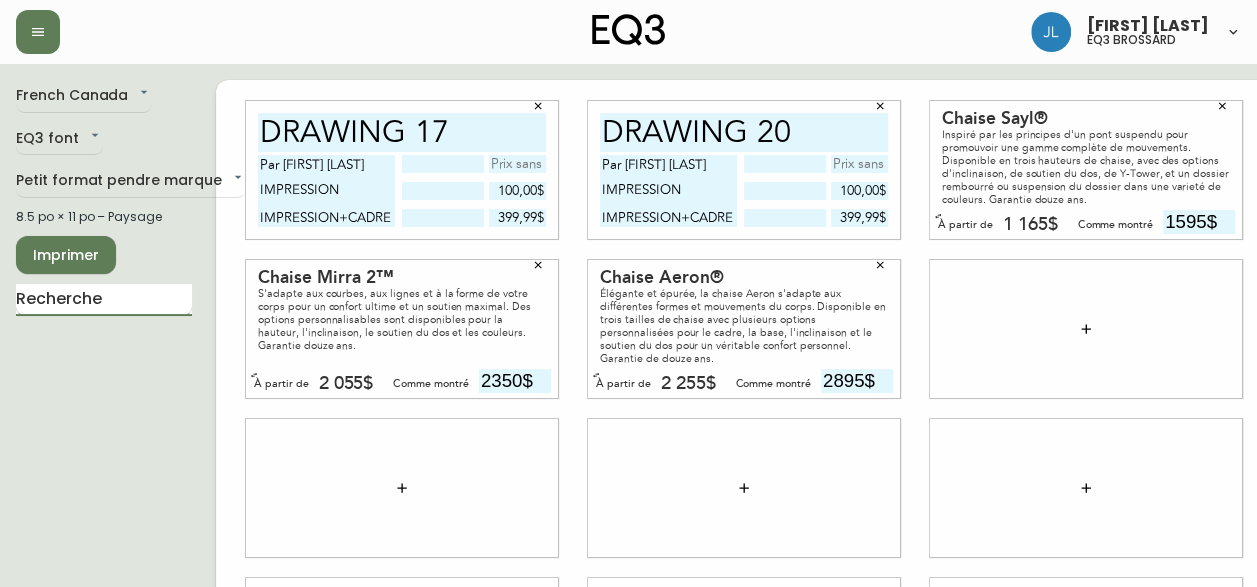 click at bounding box center [104, 300] 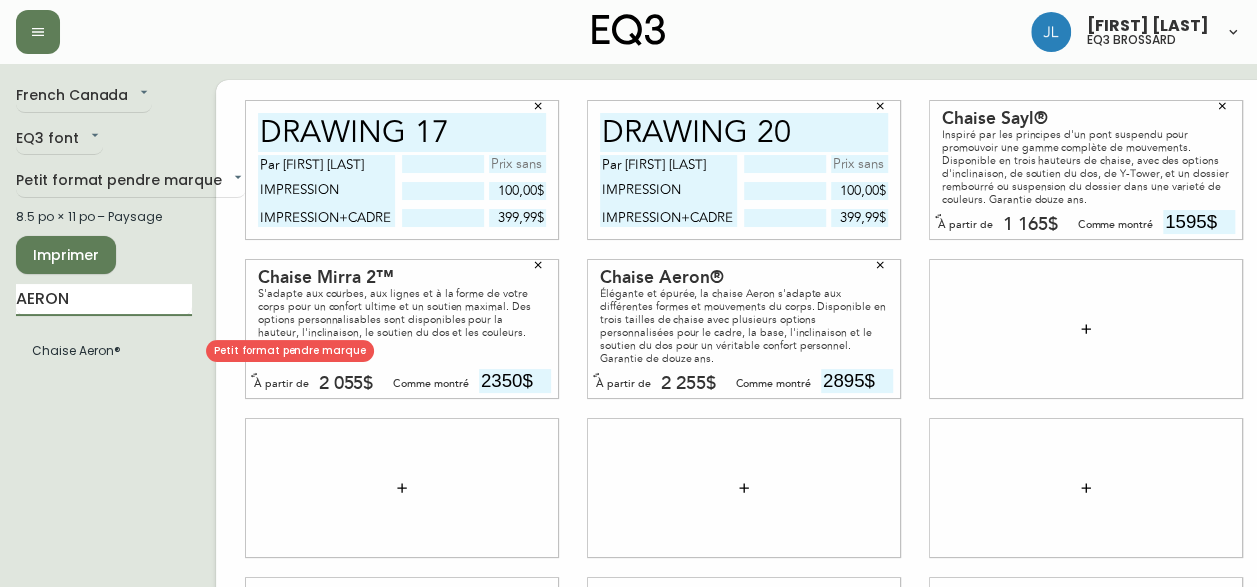type on "AERON" 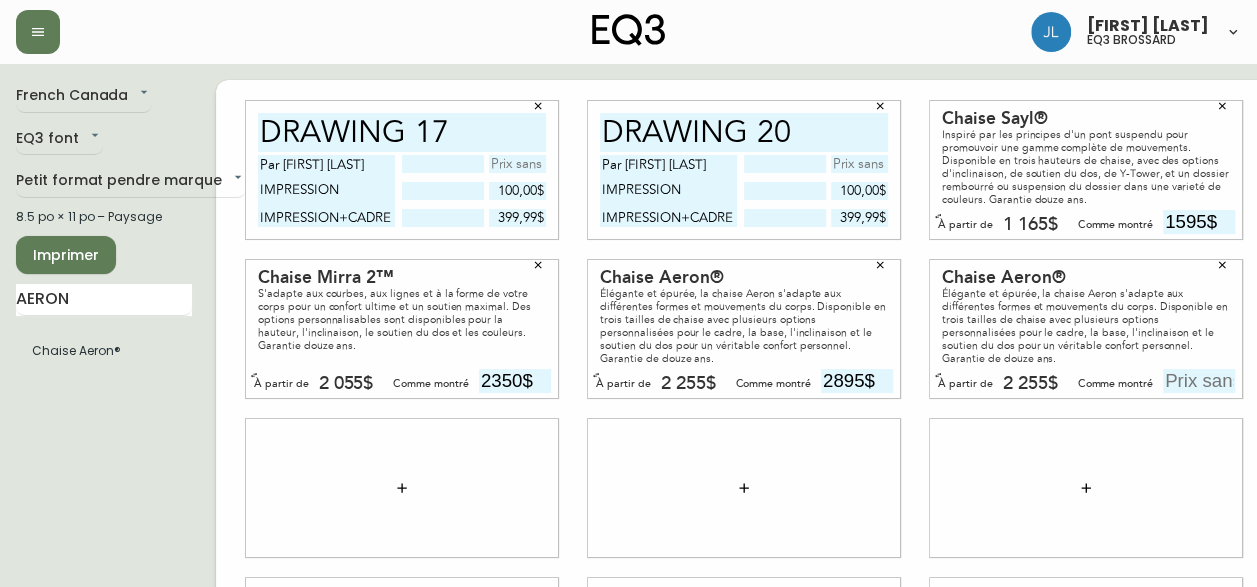 click at bounding box center [1199, 381] 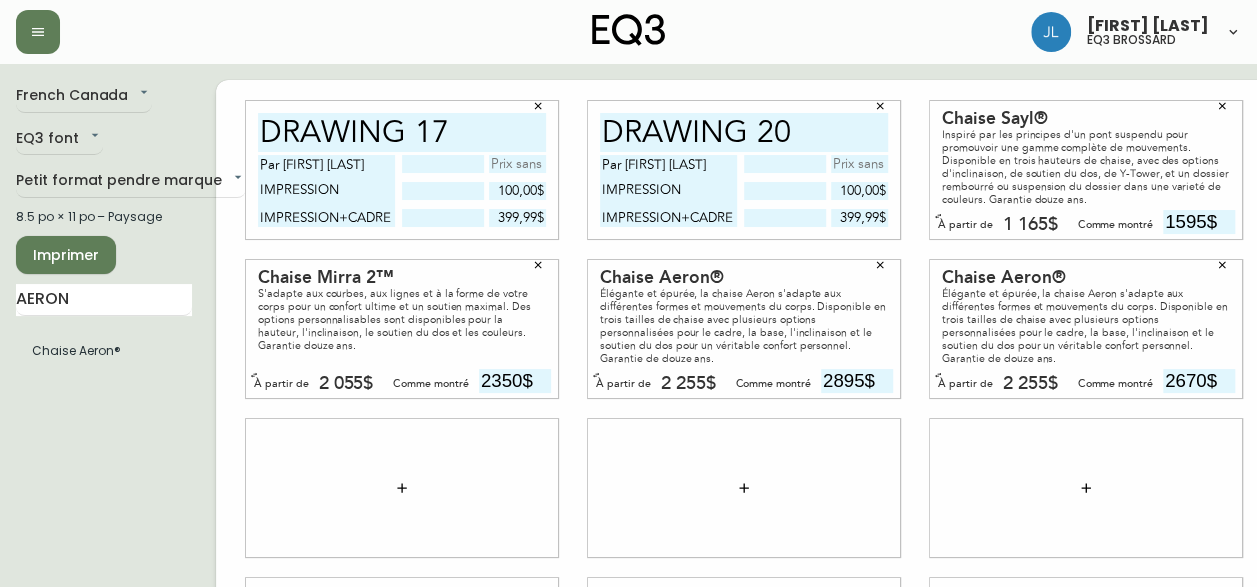 type on "2670$" 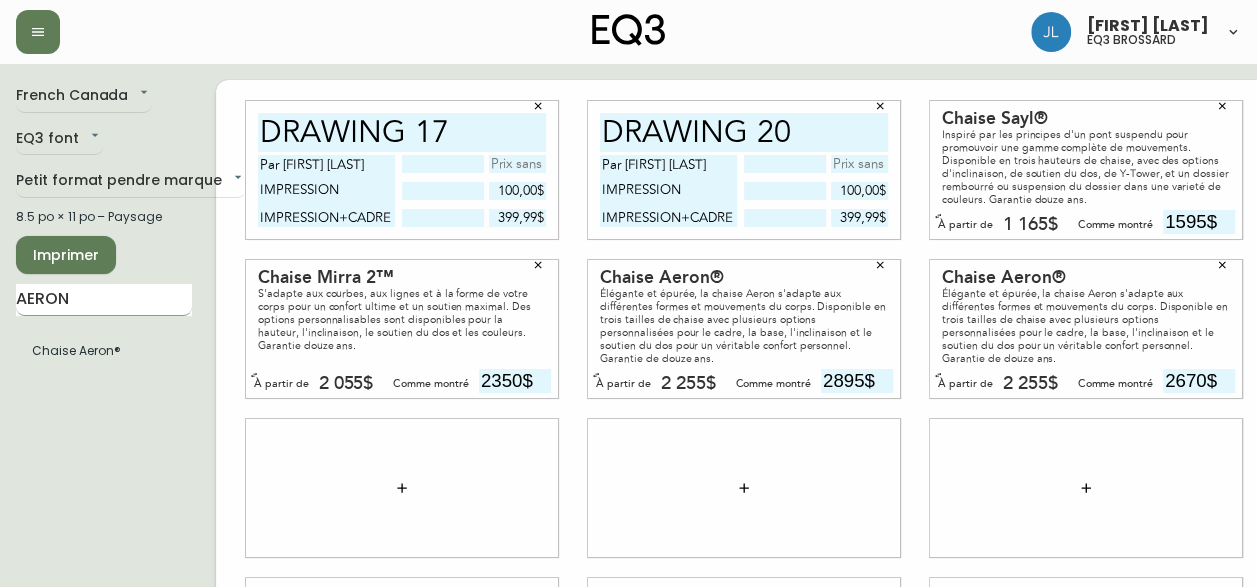 click on "AERON" at bounding box center (104, 300) 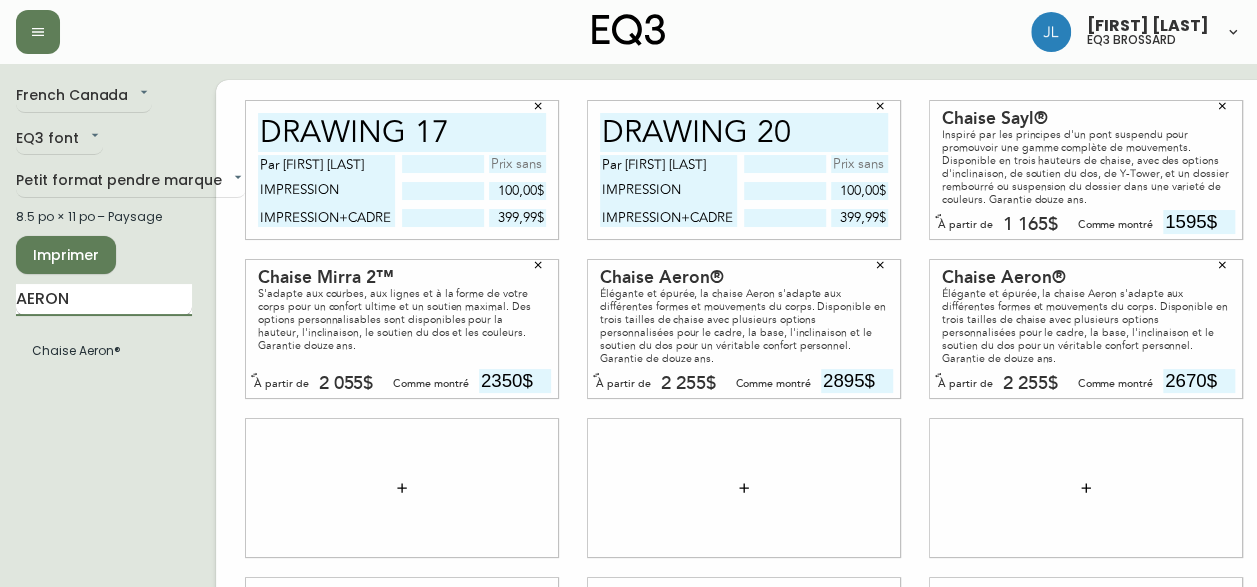 click on "AERON" at bounding box center (104, 300) 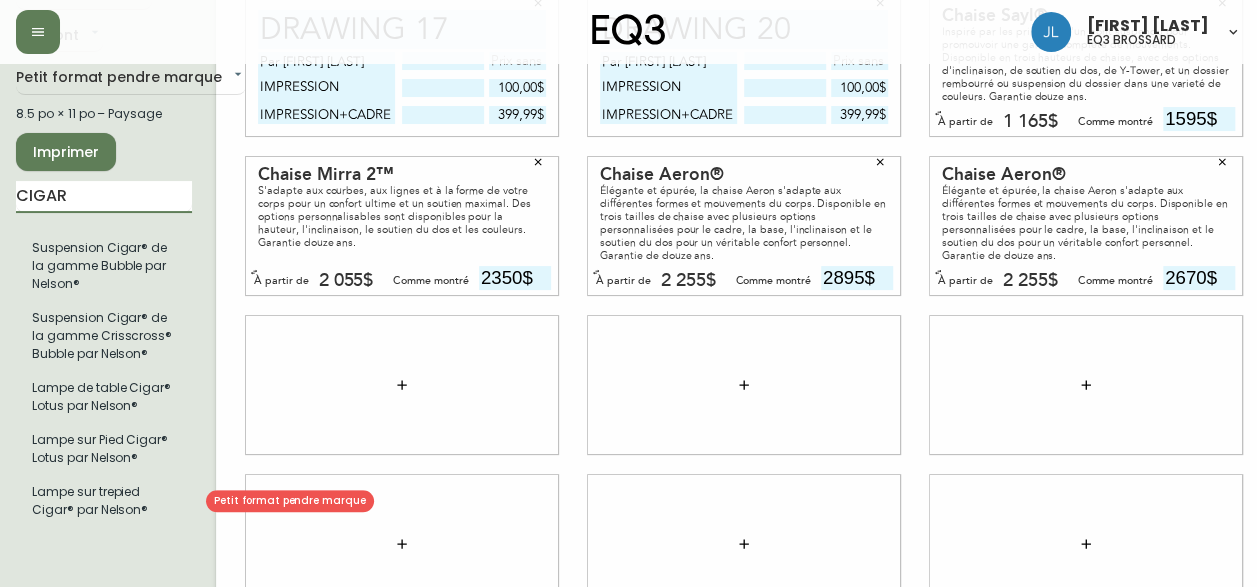 scroll, scrollTop: 105, scrollLeft: 0, axis: vertical 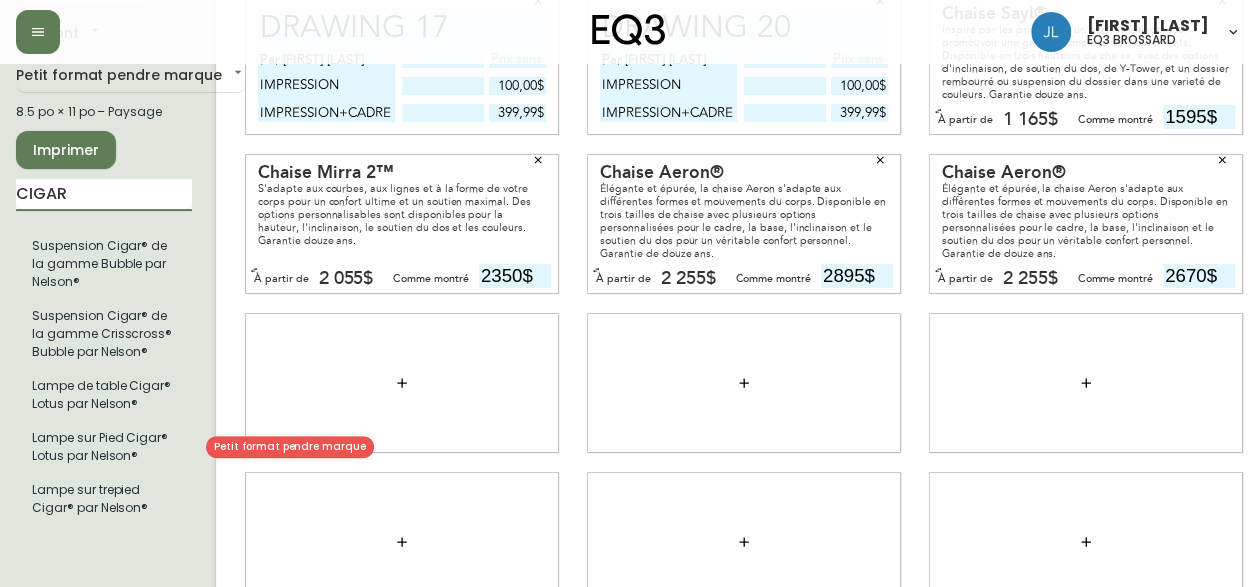 type on "CIGAR" 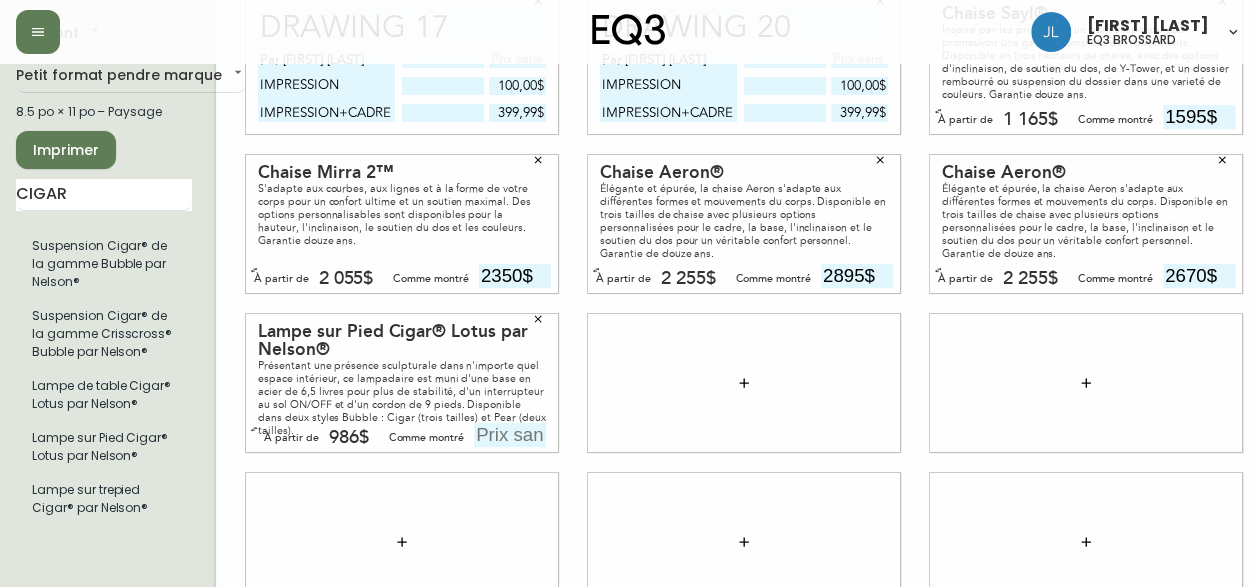 click at bounding box center (402, 542) 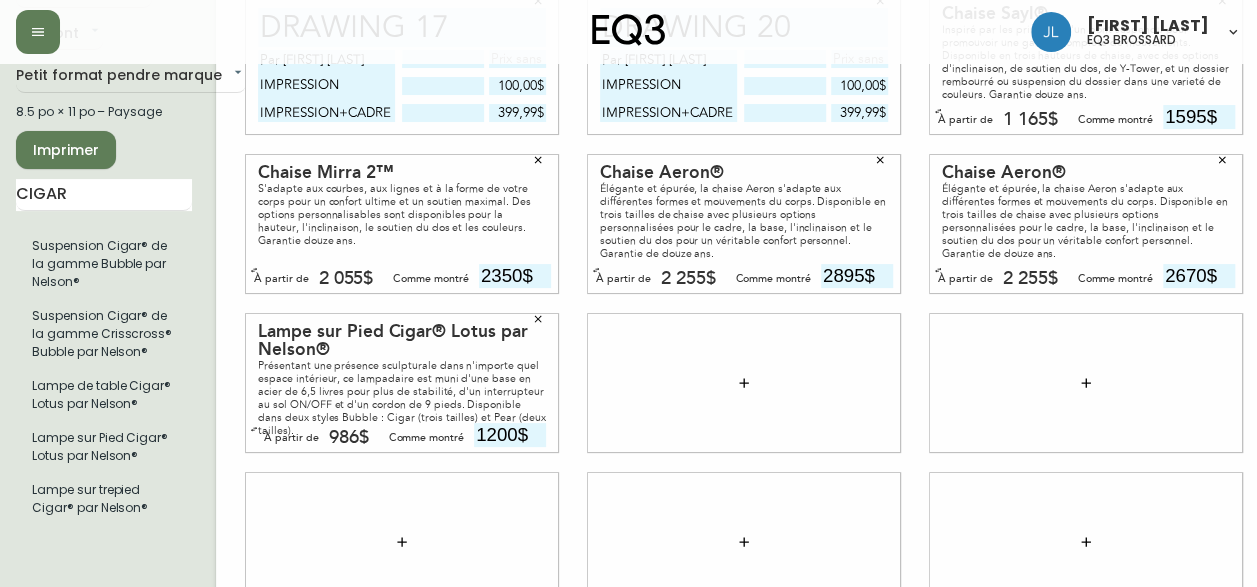 type on "1200$" 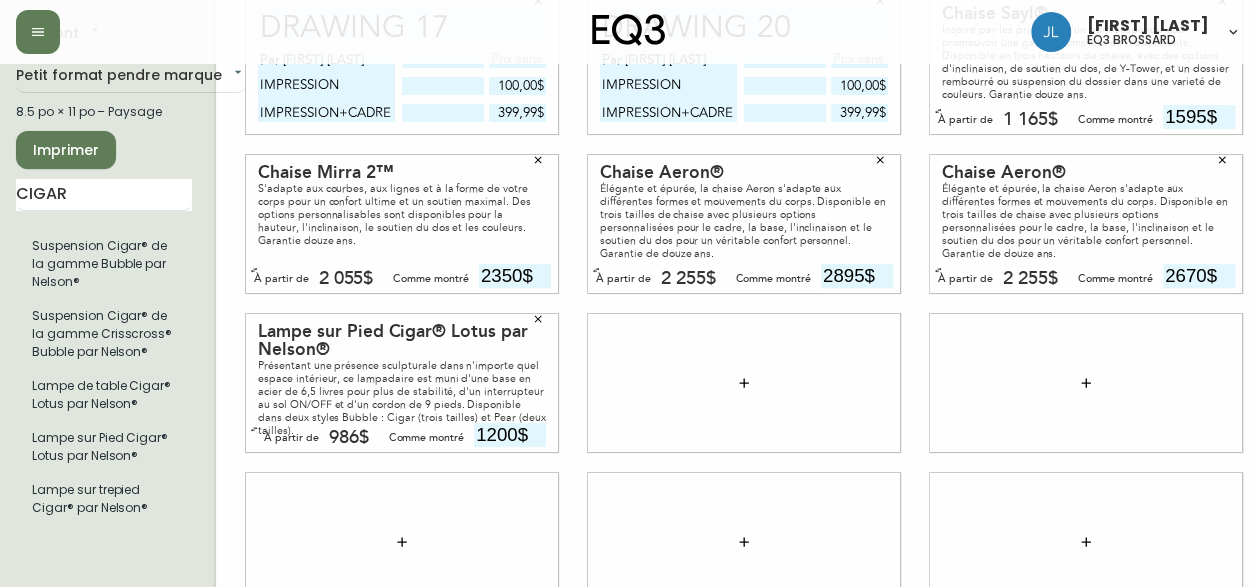 click at bounding box center [744, 542] 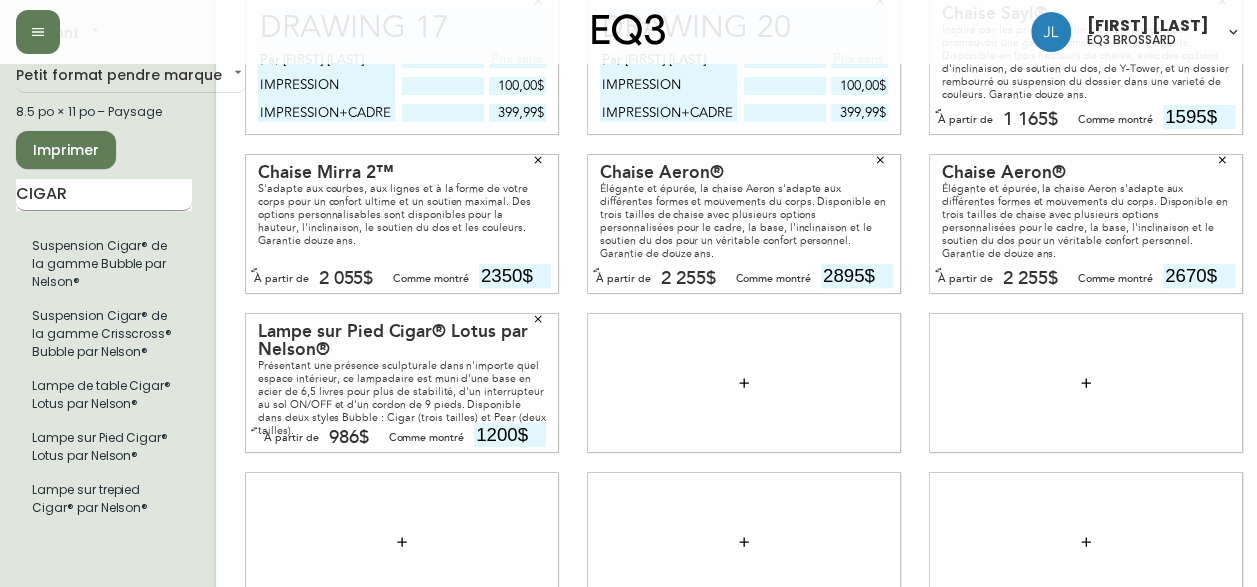 click on "CIGAR" at bounding box center [104, 195] 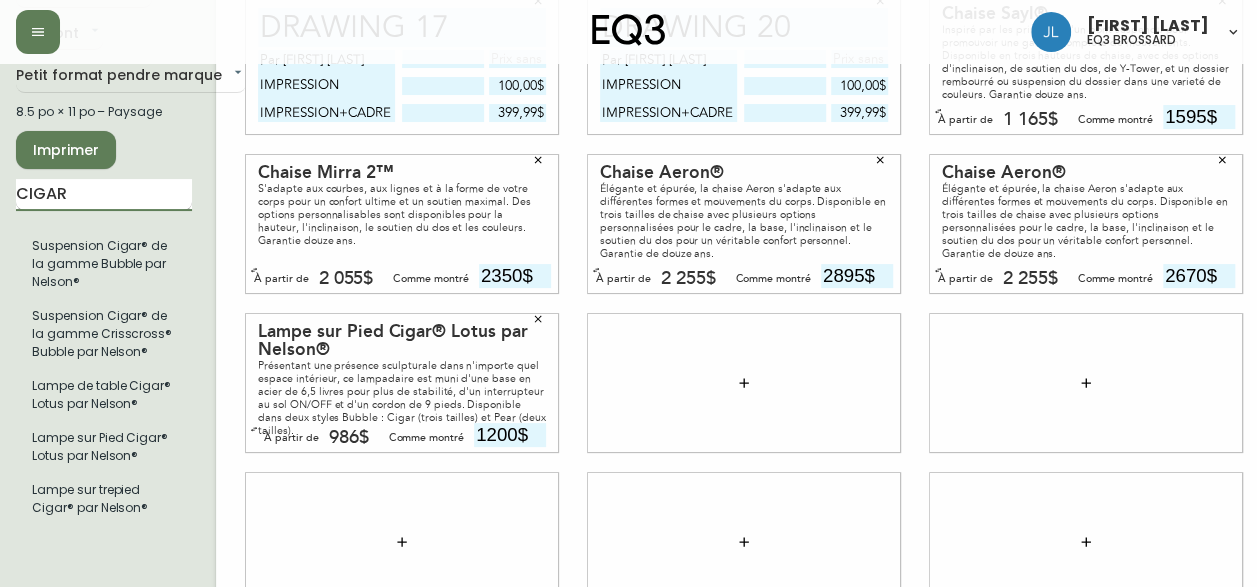 click on "CIGAR" at bounding box center [104, 195] 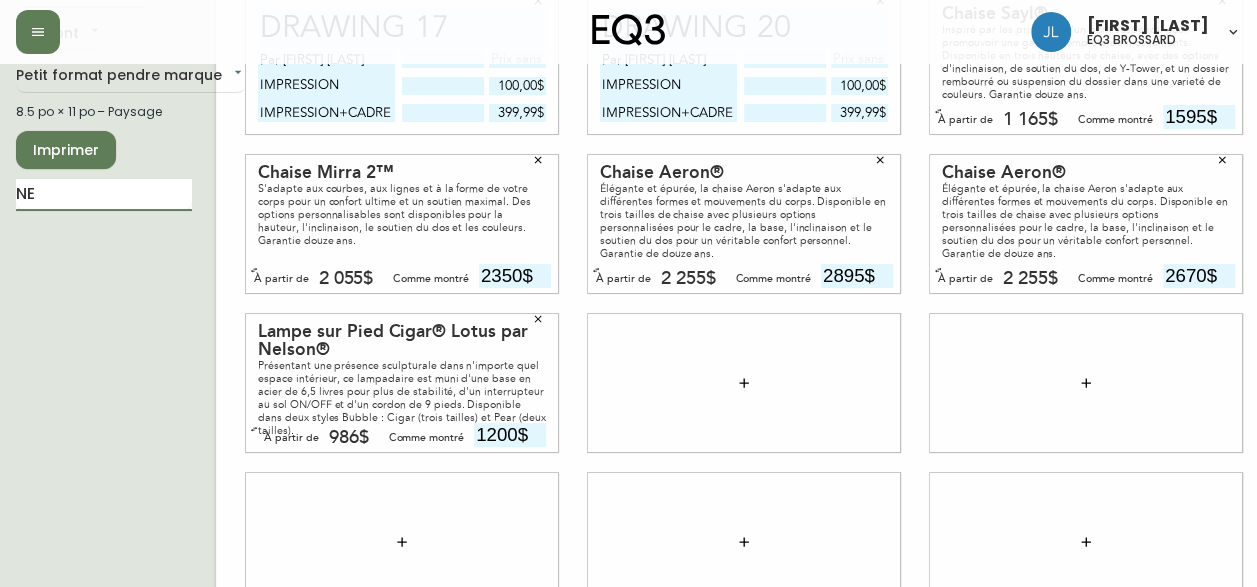 type on "N" 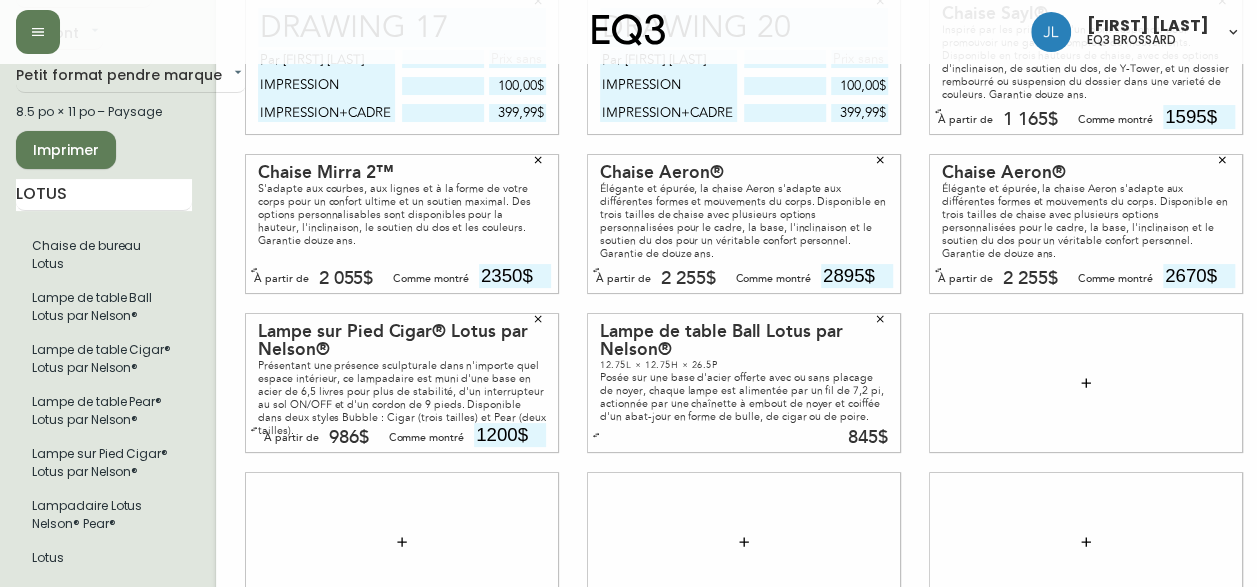 click at bounding box center [880, 319] 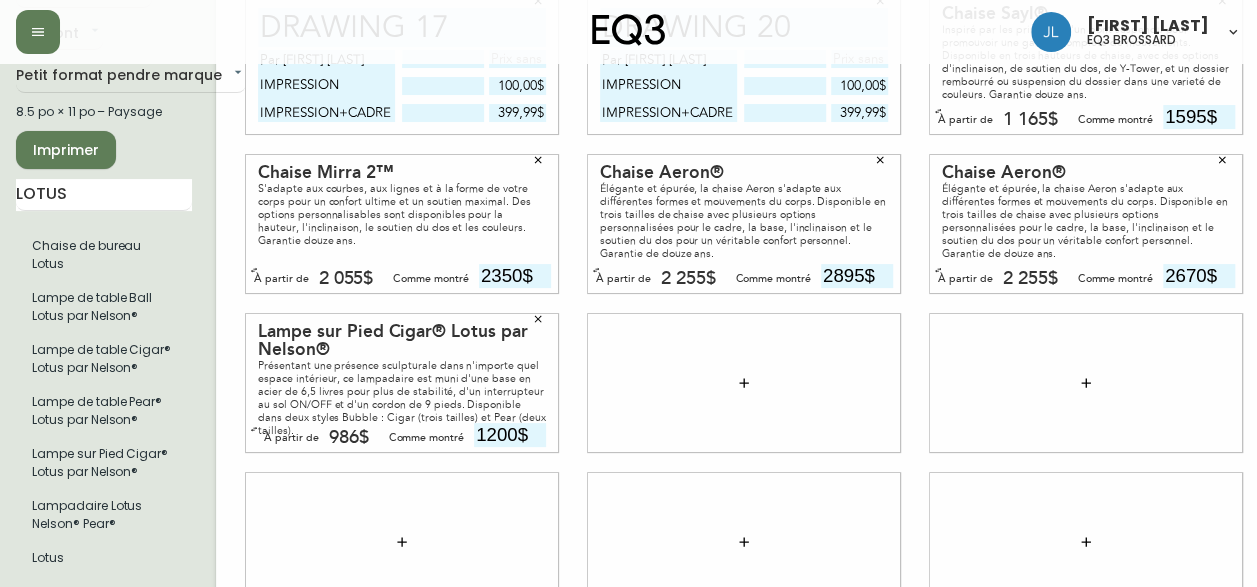 click 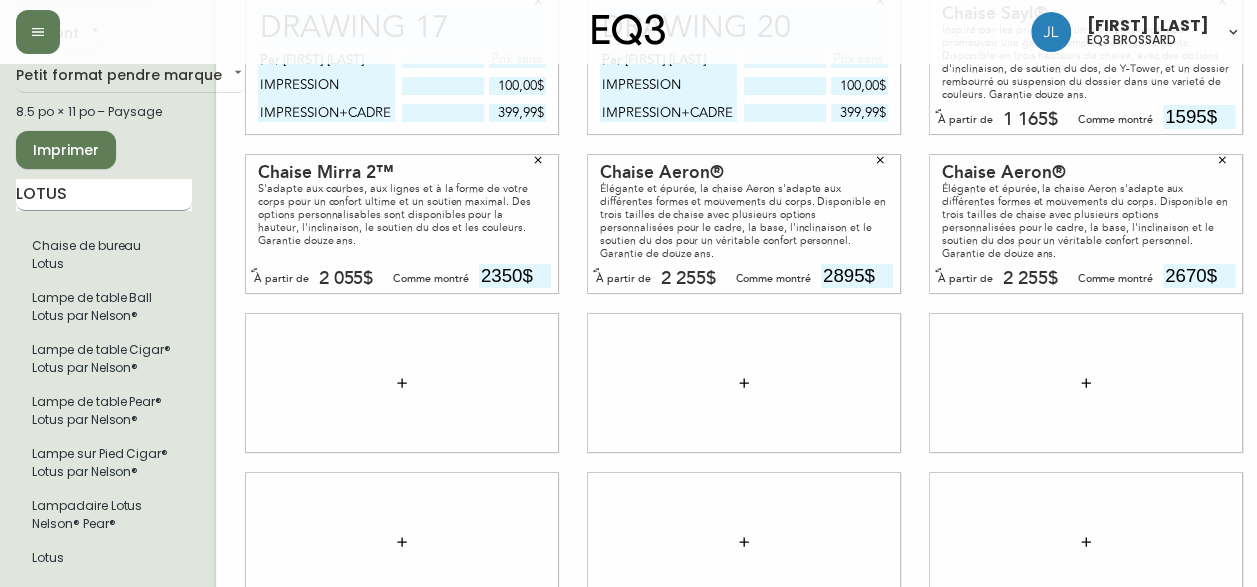 click on "LOTUS" at bounding box center (104, 195) 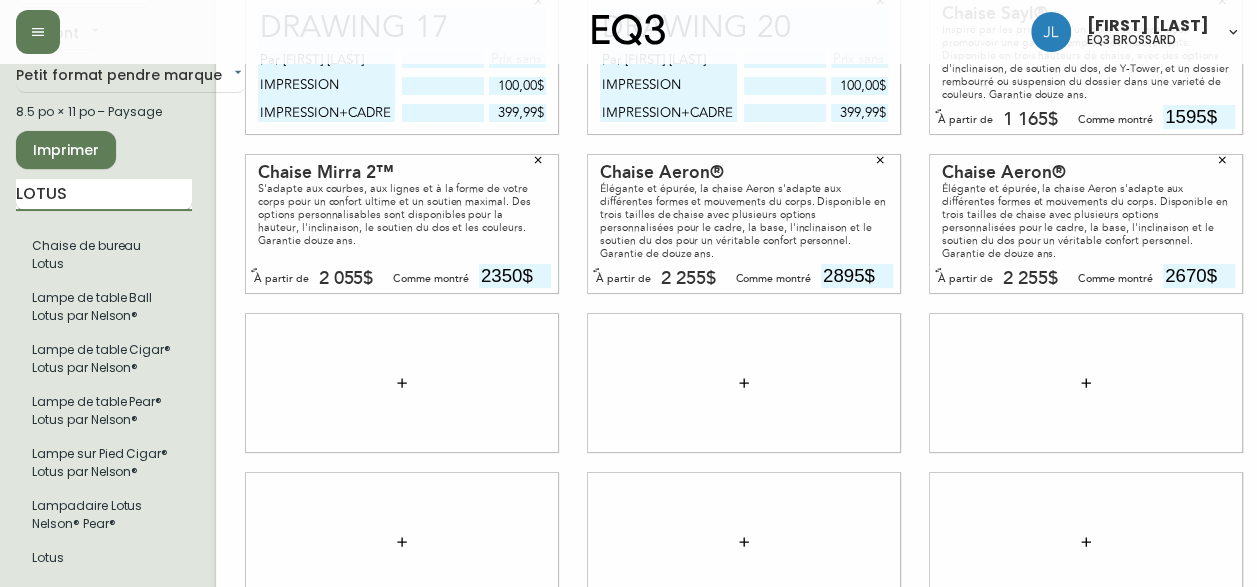 click on "LOTUS" at bounding box center (104, 195) 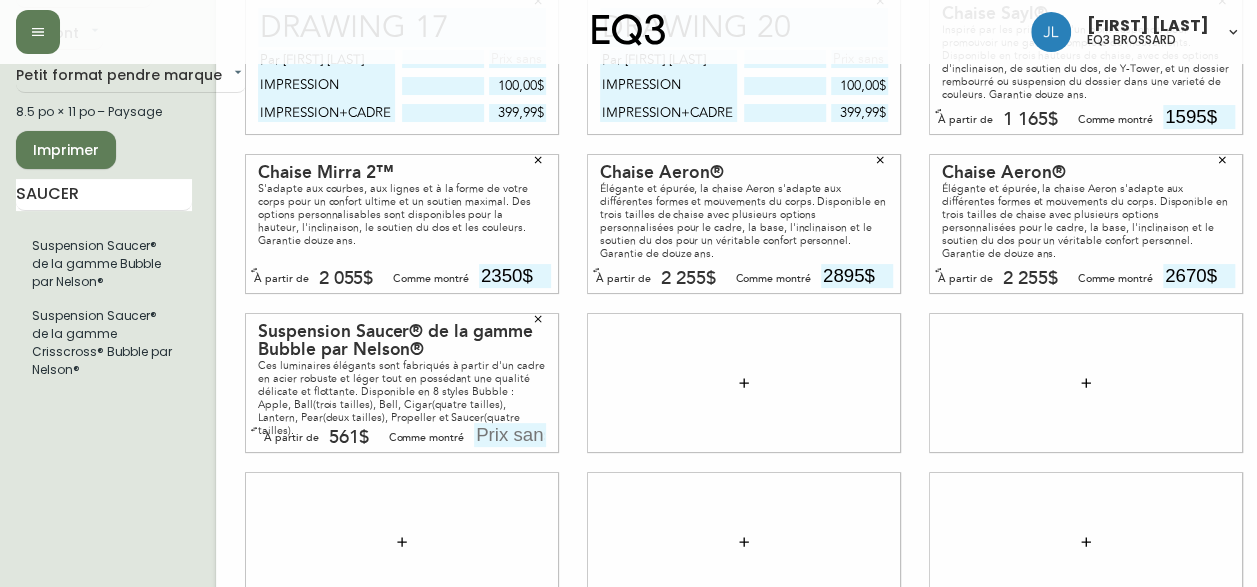 click 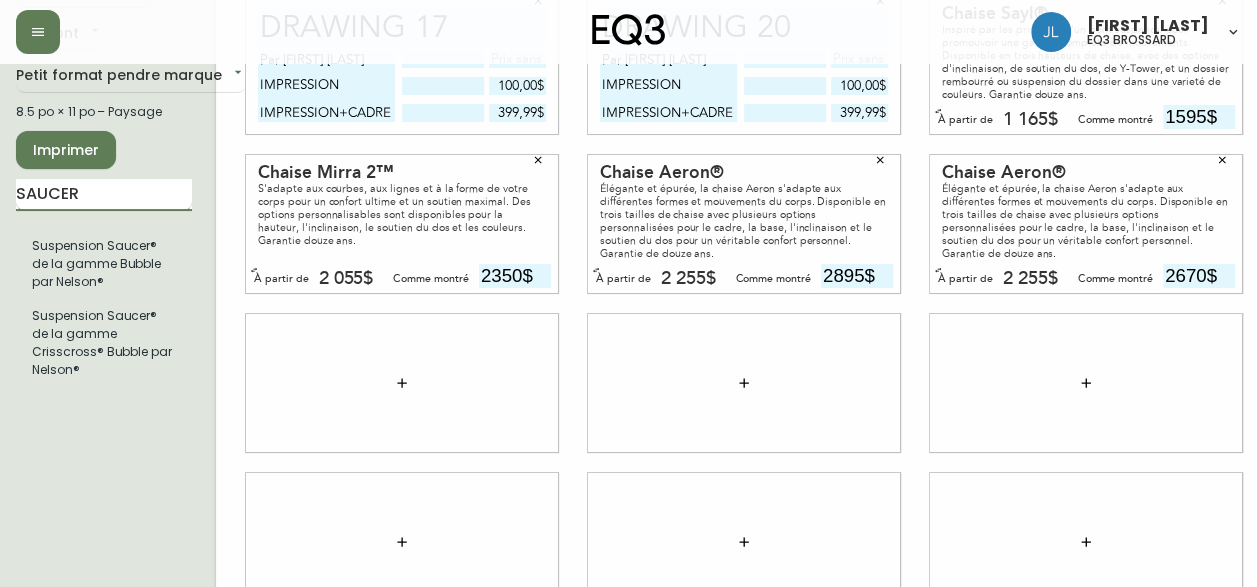 click on "SAUCER" at bounding box center (104, 195) 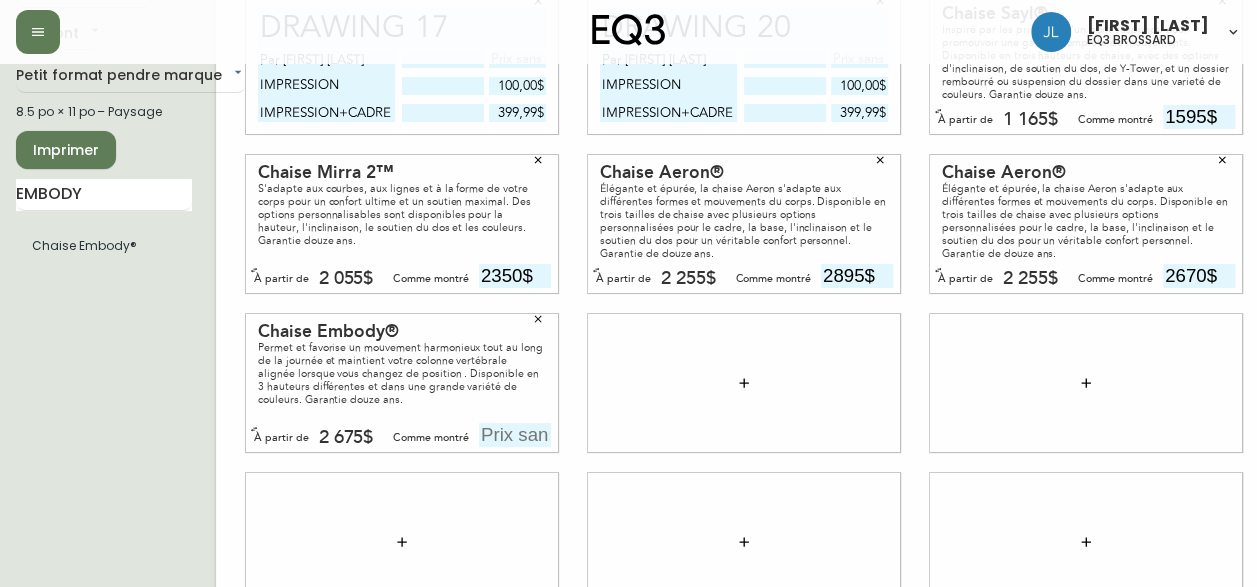 click at bounding box center (515, 435) 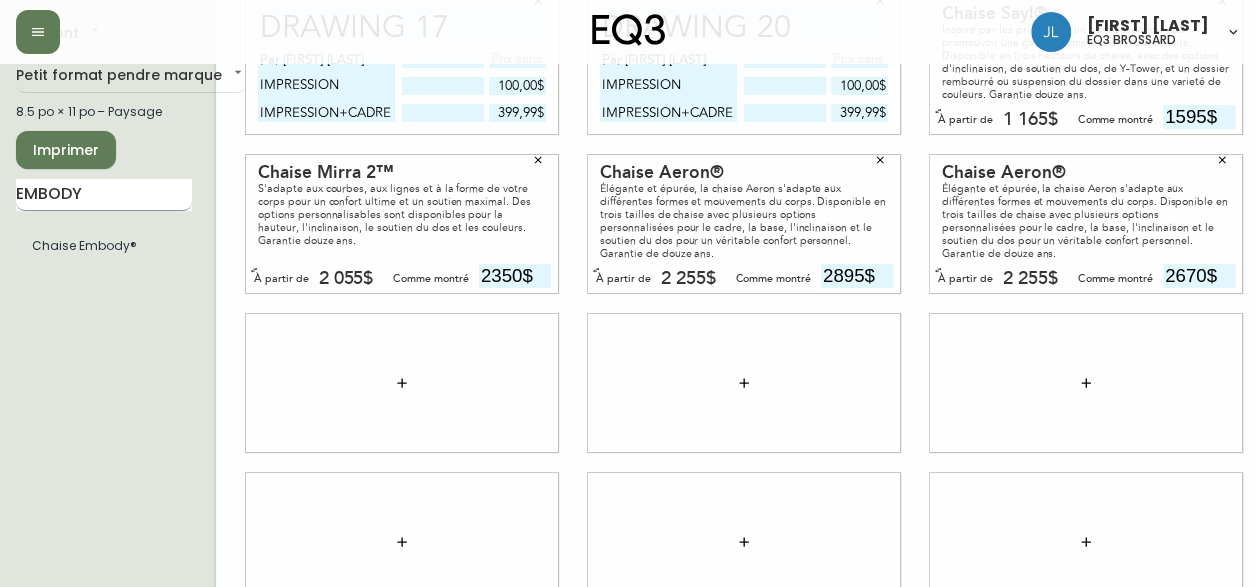 click on "EMBODY" at bounding box center (104, 195) 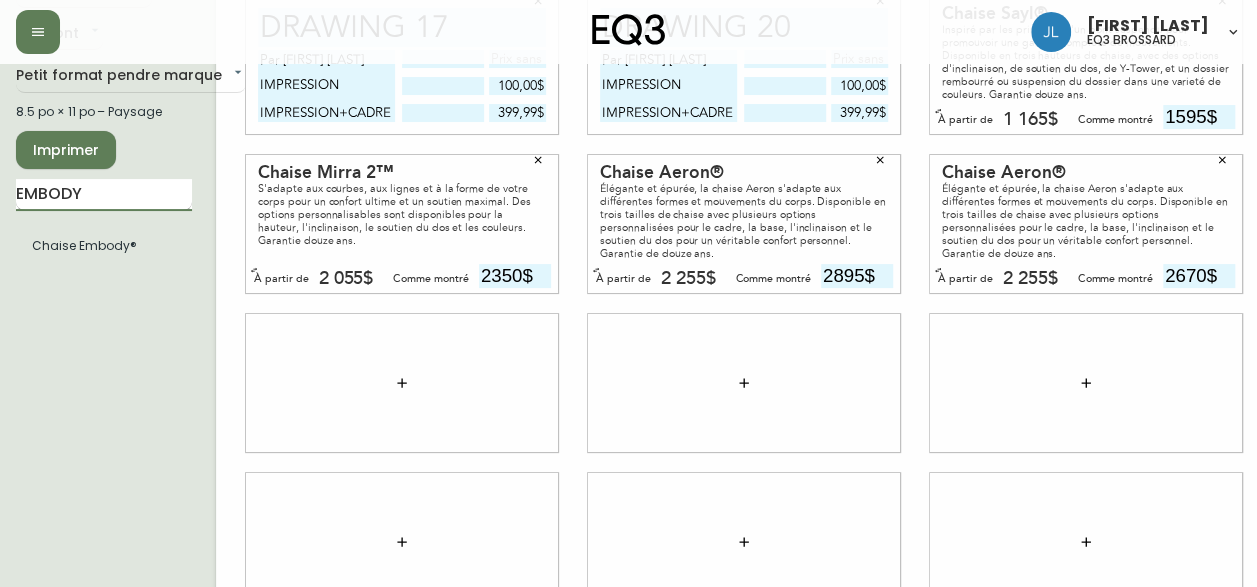 click on "EMBODY" at bounding box center [104, 195] 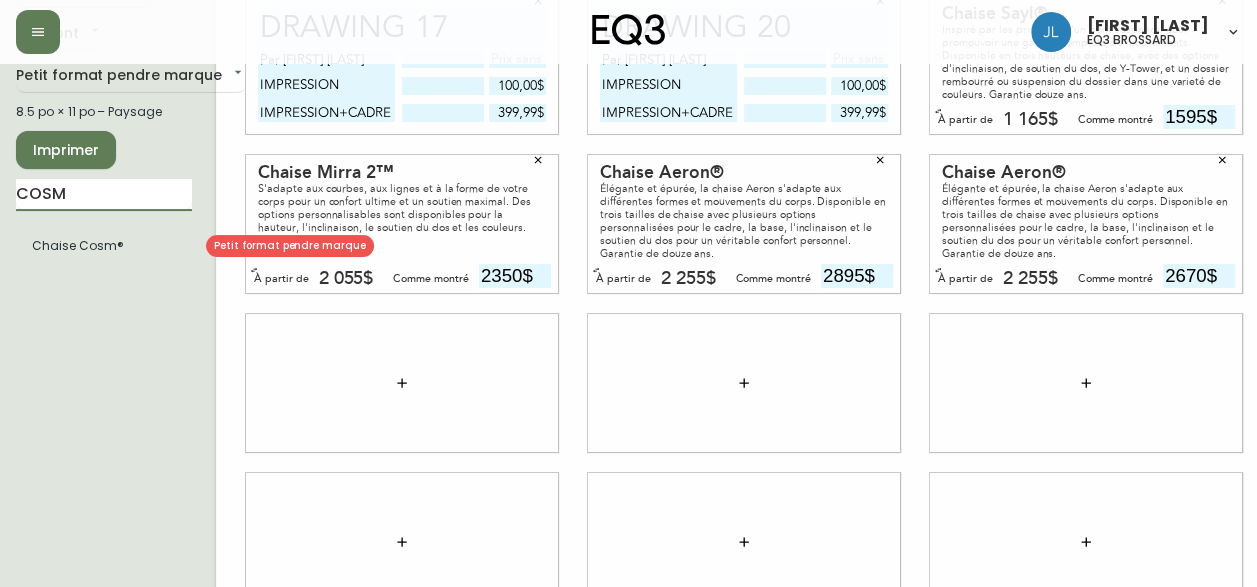 type on "COSM" 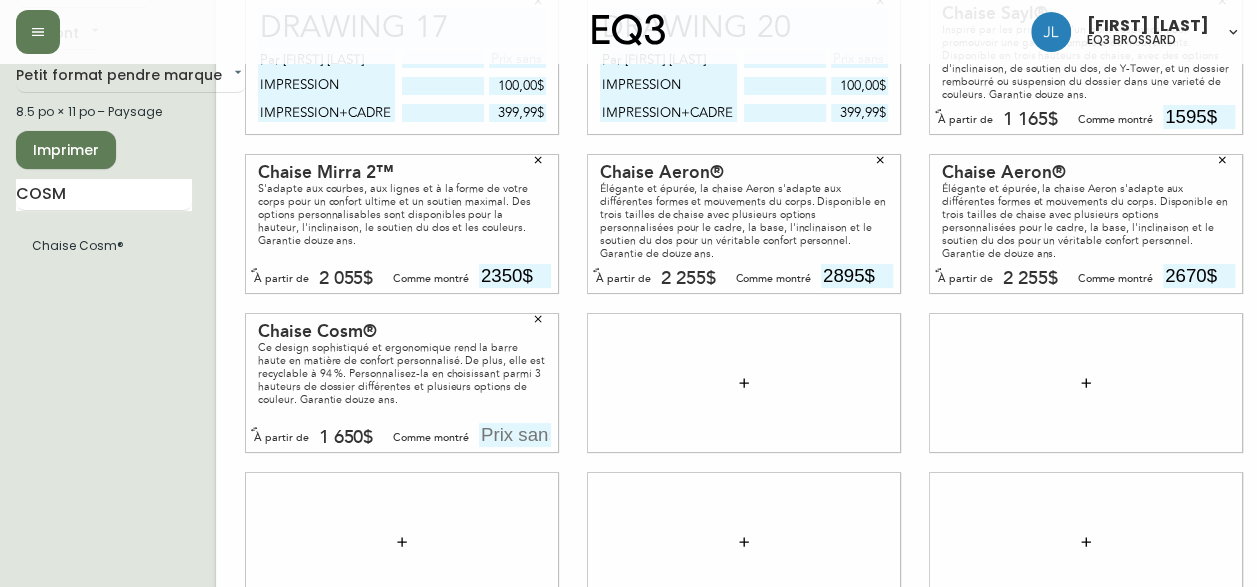 click at bounding box center (515, 435) 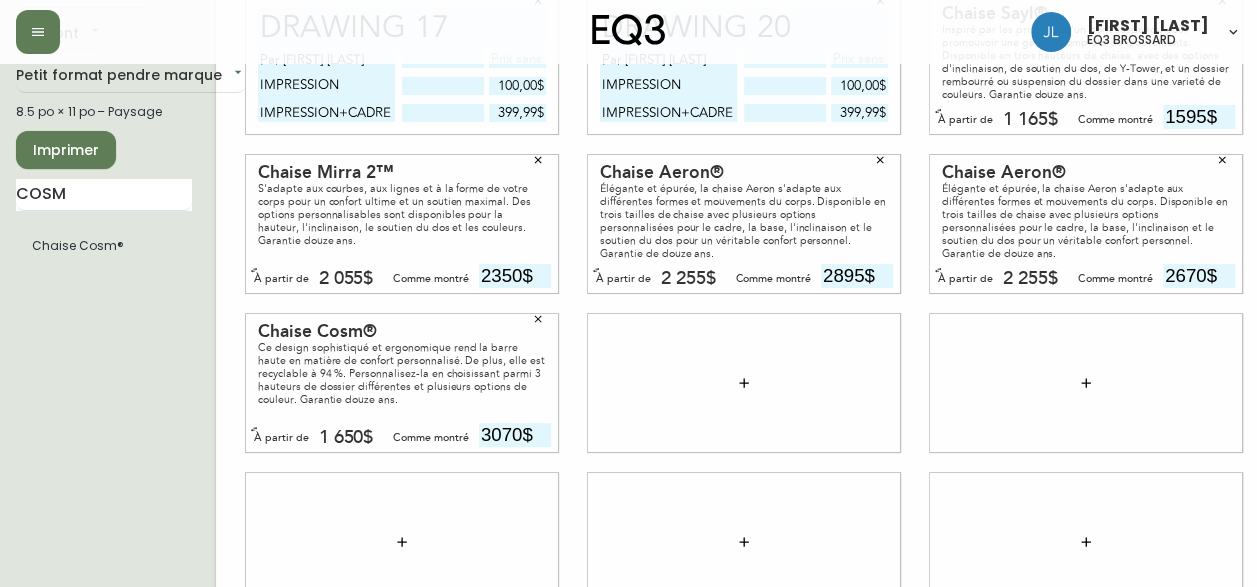 type on "3070$" 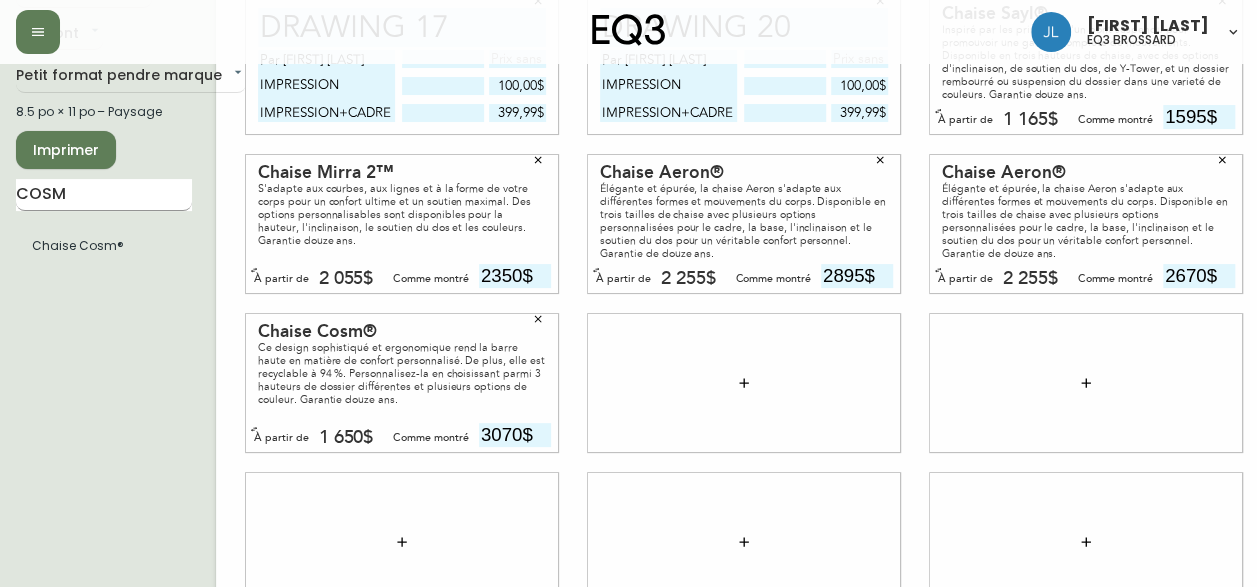 click on "COSM" at bounding box center [104, 195] 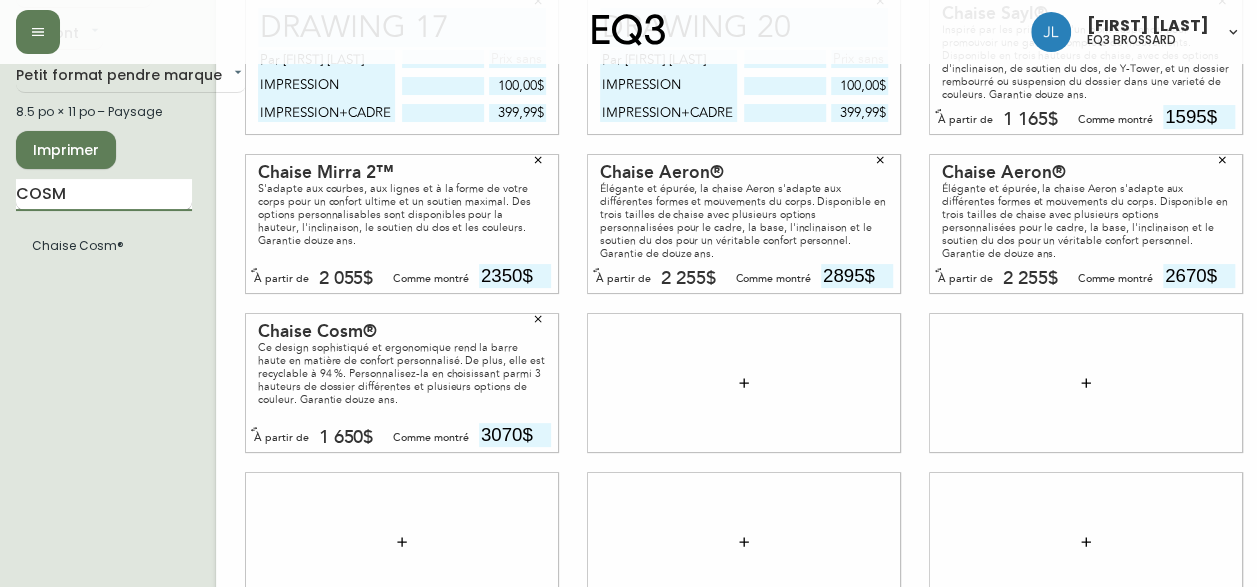 click on "COSM" at bounding box center (104, 195) 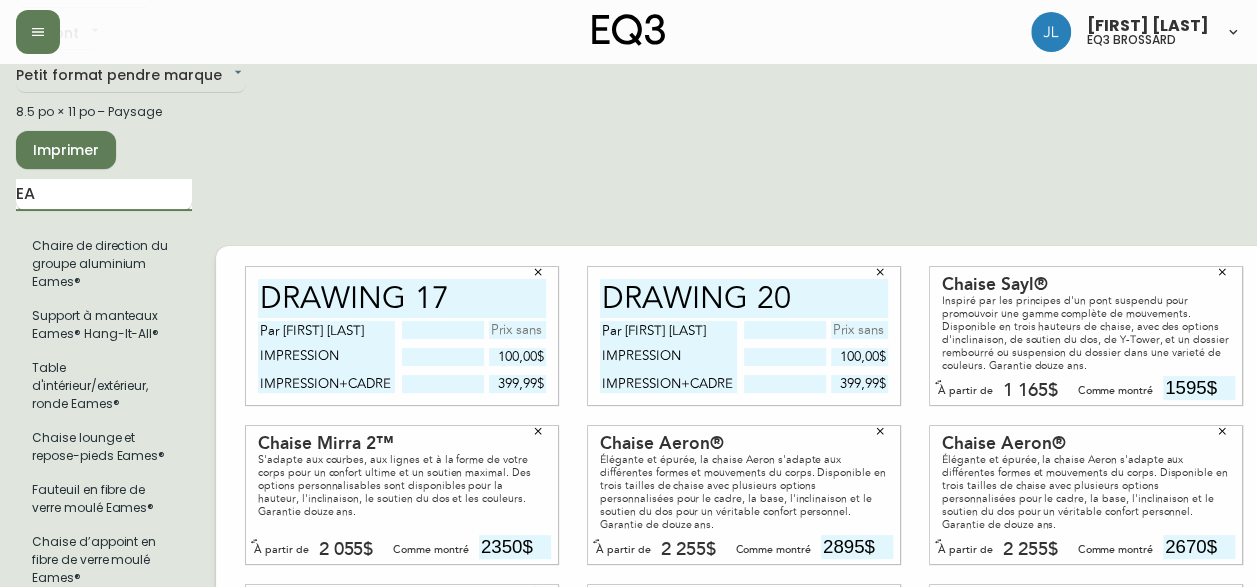 type on "E" 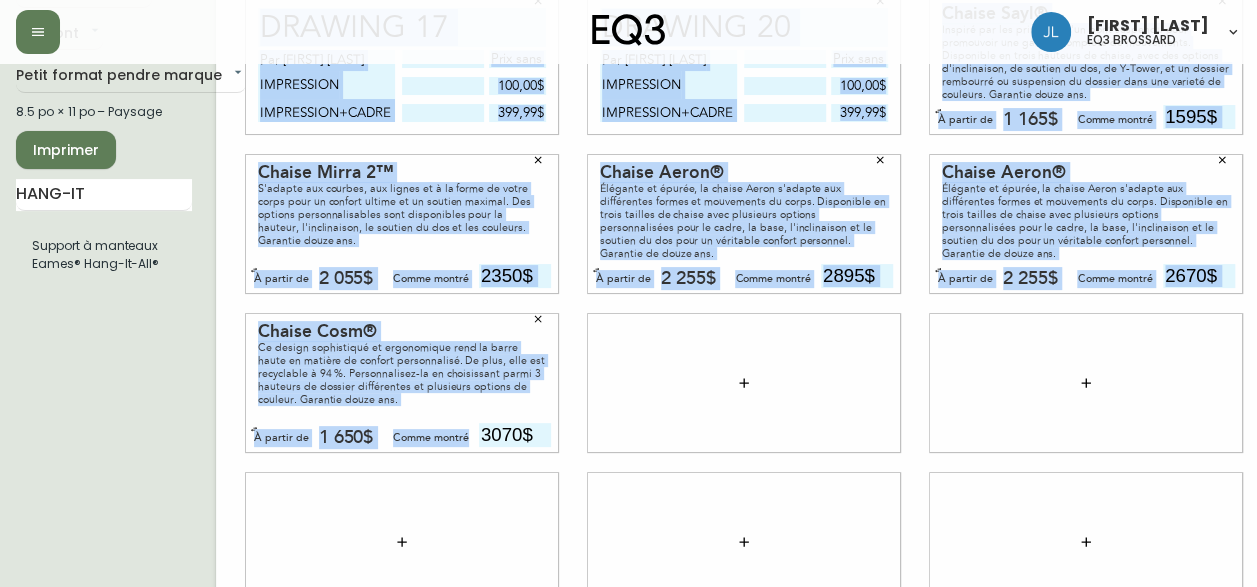 drag, startPoint x: 0, startPoint y: 484, endPoint x: 725, endPoint y: 495, distance: 725.08344 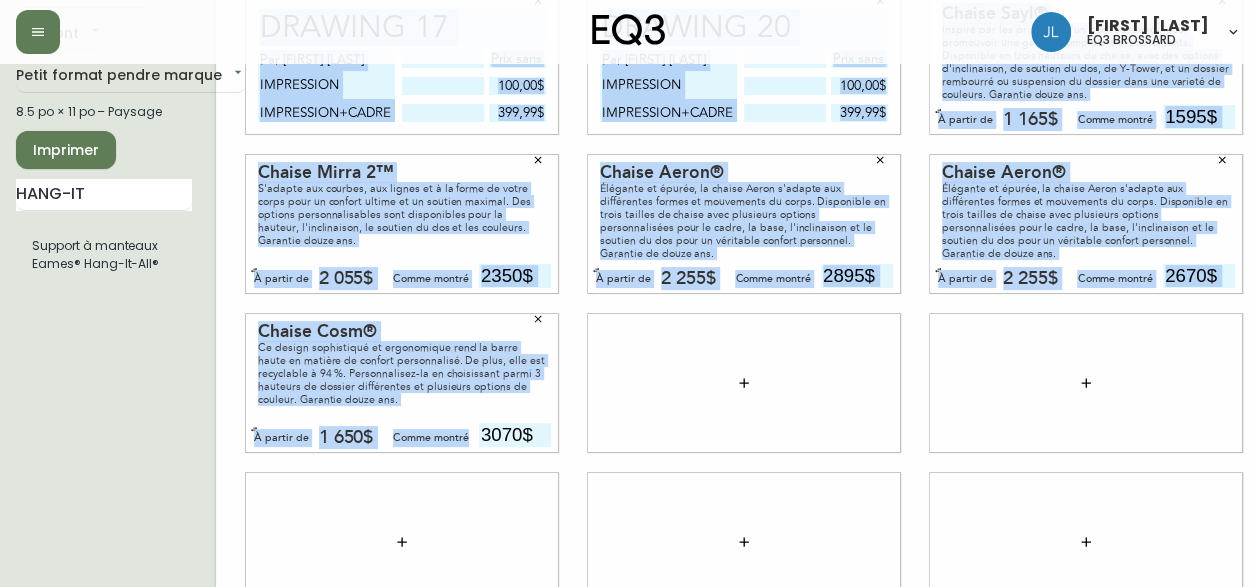 click on "Josiane Lamarche eq3 brossard   English Canada en_CA EQ3 font EQ3 Small Hang Tag small 8.5 in × 11 in – Landscape Print EAMES Eames® Aluminum Group Management Chair Eames® Hang-It-All® Eames® Indoor/Outdoor Table, Round Eames® Lounge Chair and Ottoman Eames® Molded Fiberglass Armchair Eames® Molded Fiberglass Side Chair Eames® Molded Plastic Armchair Eames® Molded Plastic Armchair Rocker Base Eames® Molded Plastic Side Chair Eames® Molded Plywood Coffee Table Wood Base Eames® Molded Plywood Dining Chair Metal Base Eames® Molded Plywood Folding Screen Eames® Molded Plywood Lounge Chair Eames® Molded Wood Side Chair Eames® Soft Pad Management Chair Eames® Storage Unit Eames®️ Turned Stool Eames® Wire Base Elliptical Table Eames® Wire Base Low Table Eames® Wire Chair DRAWING 17 Par [FIRST] [LAST]
IMPRESSION
IMPRESSION+CADRE $100.00 $399.99 DRAWING 20 Par [FIRST] [LAST]
IMPRESSION
IMPRESSION+CADRE $100.00 $399.99 Sayl® Chair From   $1,165 As shown $1595 Mirra 2™ Chair" at bounding box center (628, 375) 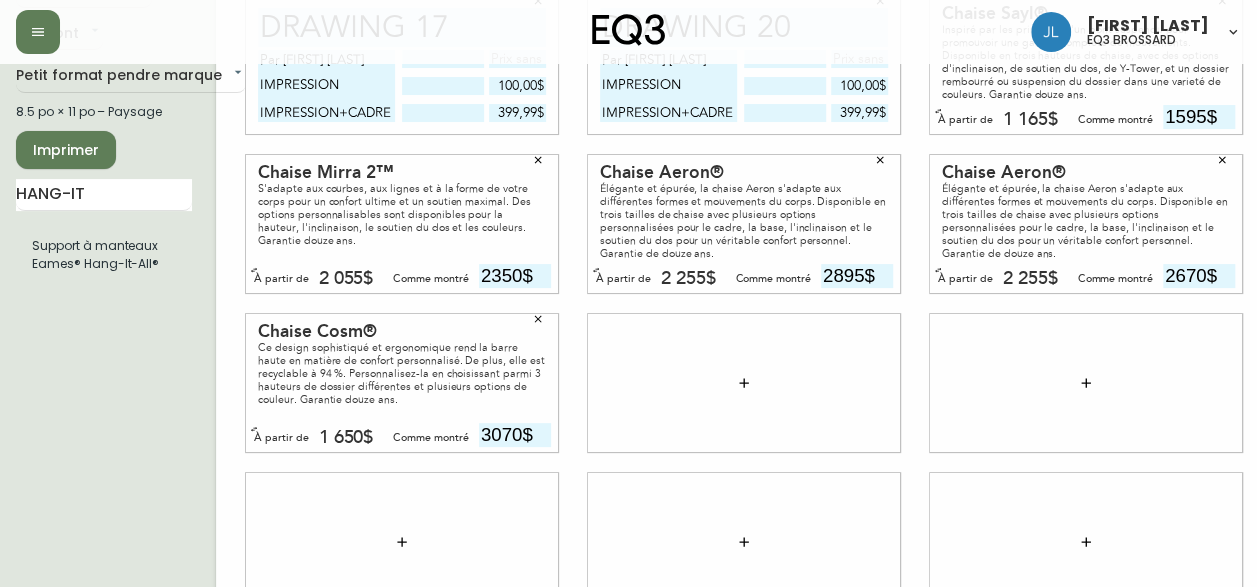 click on "Par [PERSON]
IMPRESSION
IMPRESSION+CADRE 100,00$ 399,99$ DRAWING 20 Par [PERSON]
IMPRESSION
IMPRESSION+CADRE 100,00$ 399,99$ Chaise Sayl® Inspiré par les principes d'un pont suspendu pour promouvoir une gamme complète de mouvements.  Disponible en trois hauteurs de chaise, avec des options d'inclinaison, de soutien du dos, de Y-Tower, et un dossier rembourré ou suspension du dossier dans une varieté de couleurs. Garantie douze ans. À partir de   1 165$ Comme montré 1595$ Chaise Mirra 2™ S'adapte aux courbes, aux lignes et à la forme de votre corps pour un confort ultime et un soutien maximal. Des options personnalisables sont disponibles pour la hauteur, l'inclinaison, le soutien du dos et les couleurs. Garantie douze ans. À partir de   2 055$ Comme montré 2350$   2 255$" at bounding box center [628, 343] 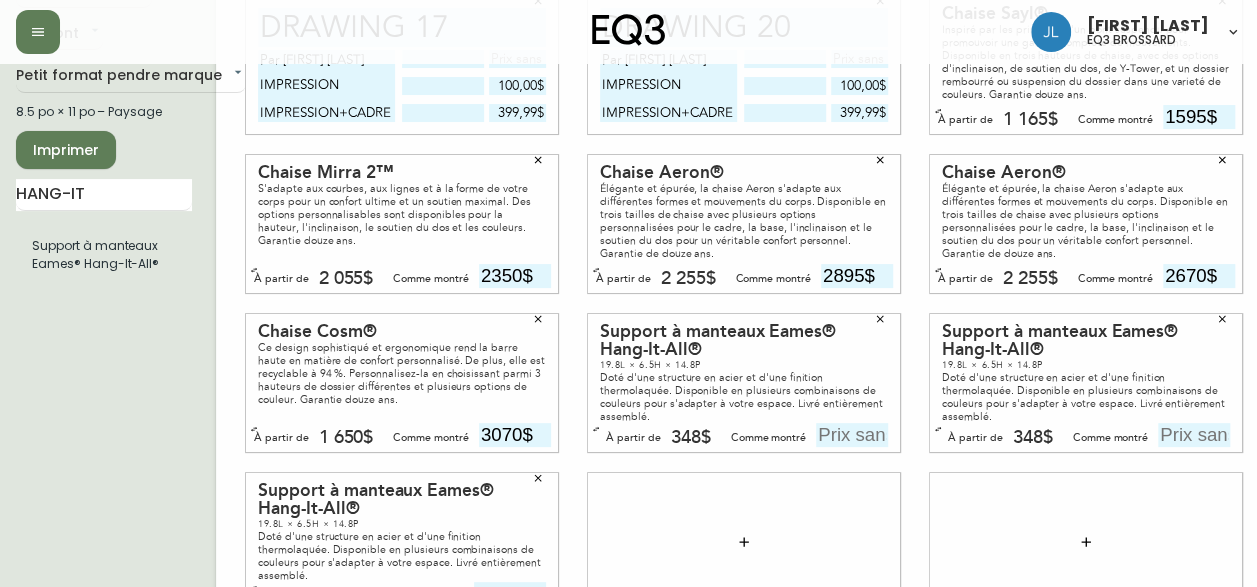 click on "Doté d'une structure en acier et d'une finition thermolaquée. Disponible en plusieurs combinaisons de couleurs pour s'adapter à votre espace. Livré entièrement assemblé." at bounding box center [402, 556] 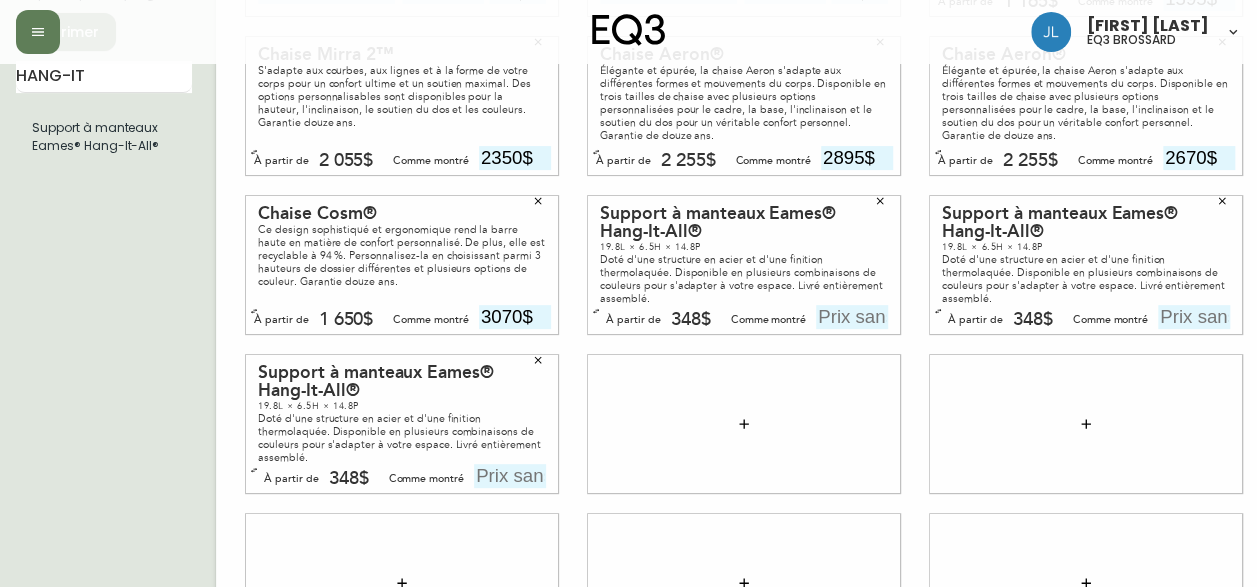 scroll, scrollTop: 224, scrollLeft: 0, axis: vertical 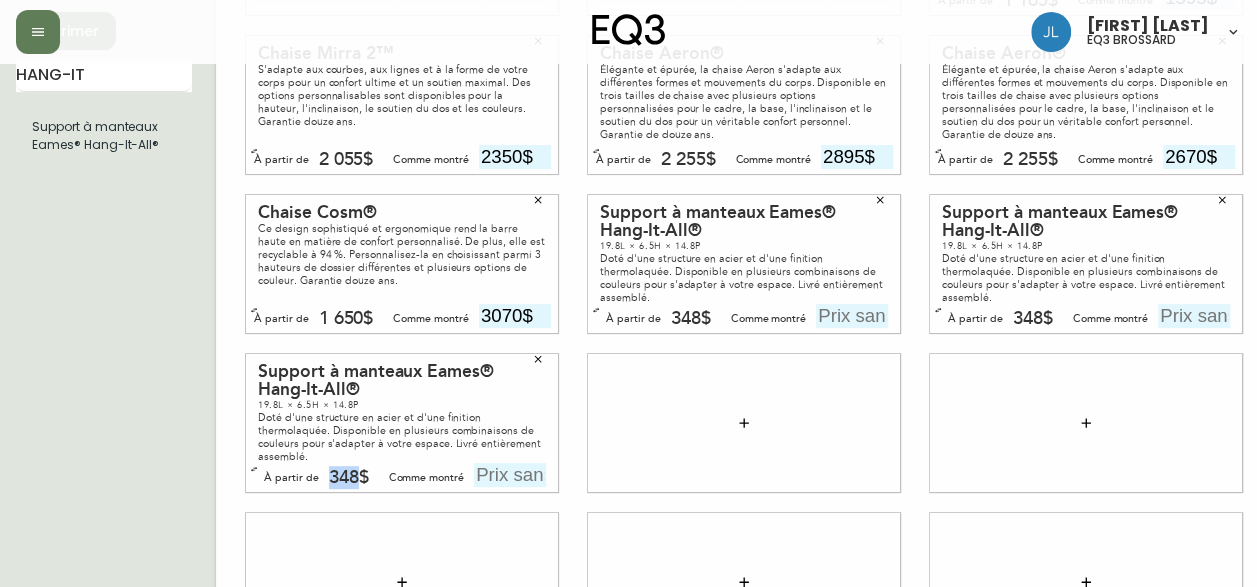 drag, startPoint x: 358, startPoint y: 479, endPoint x: 320, endPoint y: 476, distance: 38.118237 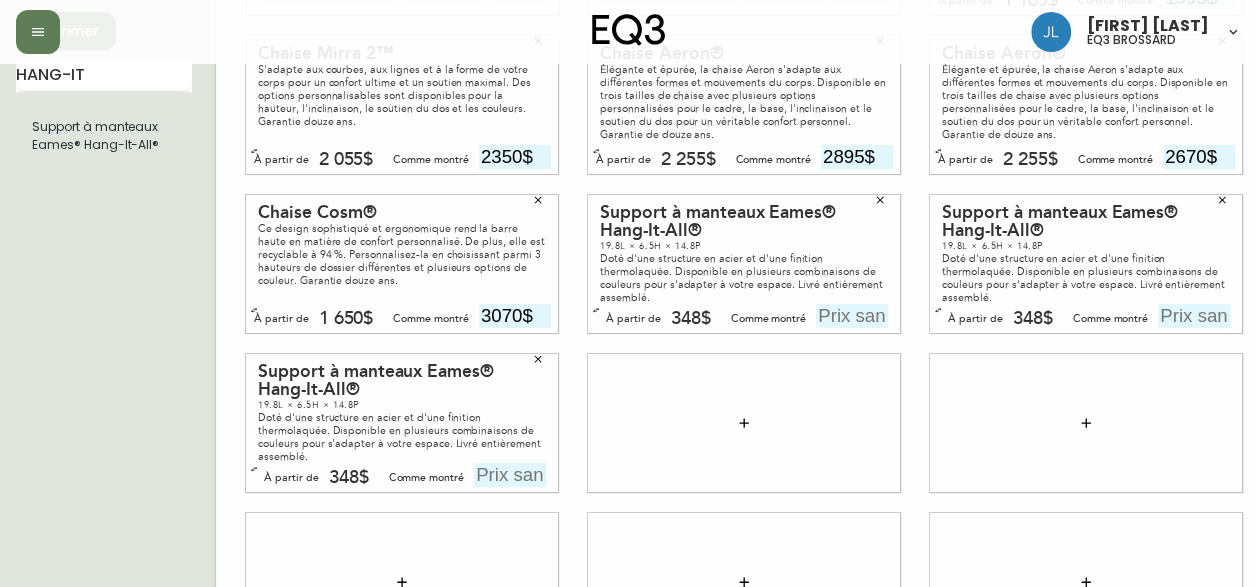click on "Support à manteaux Eames® Hang-It-All® 19.8L × 6.5H × 14.8P Doté d'une structure en acier et d'une finition thermolaquée. Disponible en plusieurs combinaisons de couleurs pour s'adapter à votre espace. Livré entièrement assemblé. À partir de   348$ Comme montré" at bounding box center (402, 423) 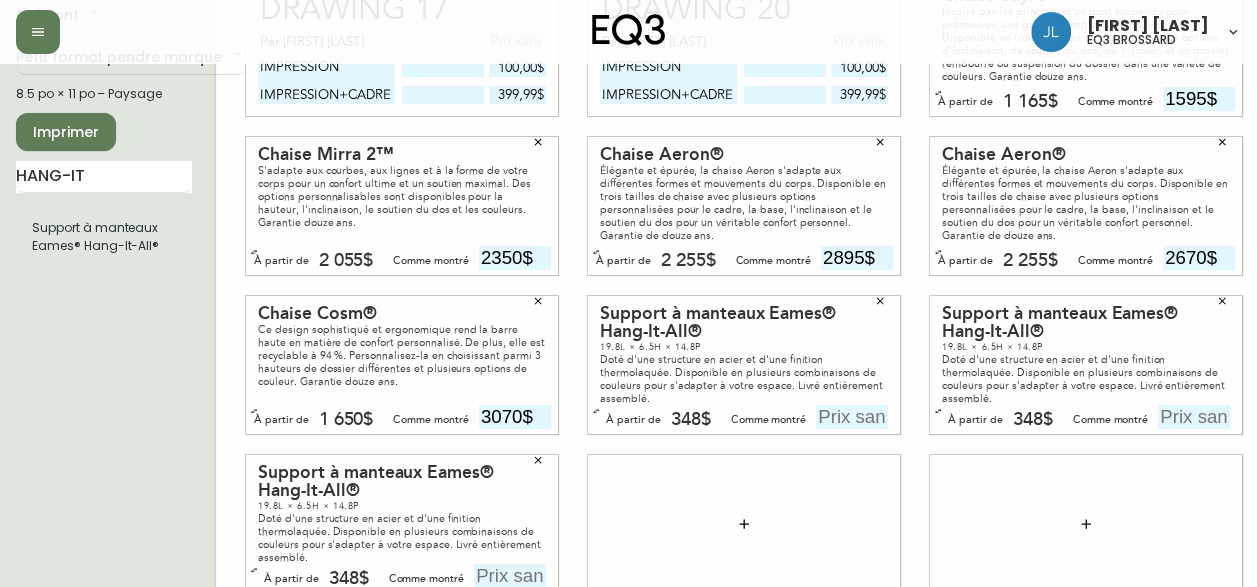 scroll, scrollTop: 0, scrollLeft: 0, axis: both 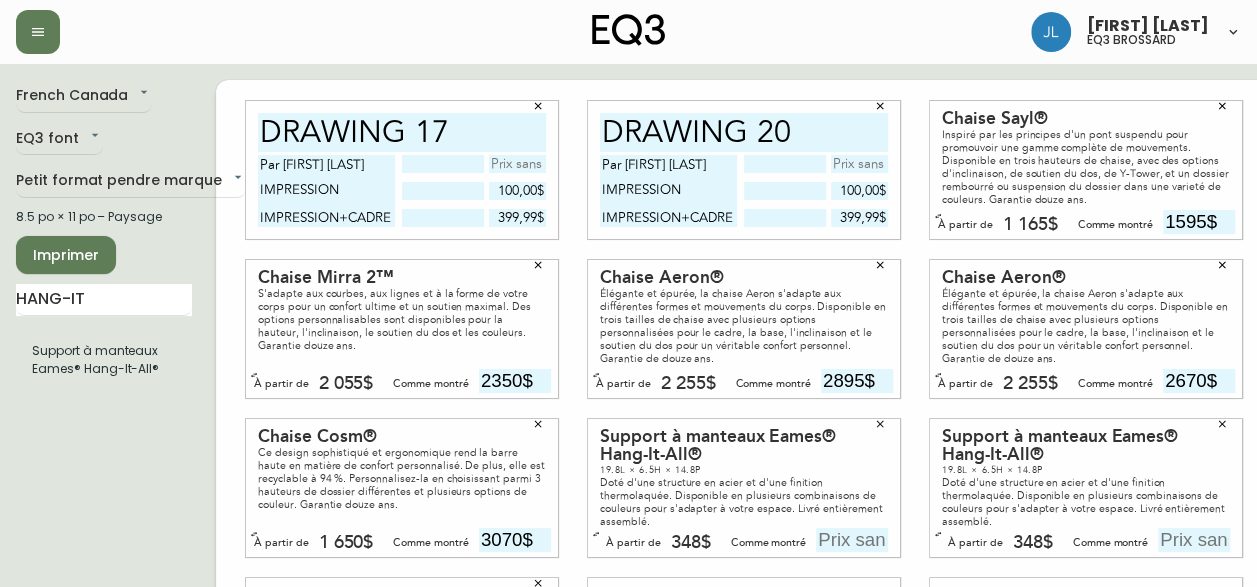 click on "348$" at bounding box center (691, 543) 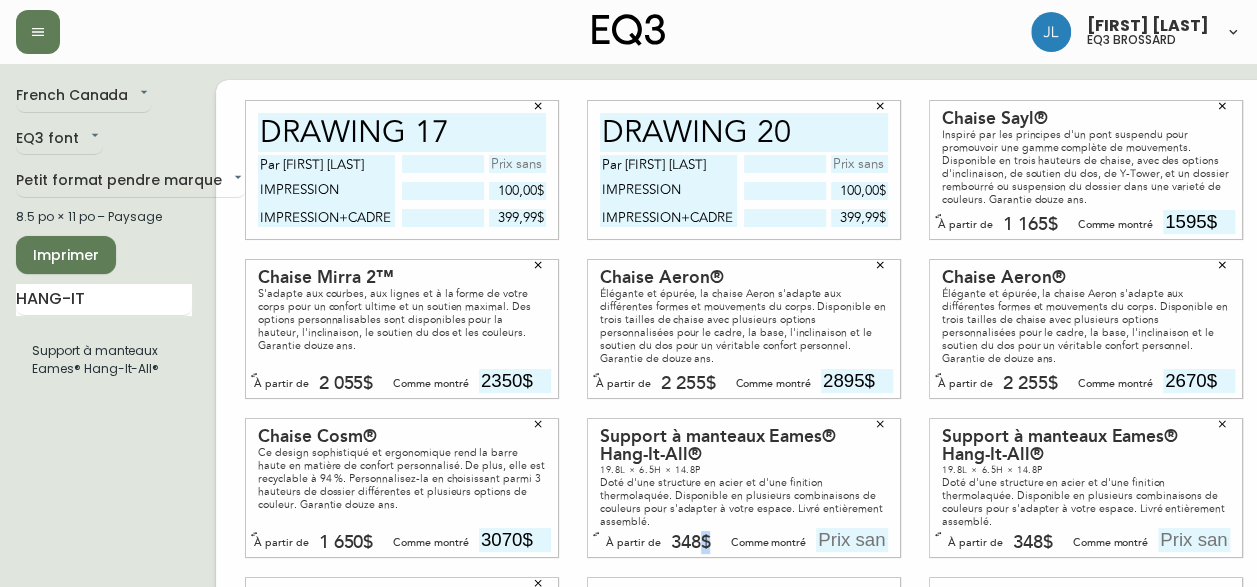 click on "348$" at bounding box center [691, 543] 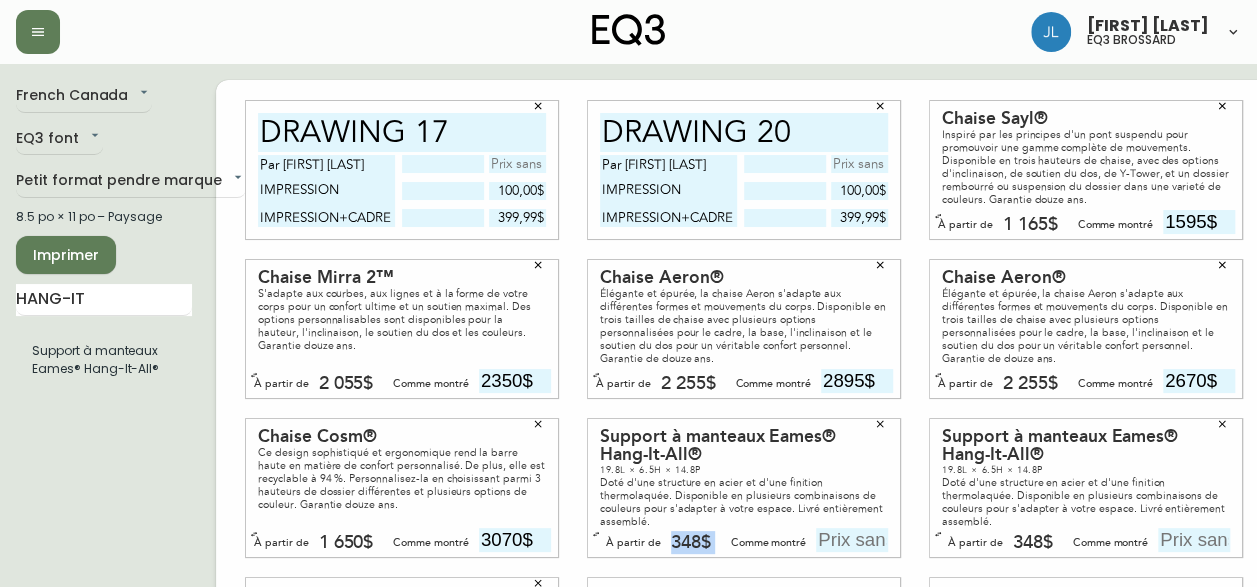 click on "348$" at bounding box center [691, 543] 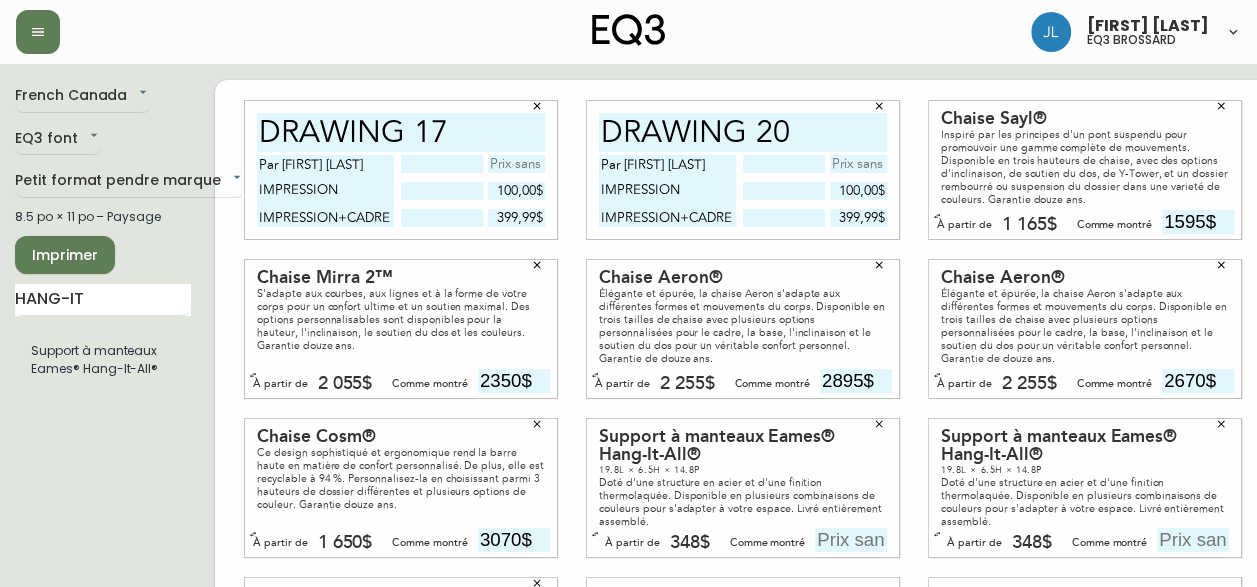 click on "Support à manteaux Eames® Hang-It-All® 19.8L × 6.5H × 14.8P Doté d'une structure en acier et d'une finition thermolaquée. Disponible en plusieurs combinaisons de couleurs pour s'adapter à votre espace. Livré entièrement assemblé. À partir de   348$ Comme montré" at bounding box center [743, 488] 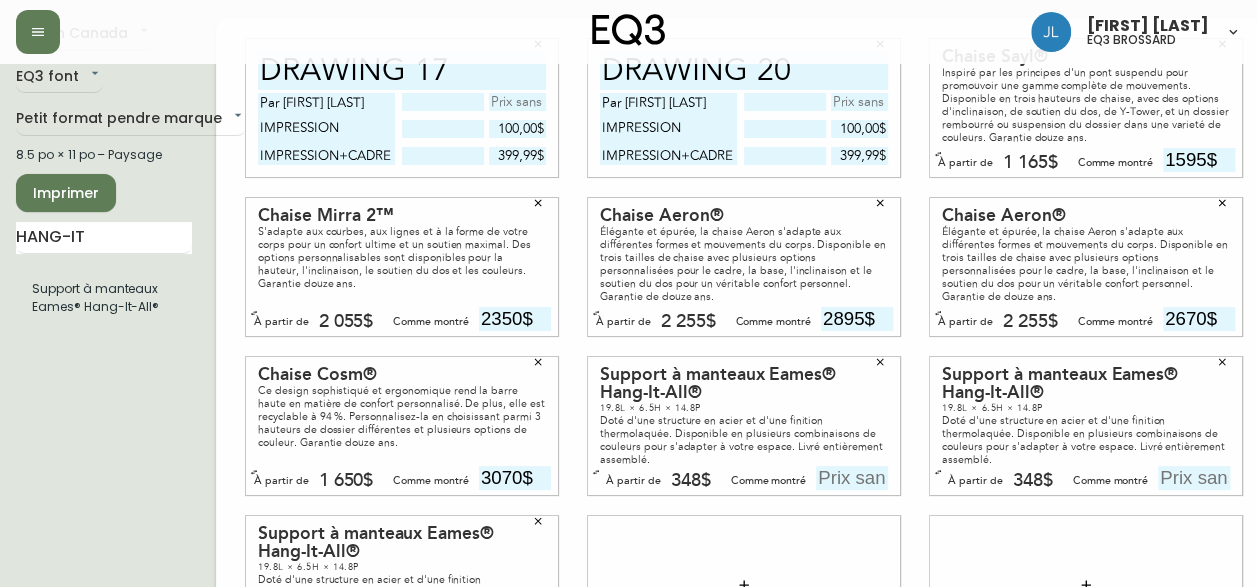 scroll, scrollTop: 58, scrollLeft: 0, axis: vertical 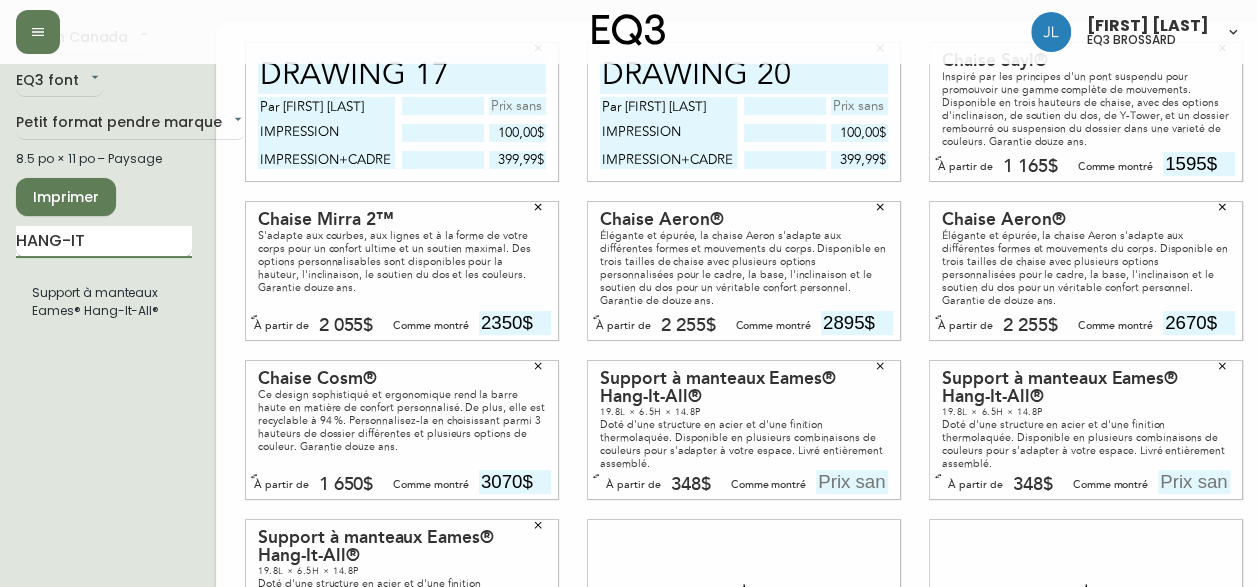 click on "HANG-IT" at bounding box center [104, 242] 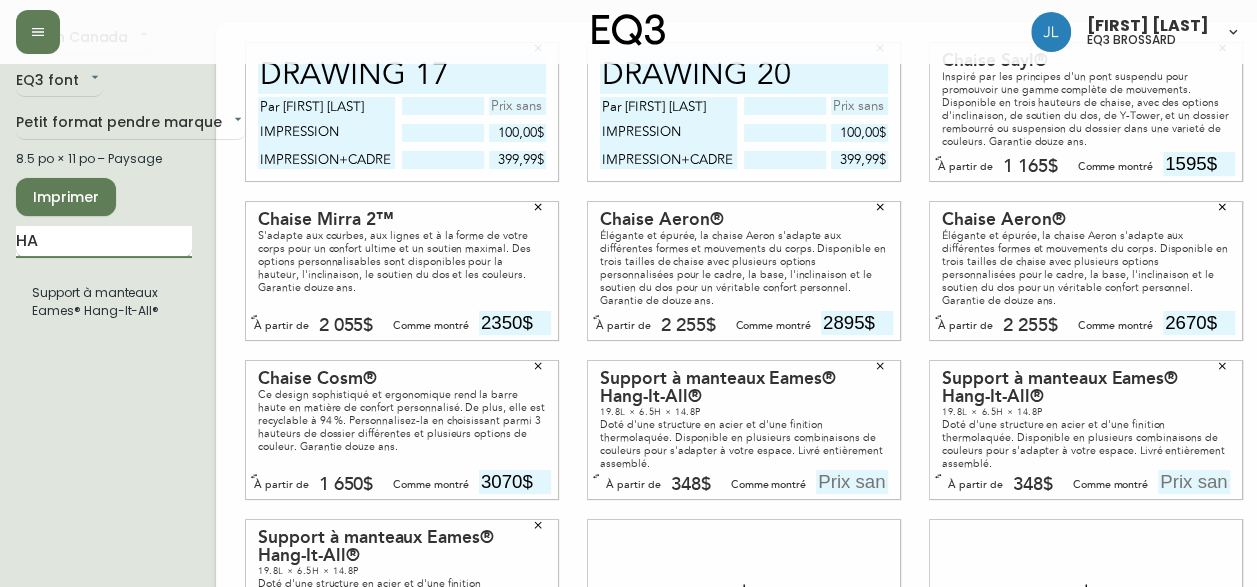 type on "H" 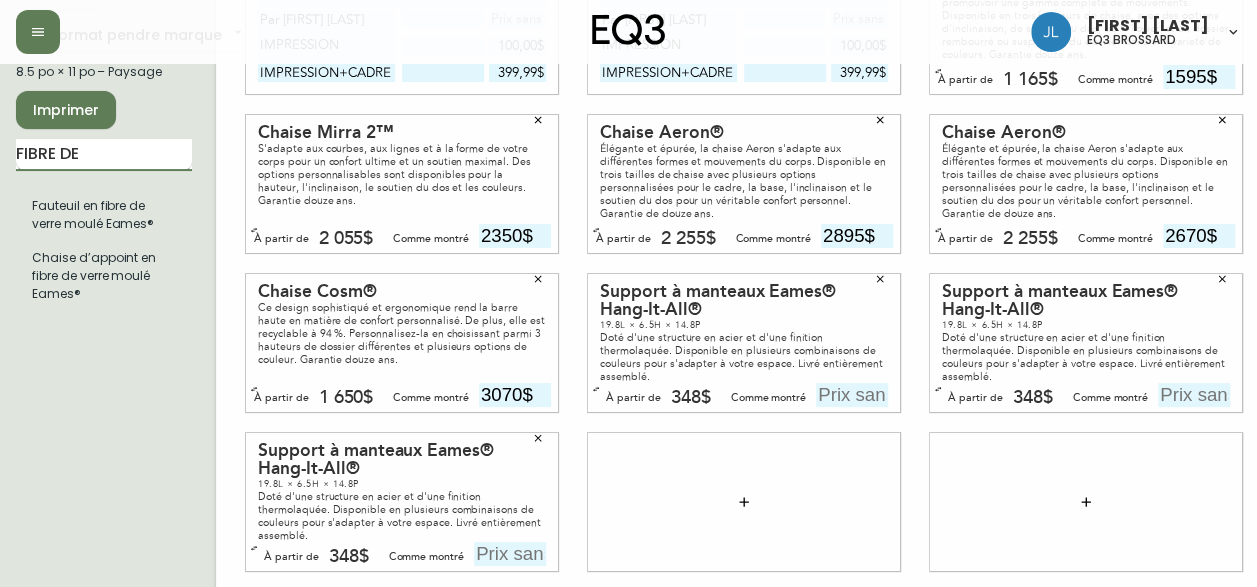 scroll, scrollTop: 146, scrollLeft: 0, axis: vertical 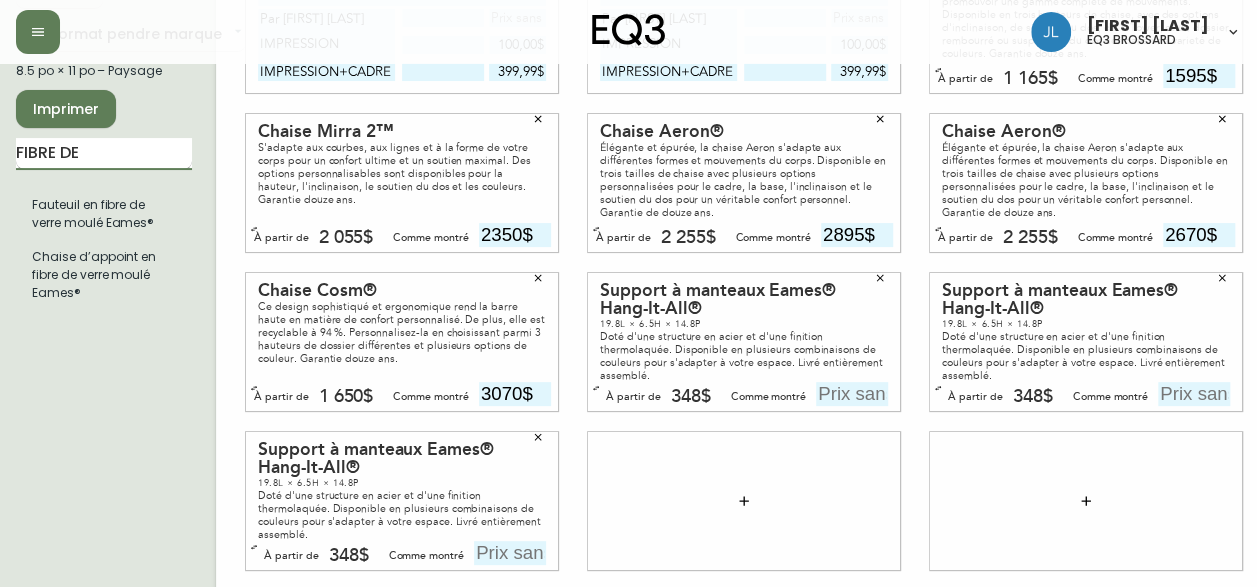 type on "FIBRE DE" 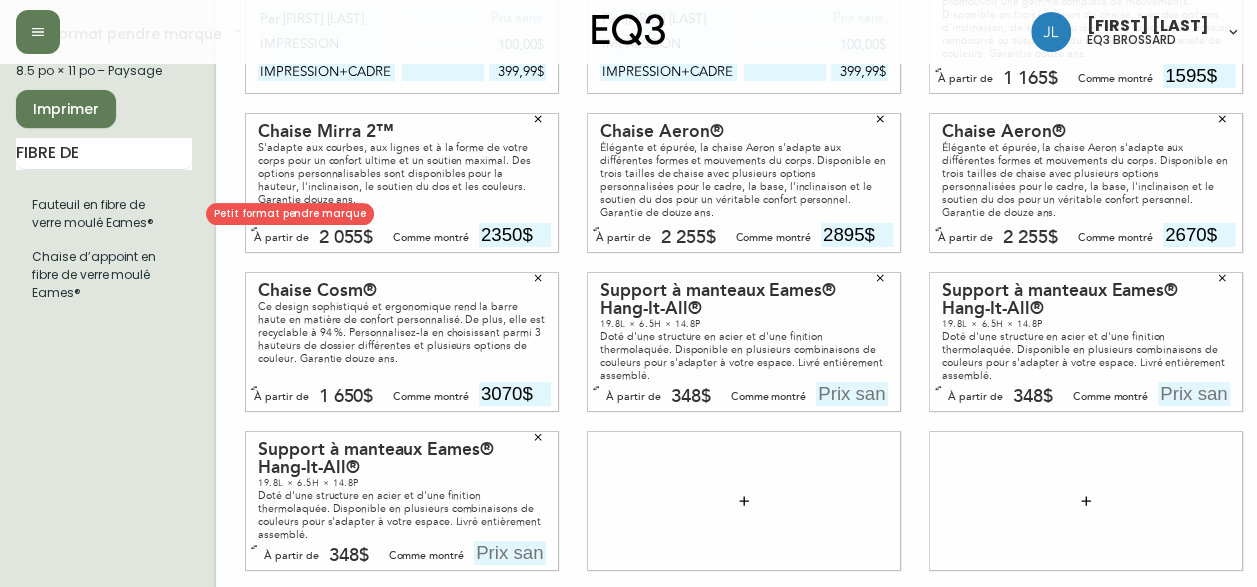 click on "Fauteuil en fibre de verre moulé Eames®" at bounding box center (104, 214) 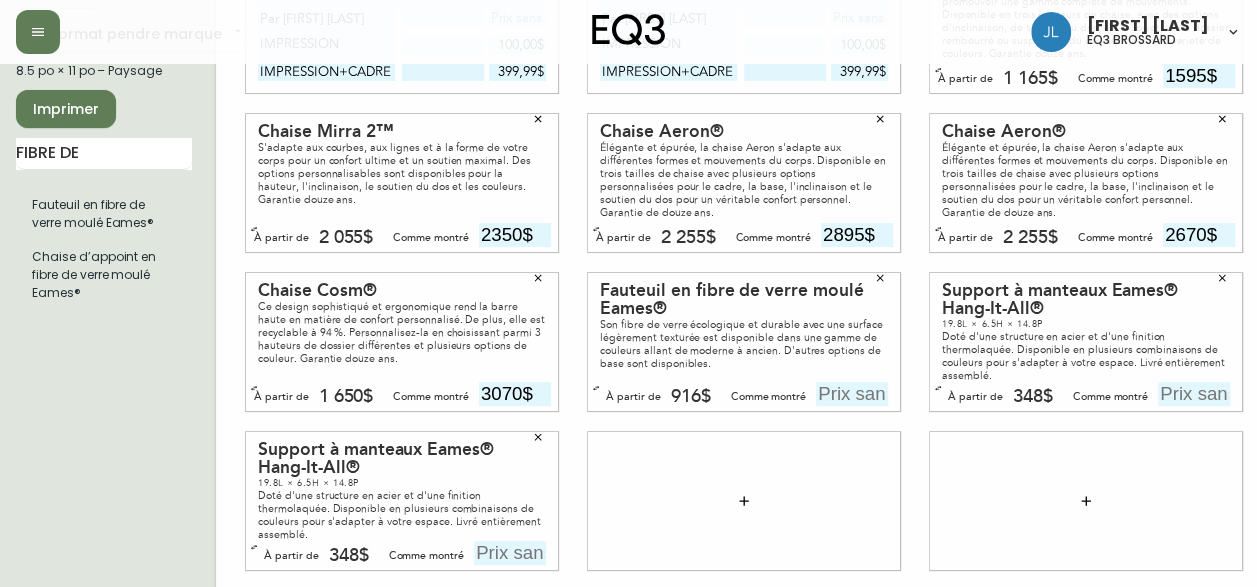 click on "Fauteuil en fibre de verre moulé Eames®  Son fibre de verre écologique et durable avec une surface légèrement texturée est disponible dans une gamme de couleurs allant de moderne à ancien. D'autres options de base sont disponibles. À partir de   916$ Comme montré" at bounding box center [744, 342] 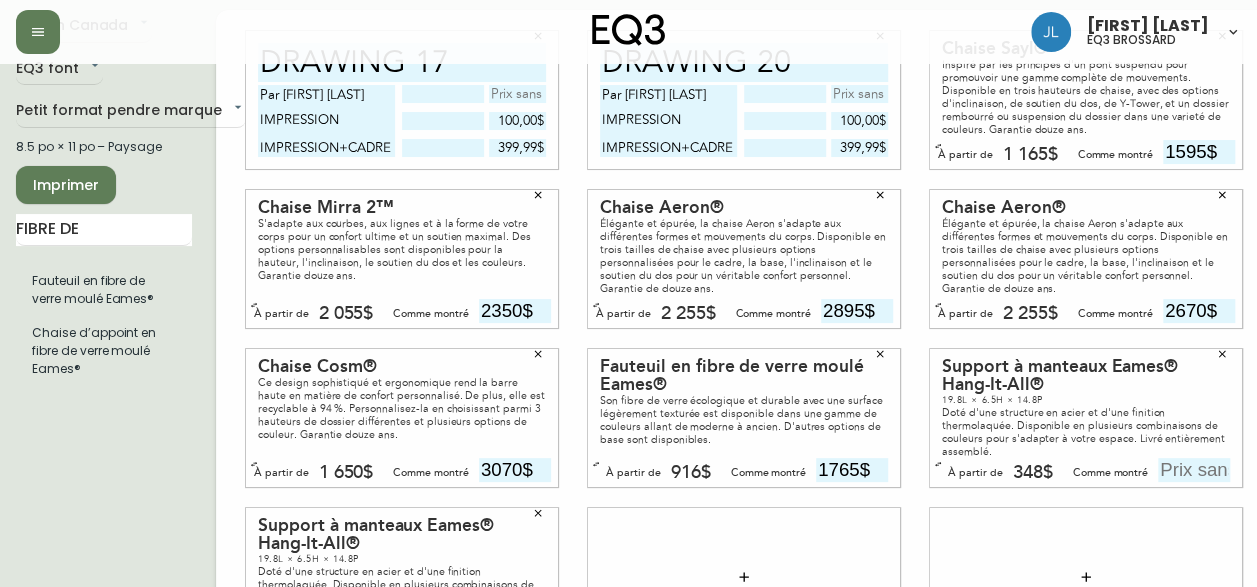 scroll, scrollTop: 72, scrollLeft: 0, axis: vertical 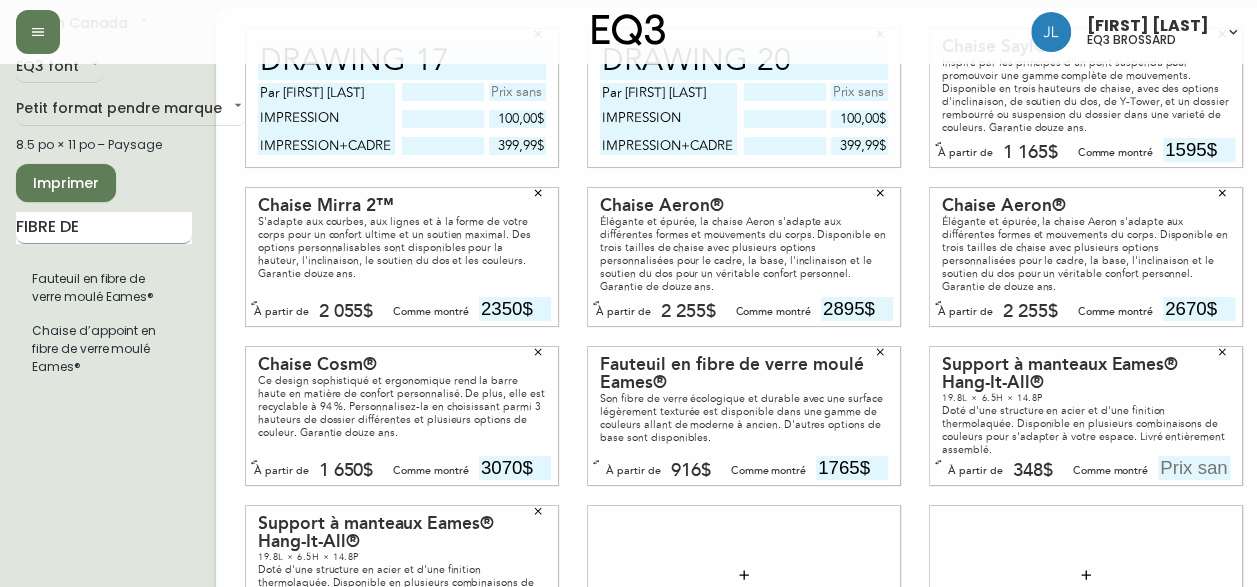 type on "1765$" 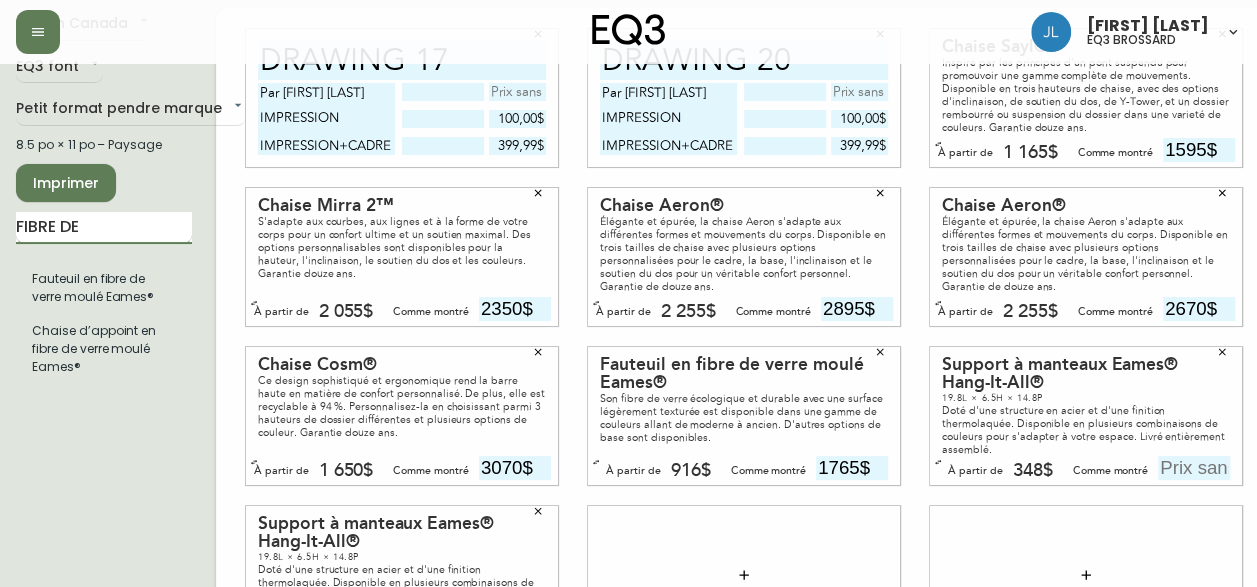 click on "FIBRE DE" at bounding box center (104, 228) 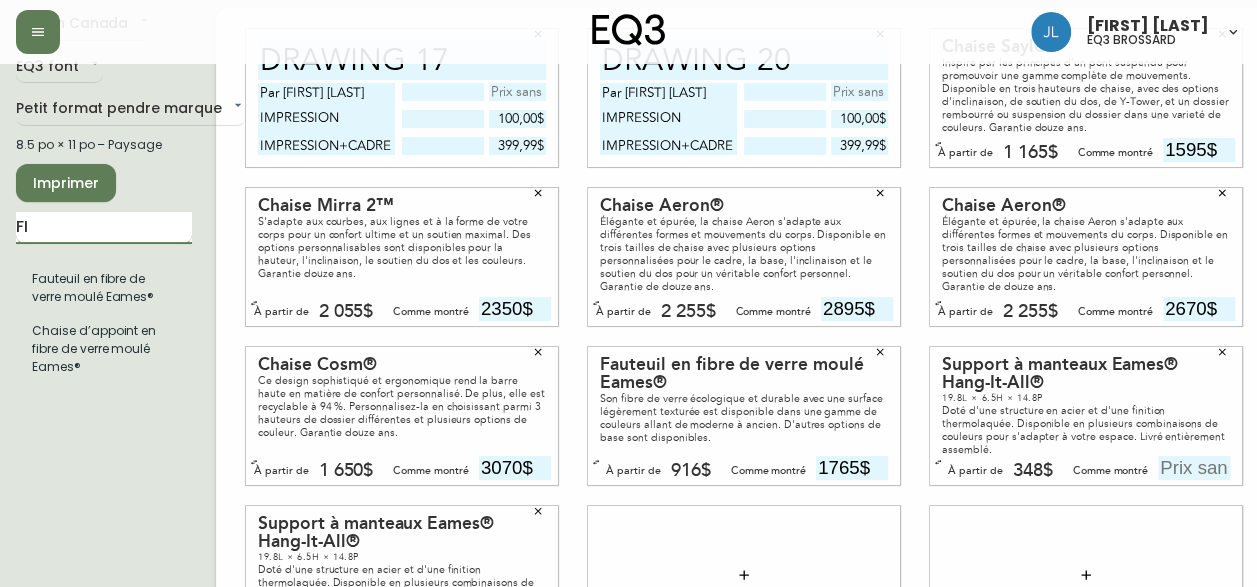 type on "F" 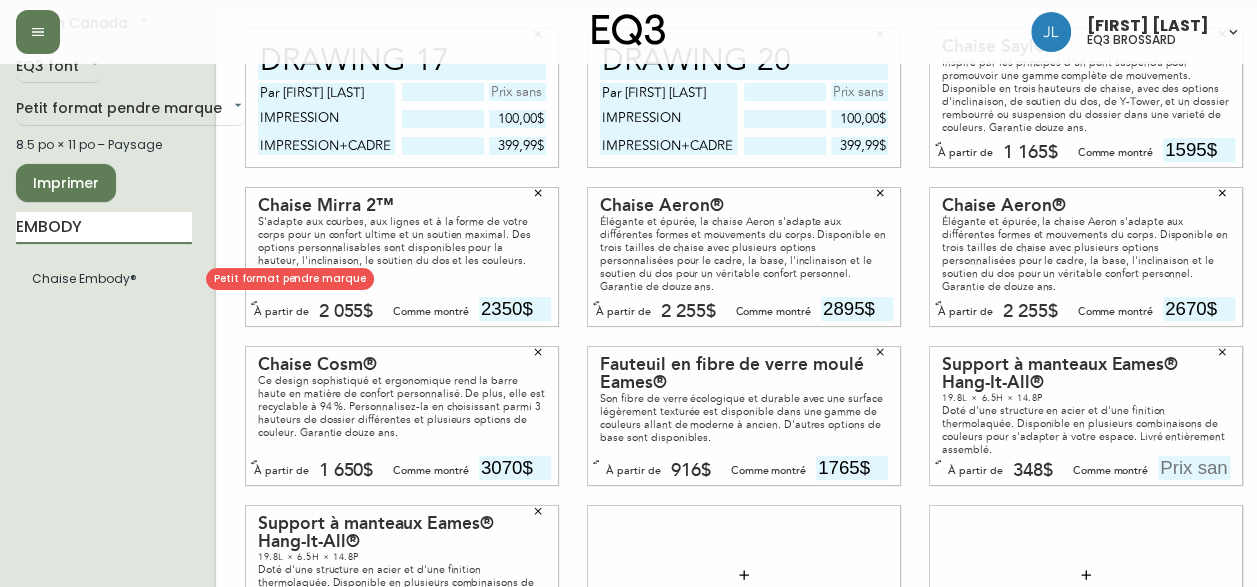 type on "EMBODY" 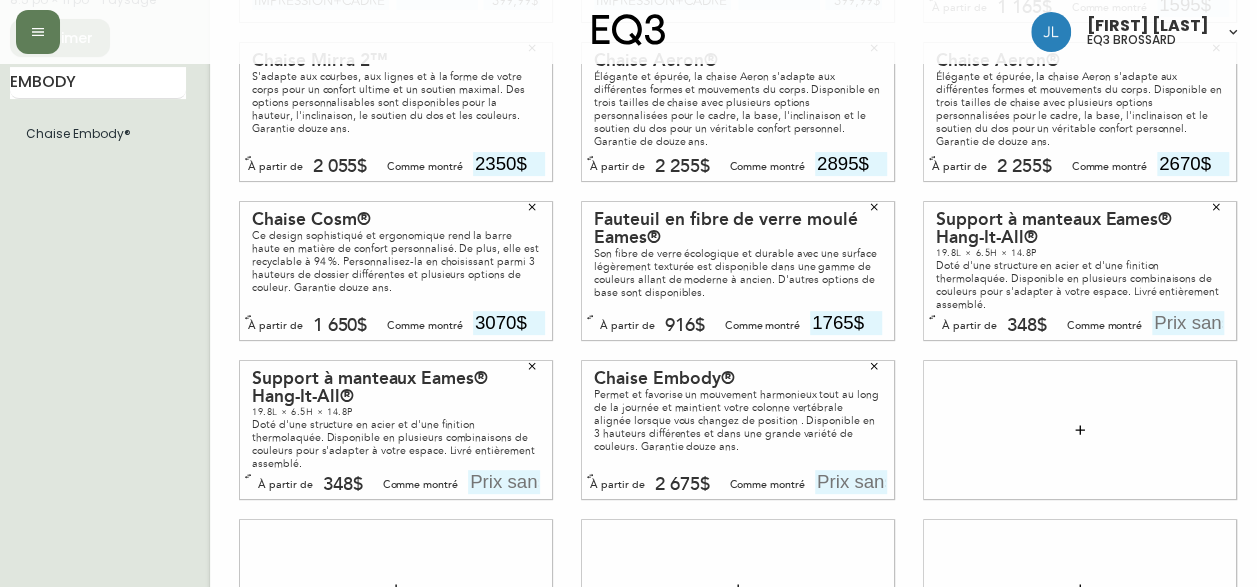 scroll, scrollTop: 218, scrollLeft: 6, axis: both 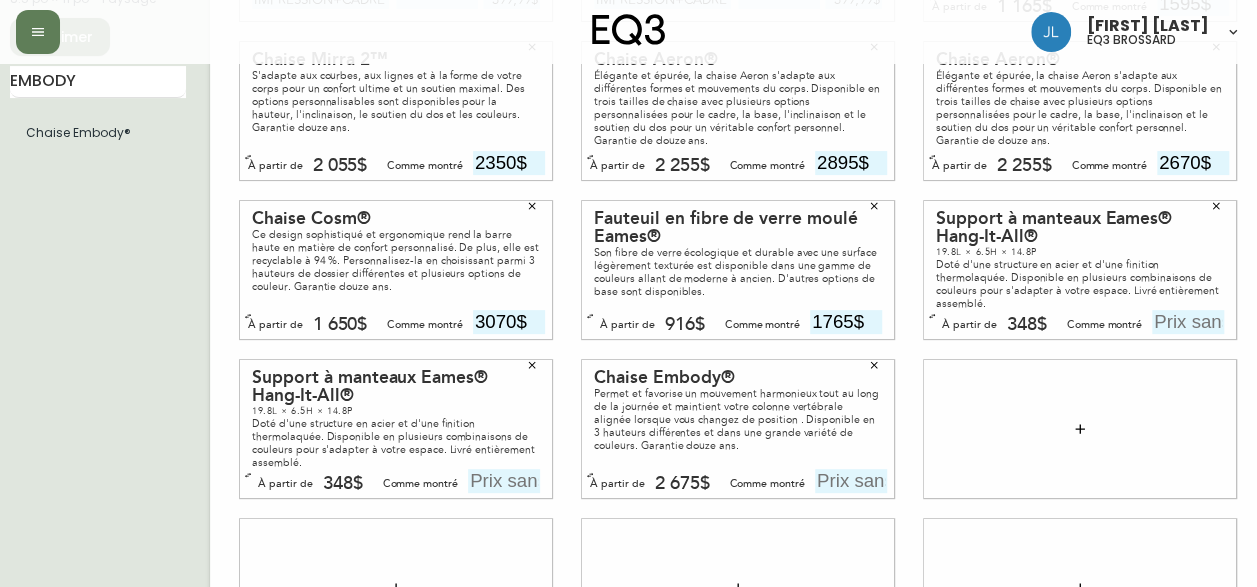 click 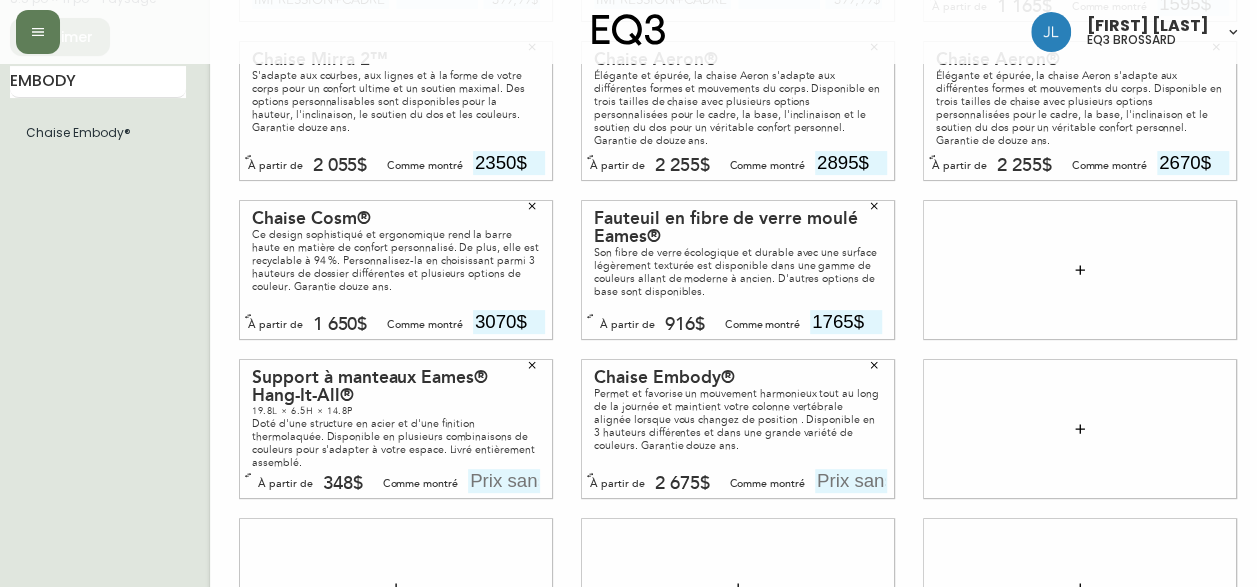 scroll, scrollTop: 0, scrollLeft: 6, axis: horizontal 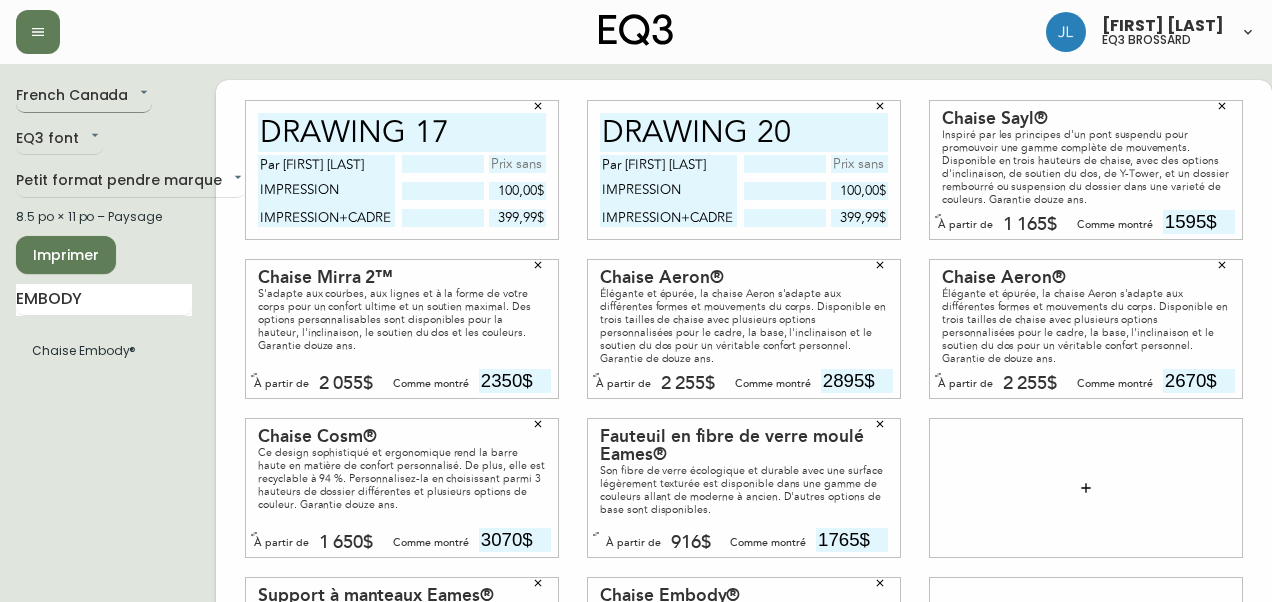 click on "Josiane Lamarche eq3 brossard   French Canada fr_CA EQ3 font EQ3 Petit format pendre marque small 8.5 po × 11 po – Paysage Imprimer EMBODY Chaise Embody® DRAWING 17 Par [FIRST] [LAST]
IMPRESSION
IMPRESSION+CADRE 100,00$ 399,99$ DRAWING 20 Par [FIRST] [LAST]
IMPRESSION
IMPRESSION+CADRE 100,00$ 399,99$ Chaise Sayl® Inspiré par les principes d'un pont suspendu pour promouvoir une gamme complète de mouvements.  Disponible en trois hauteurs de chaise, avec des options d'inclinaison, de soutien du dos, de Y-Tower, et un dossier rembourré ou suspension du dossier dans une varieté de couleurs. Garantie douze ans. À partir de   1 165$ Comme montré 1595$ Chaise Mirra 2™ S'adapte aux courbes, aux lignes et à la forme de votre corps pour un confort ultime et un soutien maximal. Des options personnalisables sont disponibles pour la hauteur, l'inclinaison, le soutien du dos et les couleurs. Garantie douze ans. À partir de   2 055$ Comme montré 2350$ Chaise Aeron® À partir de   2 255$" at bounding box center [636, 448] 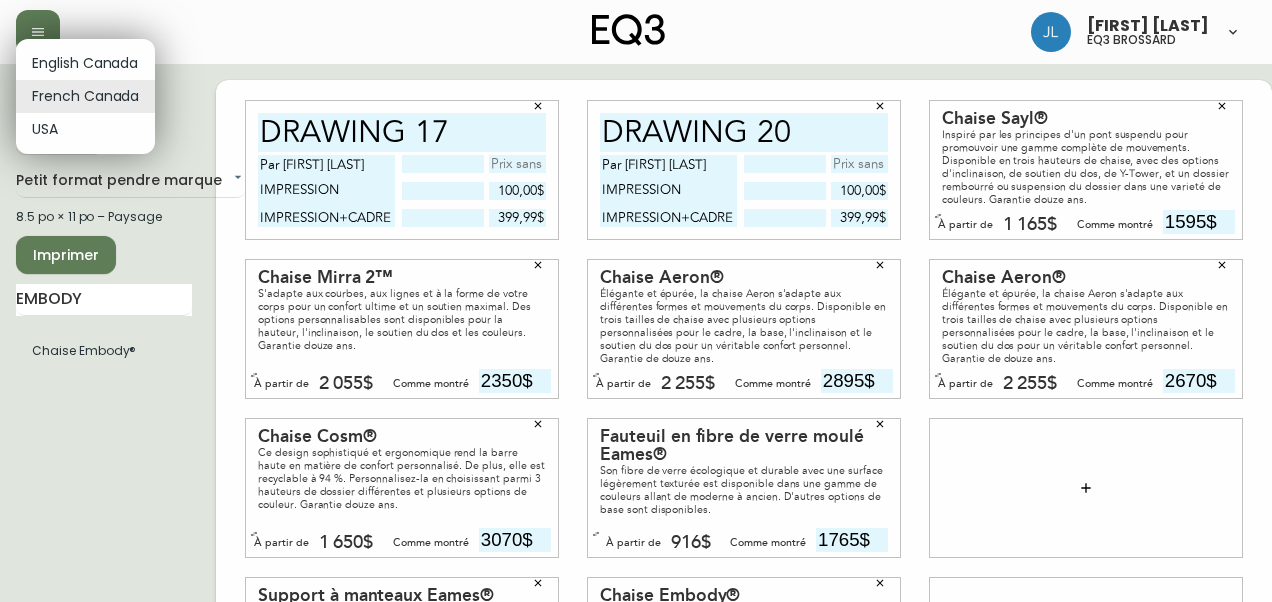 click on "English Canada" at bounding box center (85, 63) 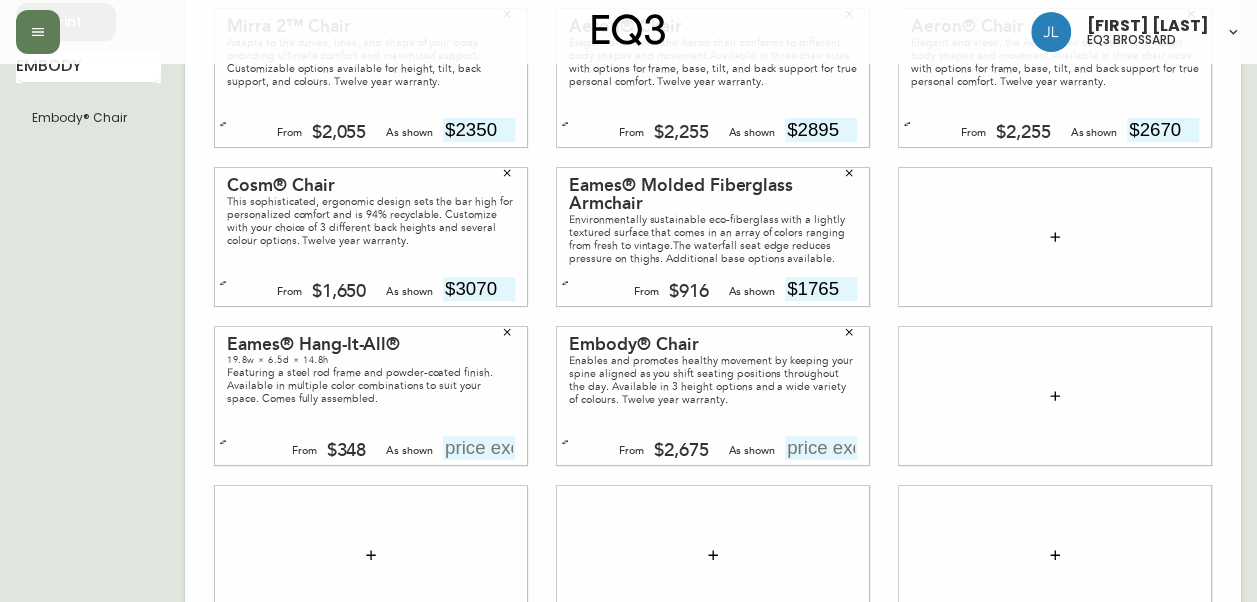 scroll, scrollTop: 252, scrollLeft: 0, axis: vertical 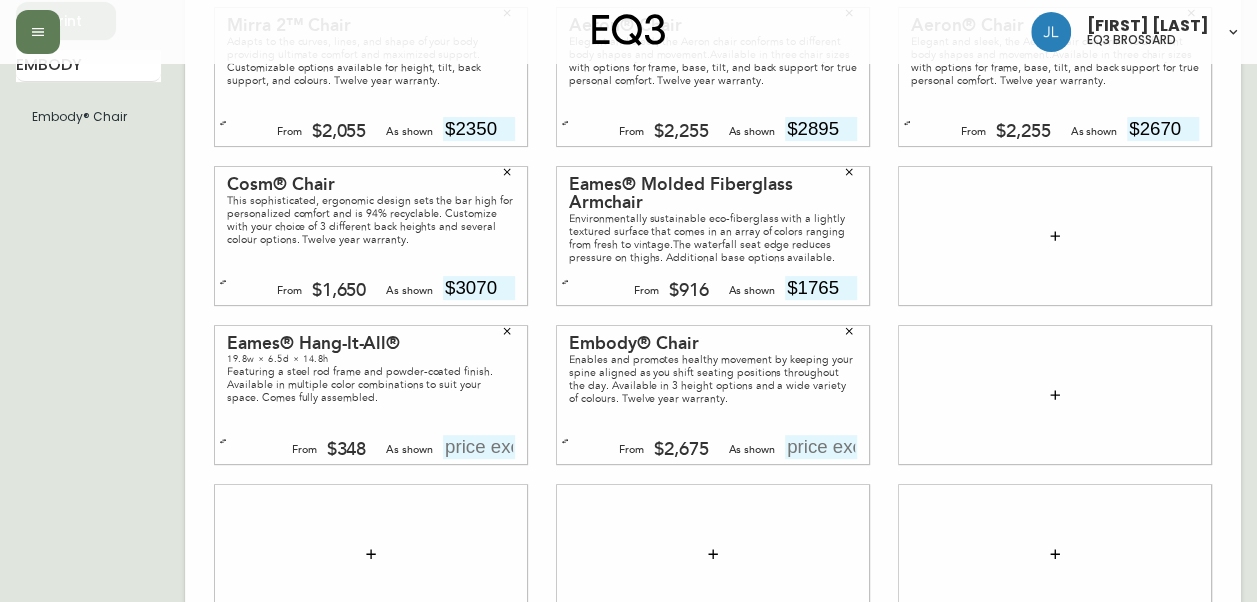drag, startPoint x: 1028, startPoint y: 354, endPoint x: 896, endPoint y: 408, distance: 142.61838 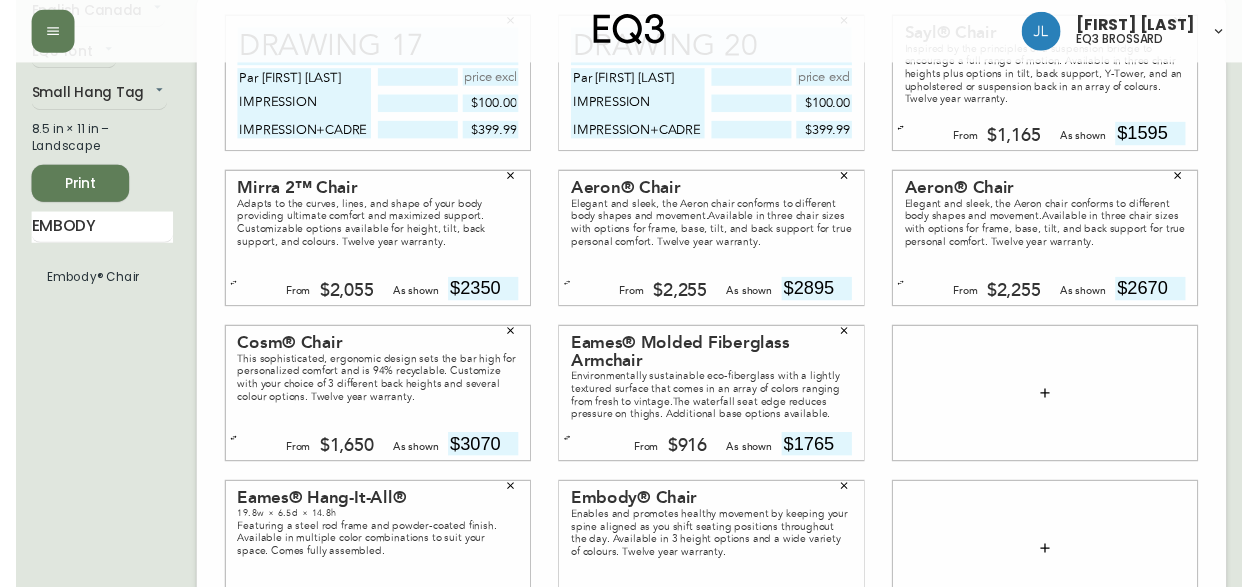 scroll, scrollTop: 0, scrollLeft: 0, axis: both 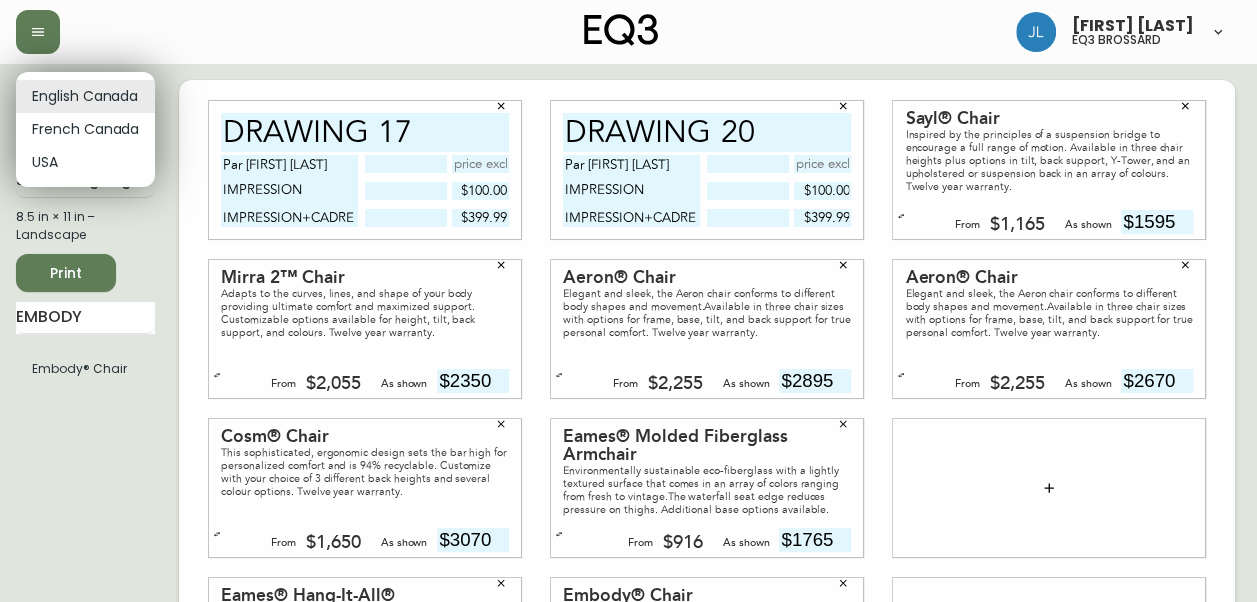 click on "Josiane Lamarche eq3 brossard   English Canada en_CA EQ3 font EQ3 Small Hang Tag small 8.5 in × 11 in – Landscape Print EMBODY Embody® Chair DRAWING 17 Par [FIRST] [LAST]
IMPRESSION
IMPRESSION+CADRE $100.00 $399.99 DRAWING 20 Par [FIRST] [LAST]
IMPRESSION
IMPRESSION+CADRE $100.00 $399.99 Sayl® Chair Inspired by the principles of a suspension bridge to encourage a full range of motion.  Available in three chair heights plus options in tilt, back support, Y-Tower, and an upholstered or suspension back in an array of colours. Twelve year warranty. From   $1,165 As shown $1595 Mirra 2™ Chair Adapts to the curves, lines, and shape of your body providing ultimate comfort and maximized support. Customizable options available for height, tilt, back support, and colours. Twelve year warranty. From   $2,055 As shown $2350 Aeron® Chair From   $2,255 As shown $2895 Aeron® Chair From   $2,255 As shown $2670 Cosm® Chair From   $1,650 As shown $3070 Eames® Molded Fiberglass Armchair From   $916" at bounding box center [628, 448] 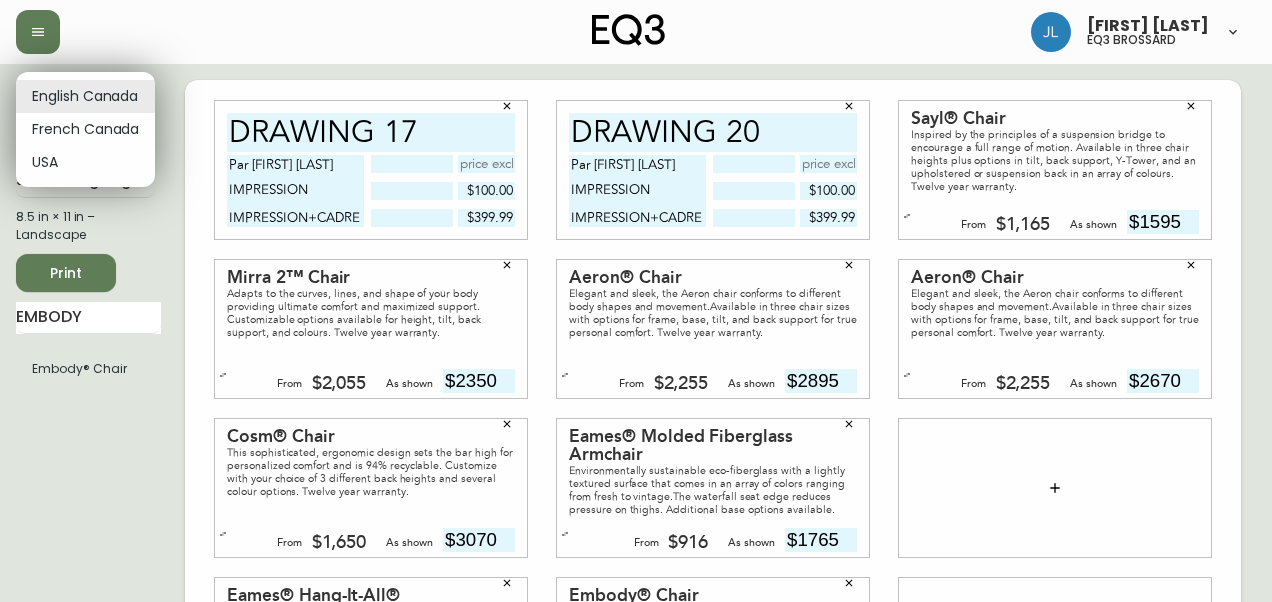 click on "French Canada" at bounding box center (85, 129) 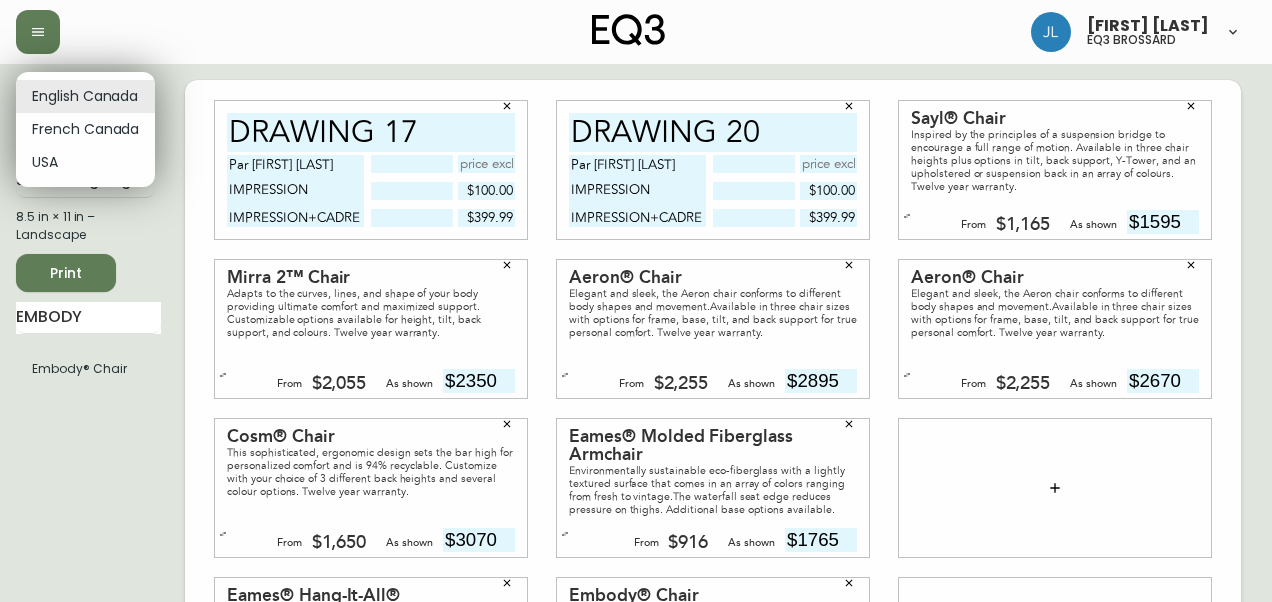 type on "fr_CA" 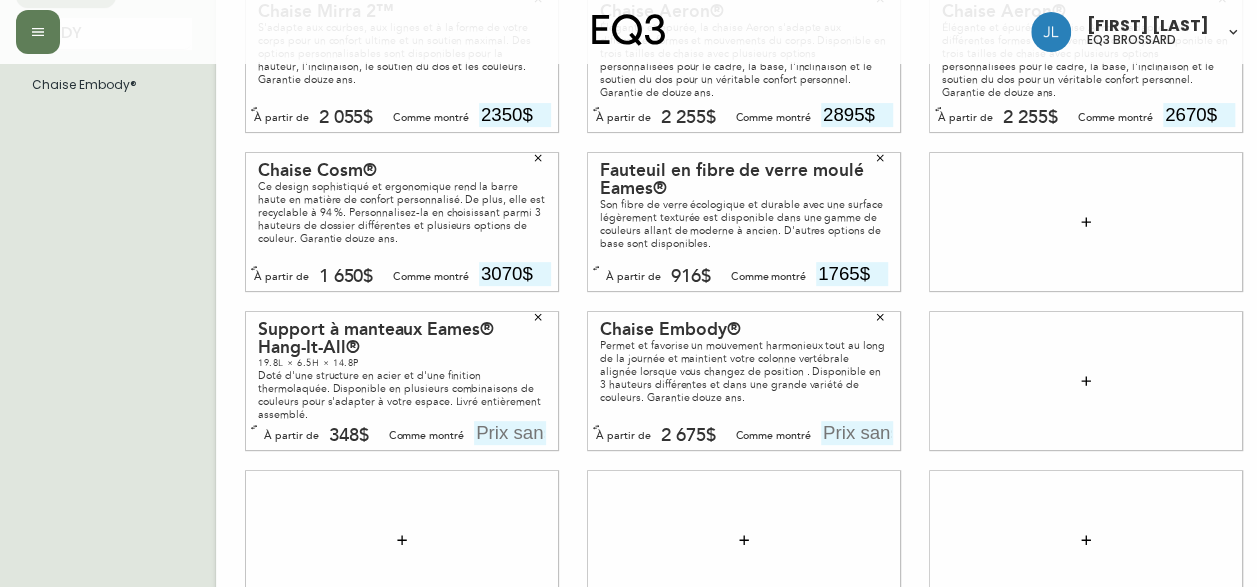 scroll, scrollTop: 265, scrollLeft: 0, axis: vertical 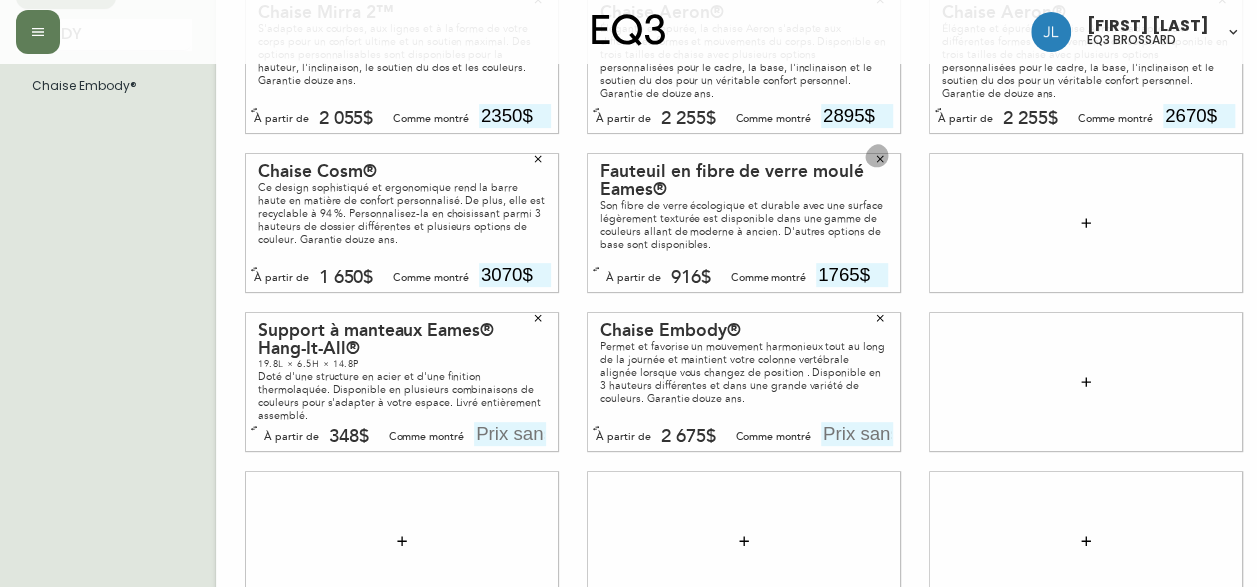 click 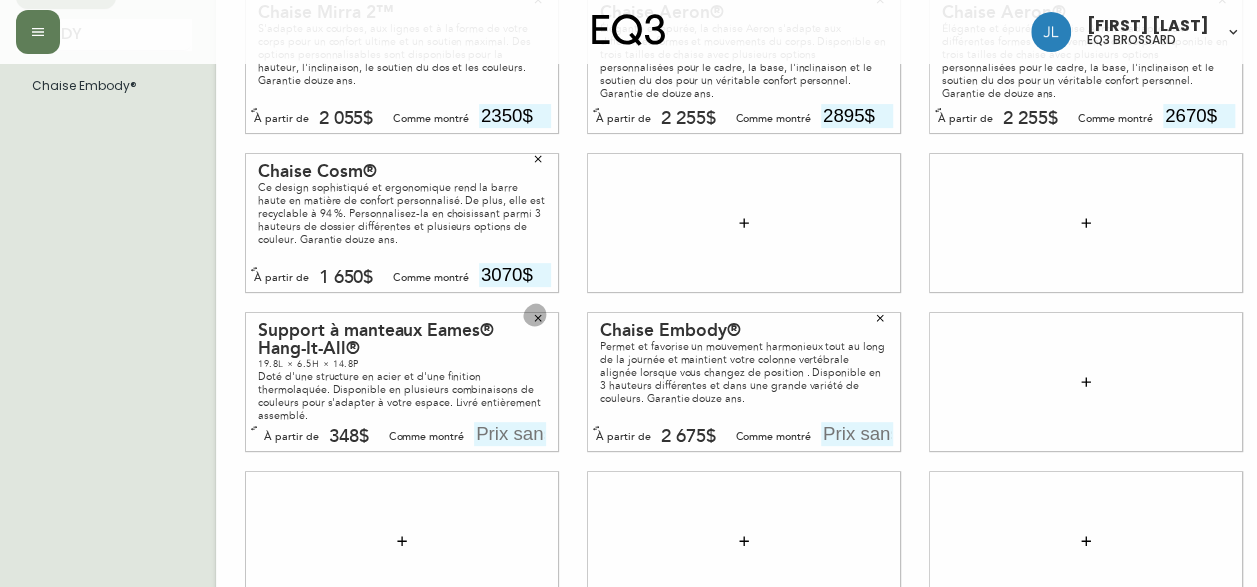 click 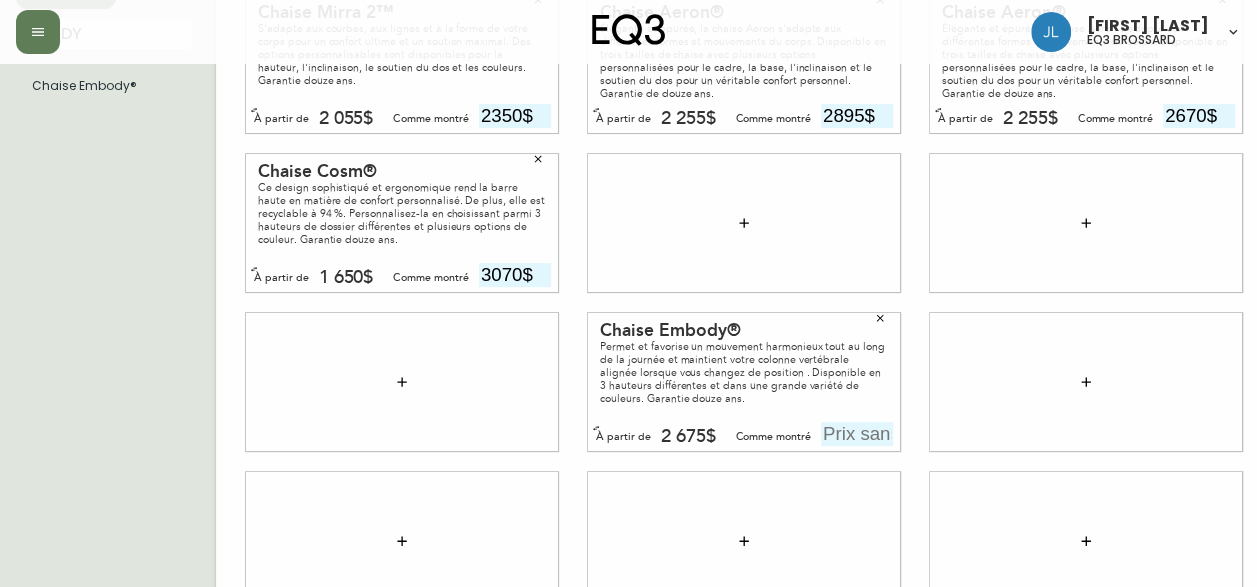 scroll, scrollTop: 0, scrollLeft: 0, axis: both 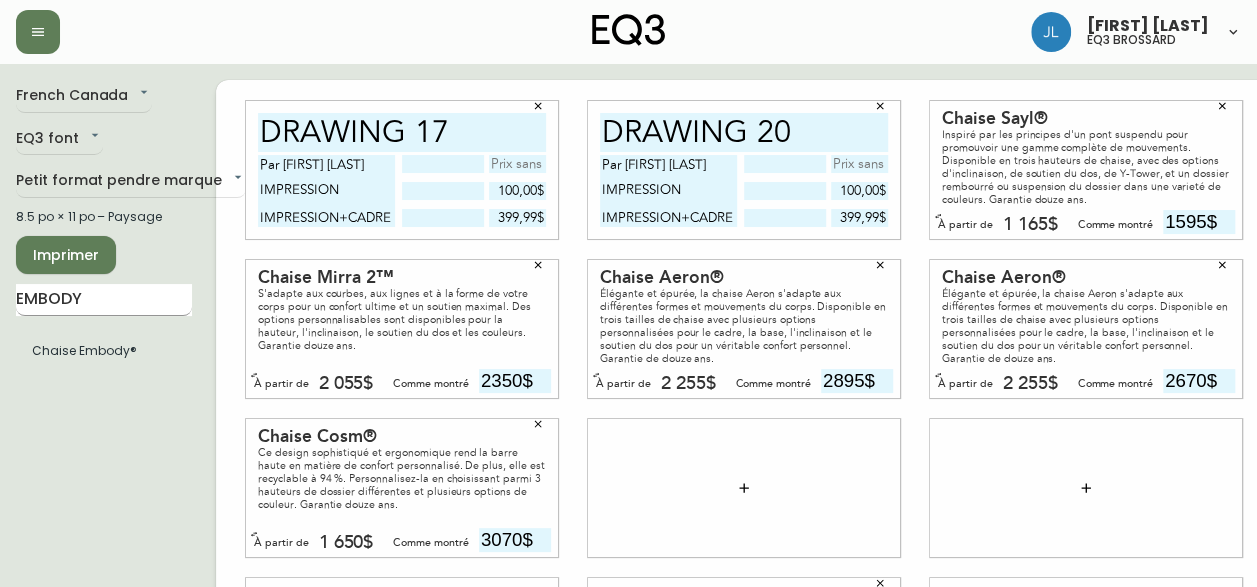 click on "EMBODY" at bounding box center (104, 300) 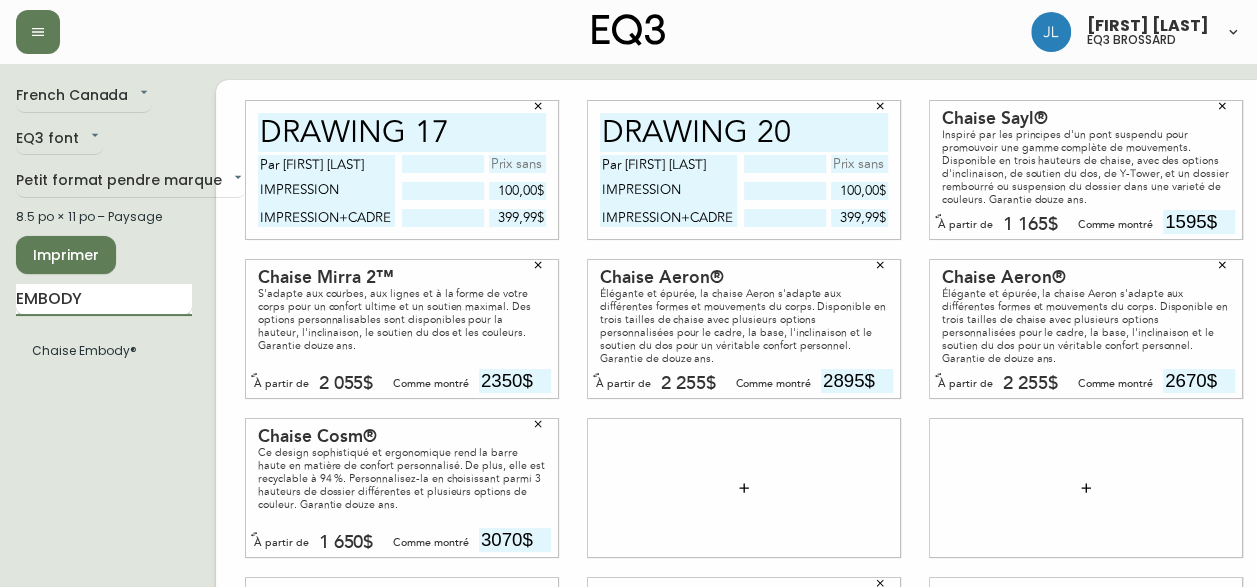 click on "EMBODY" at bounding box center [104, 300] 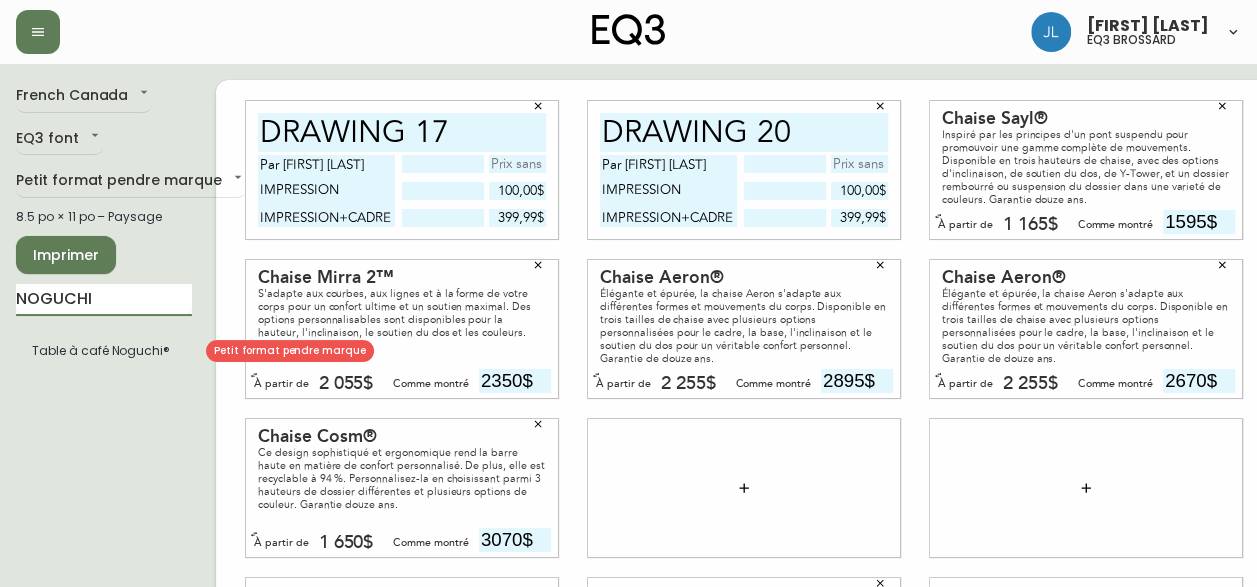 type on "NOGUCHI" 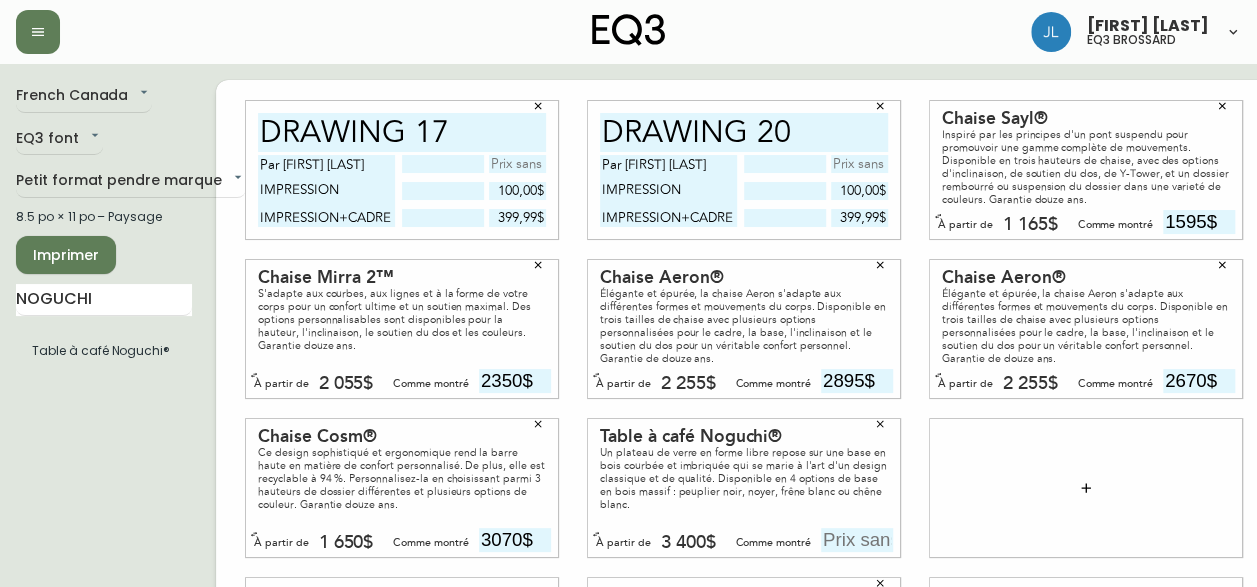 click at bounding box center (857, 540) 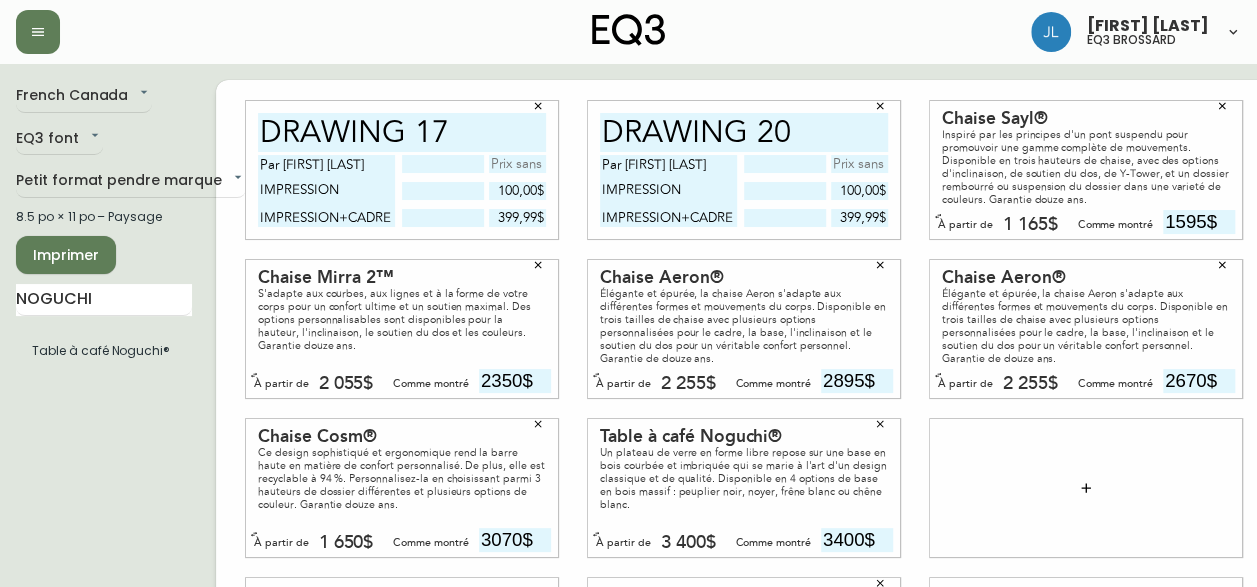 type on "3400$" 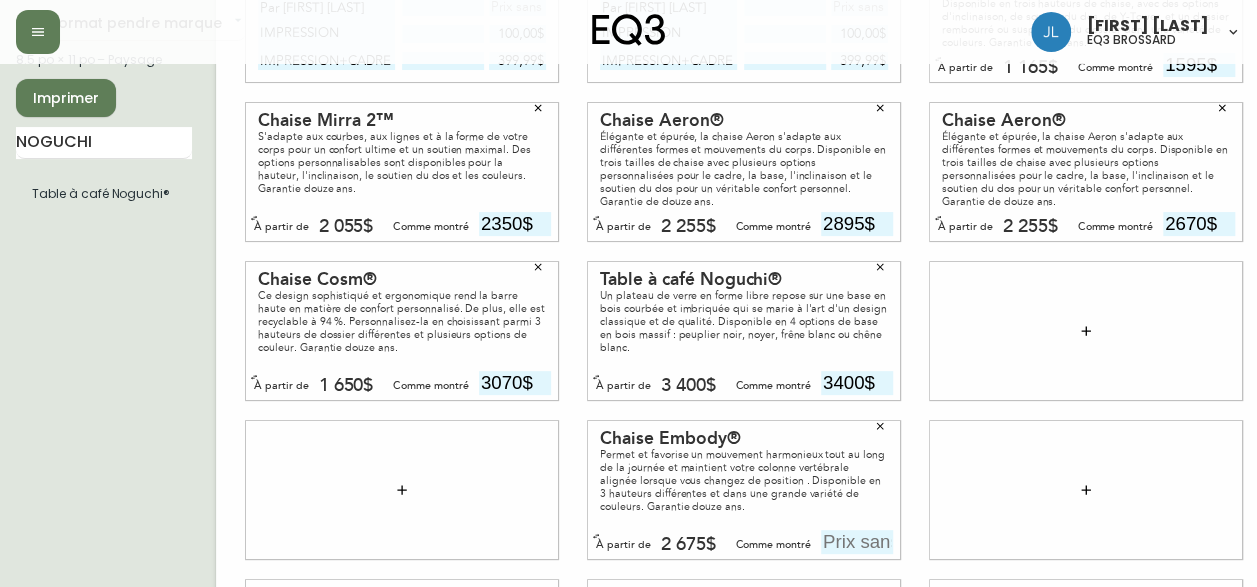 scroll, scrollTop: 109, scrollLeft: 0, axis: vertical 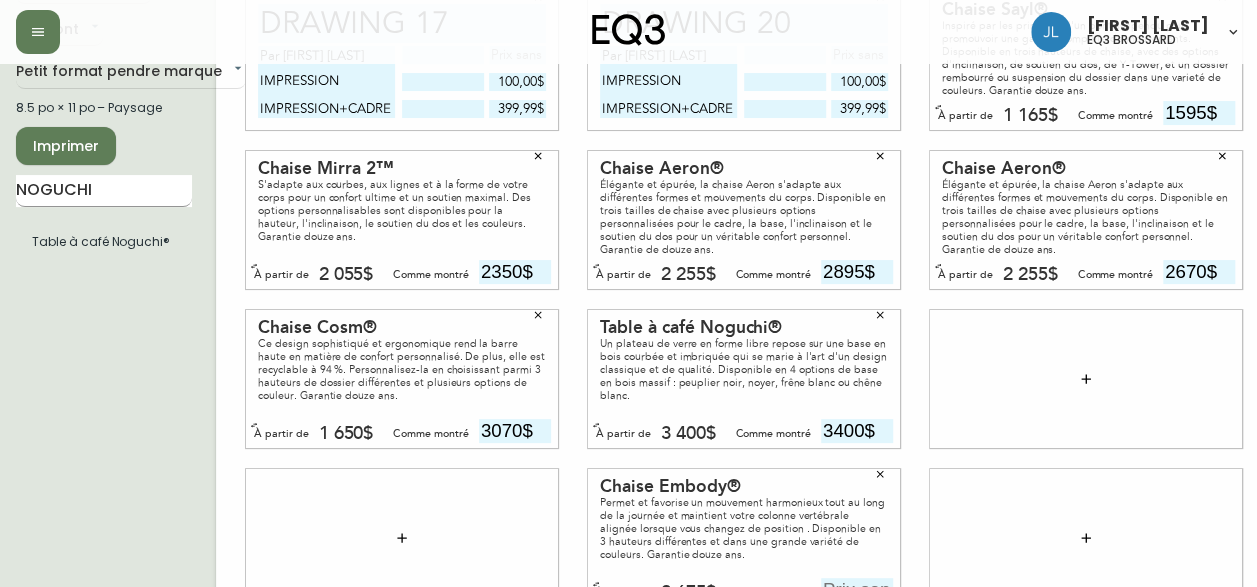 click on "NOGUCHI" at bounding box center [104, 191] 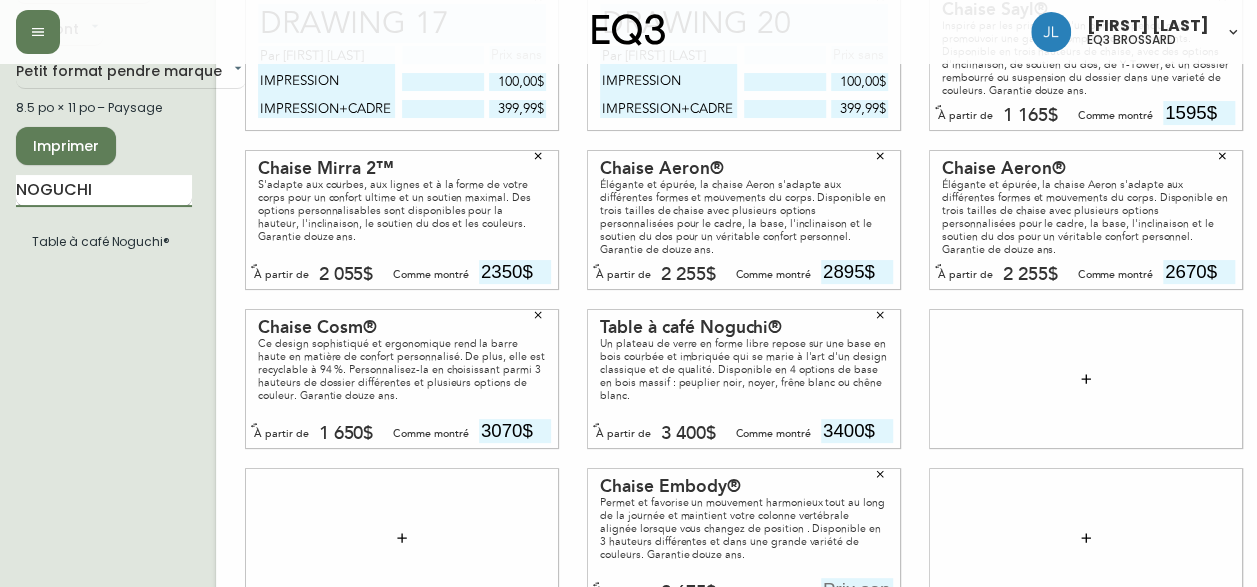 click on "NOGUCHI" at bounding box center [104, 191] 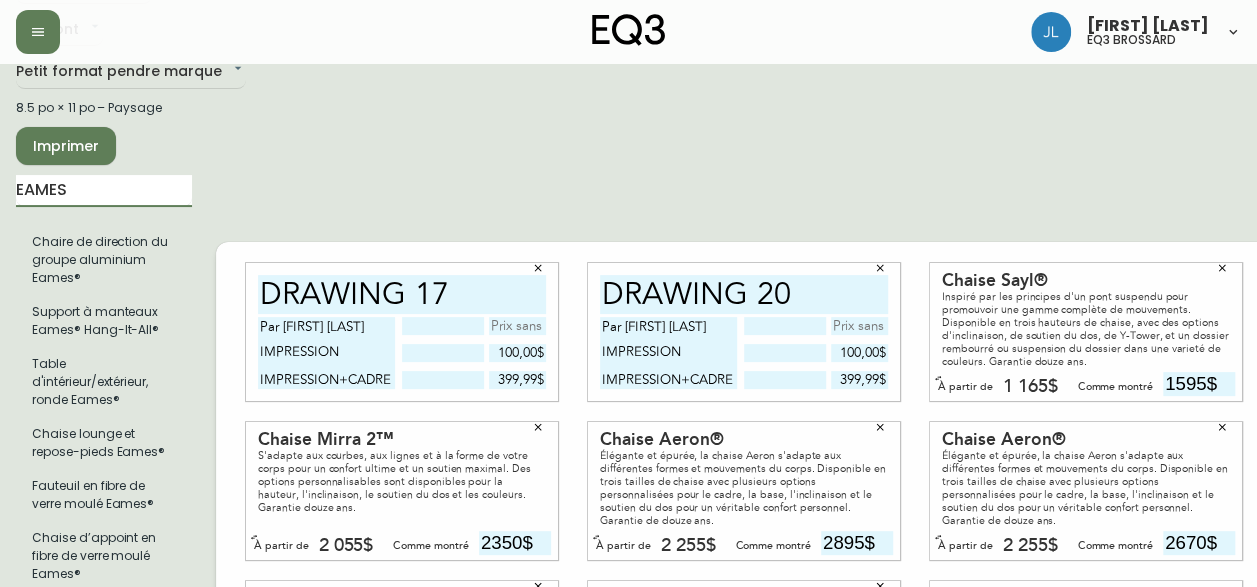 type on "EAMES" 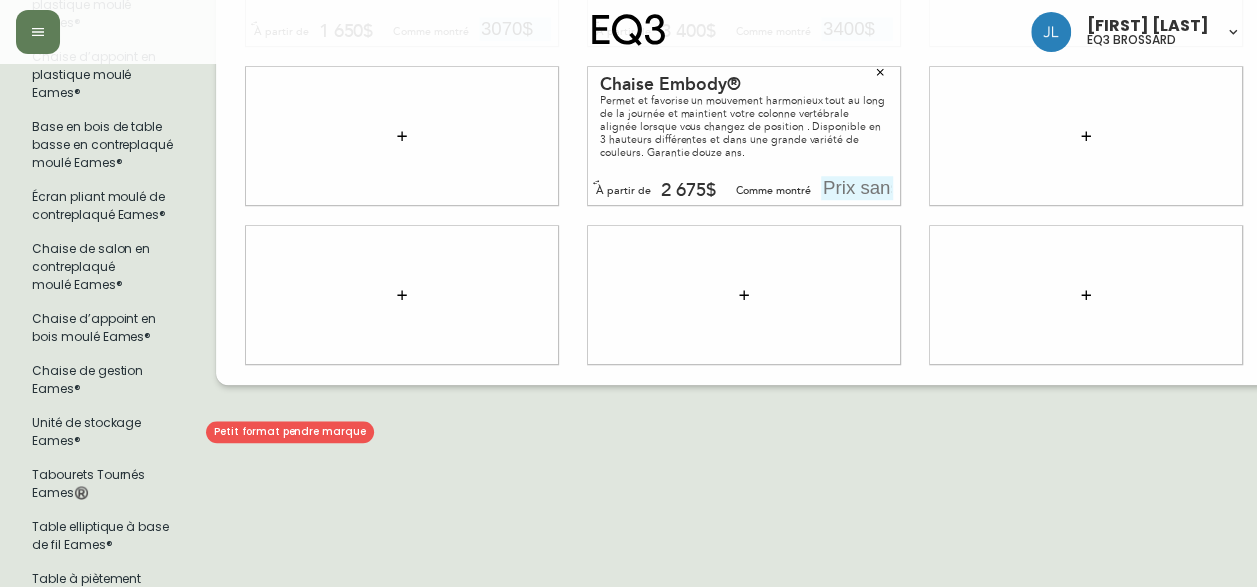 scroll, scrollTop: 851, scrollLeft: 0, axis: vertical 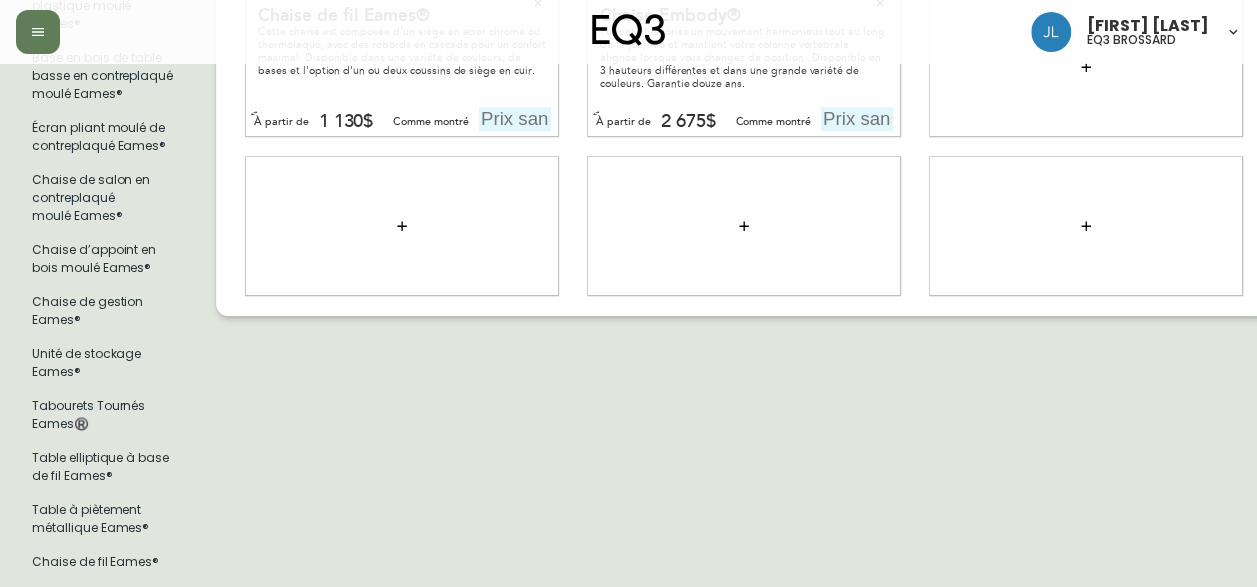 click at bounding box center (515, 119) 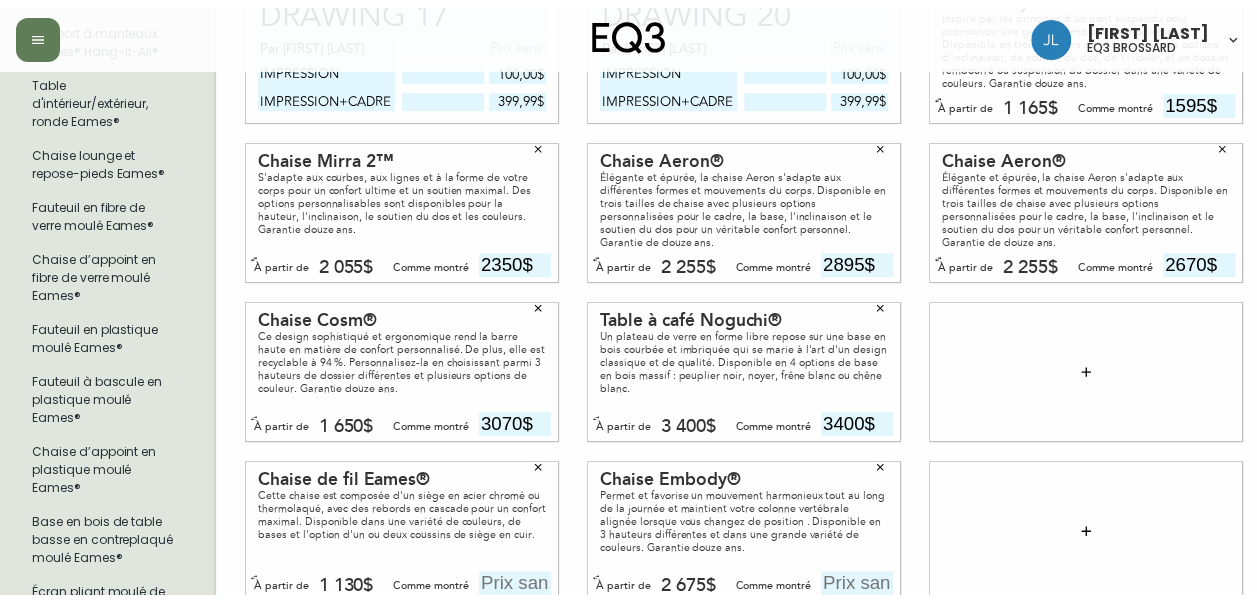 scroll, scrollTop: 0, scrollLeft: 0, axis: both 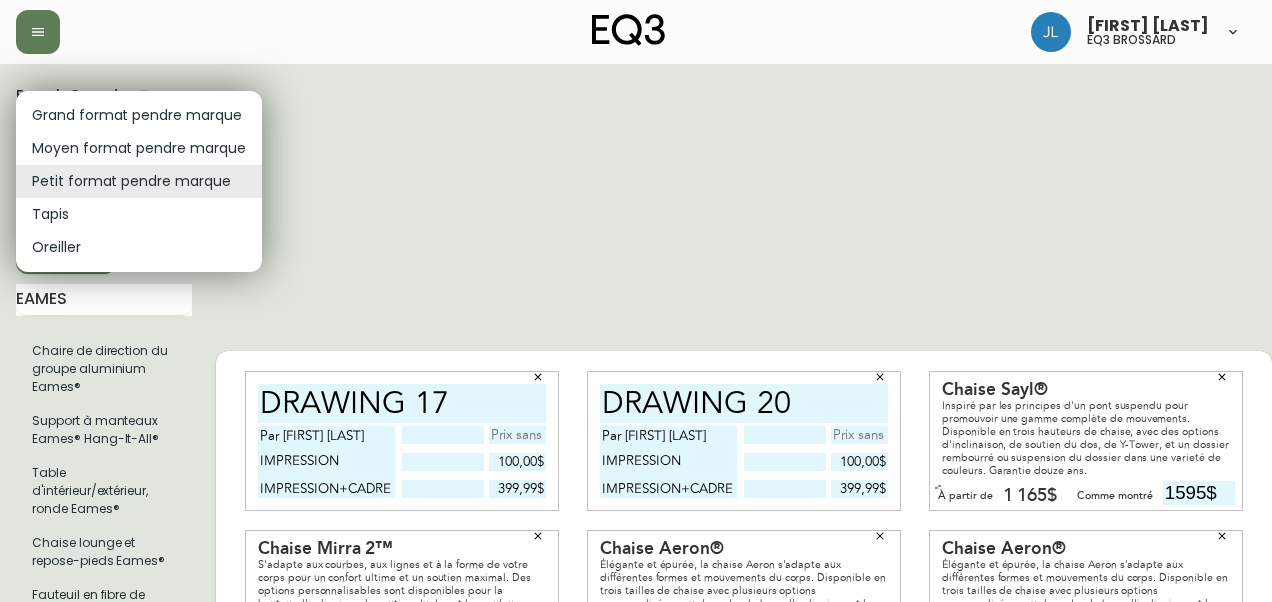 click on "Josiane Lamarche eq3 brossard   French Canada fr_CA EQ3 font EQ3 Petit format pendre marque small 8.5 po × 11 po – Paysage Imprimer EAMES Chaire de direction du groupe aluminium Eames® Support à manteaux Eames® Hang-It-All® Table d'intérieur/extérieur, ronde Eames® Chaise lounge et repose-pieds Eames® Fauteuil en fibre de verre moulé Eames®  Chaise d’appoint en fibre de verre moulé Eames®  Fauteuil en plastique moulé Eames®  Fauteuil à bascule en plastique moulé Eames®  Chaise d’appoint en plastique moulé Eames®  Base en bois de table basse en contreplaqué moulé Eames® Écran pliant moulé de contreplaqué Eames® Chaise de salon en contreplaqué moulé Eames® Chaise d’appoint en bois moulé Eames® Chaise de gestion Eames® Unité de stockage Eames® Tabourets Tournés Eames®️  Table elliptique à base de fil Eames® Table à piètement métallique Eames® Chaise de fil Eames® DRAWING 17 Par [FIRST] [LAST]
IMPRESSION
IMPRESSION+CADRE 100,00$ 399,99$ 100,00$" at bounding box center (636, 719) 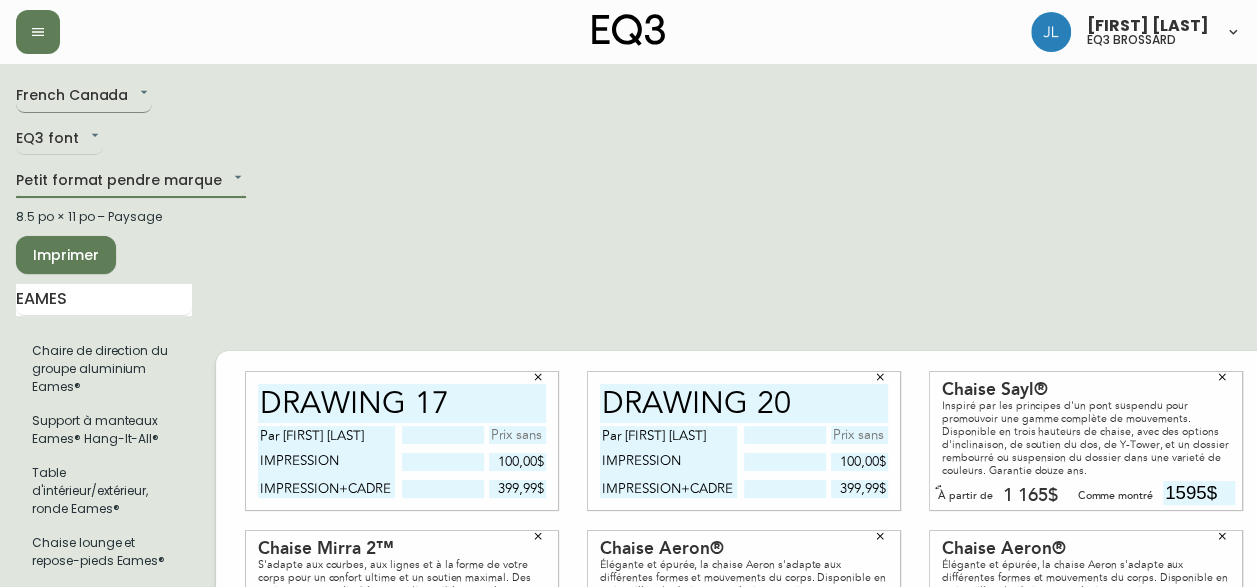 click on "Josiane Lamarche eq3 brossard   French Canada fr_CA EQ3 font EQ3 Petit format pendre marque small 8.5 po × 11 po – Paysage Imprimer EAMES Chaire de direction du groupe aluminium Eames® Support à manteaux Eames® Hang-It-All® Table d'intérieur/extérieur, ronde Eames® Chaise lounge et repose-pieds Eames® Fauteuil en fibre de verre moulé Eames®  Chaise d’appoint en fibre de verre moulé Eames®  Fauteuil en plastique moulé Eames®  Fauteuil à bascule en plastique moulé Eames®  Chaise d’appoint en plastique moulé Eames®  Base en bois de table basse en contreplaqué moulé Eames® Écran pliant moulé de contreplaqué Eames® Chaise de salon en contreplaqué moulé Eames® Chaise d’appoint en bois moulé Eames® Chaise de gestion Eames® Unité de stockage Eames® Tabourets Tournés Eames®️  Table elliptique à base de fil Eames® Table à piètement métallique Eames® Chaise de fil Eames® DRAWING 17 Par [FIRST] [LAST]
IMPRESSION
IMPRESSION+CADRE 100,00$ 399,99$ 100,00$" at bounding box center (628, 719) 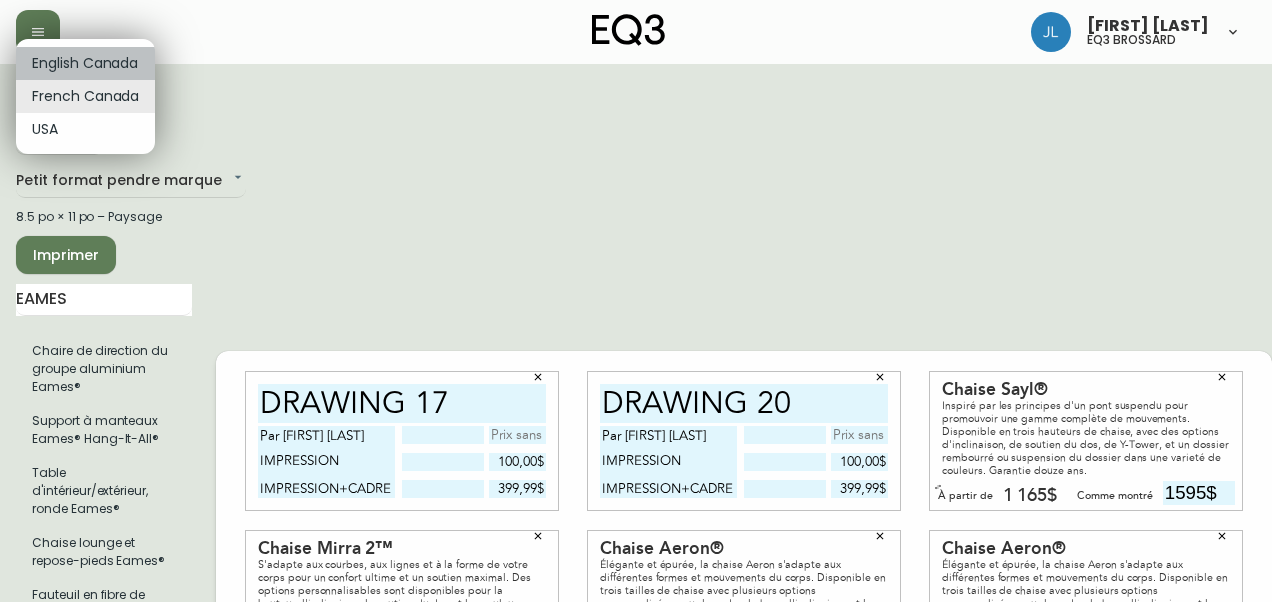 click on "English Canada" at bounding box center [85, 63] 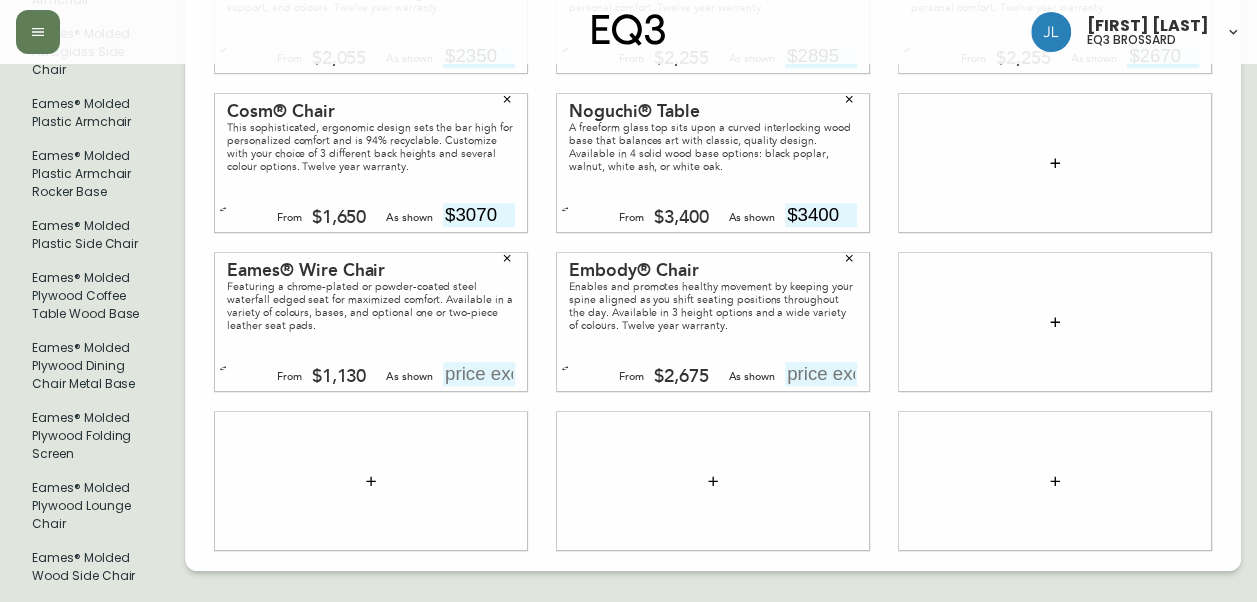 scroll, scrollTop: 684, scrollLeft: 0, axis: vertical 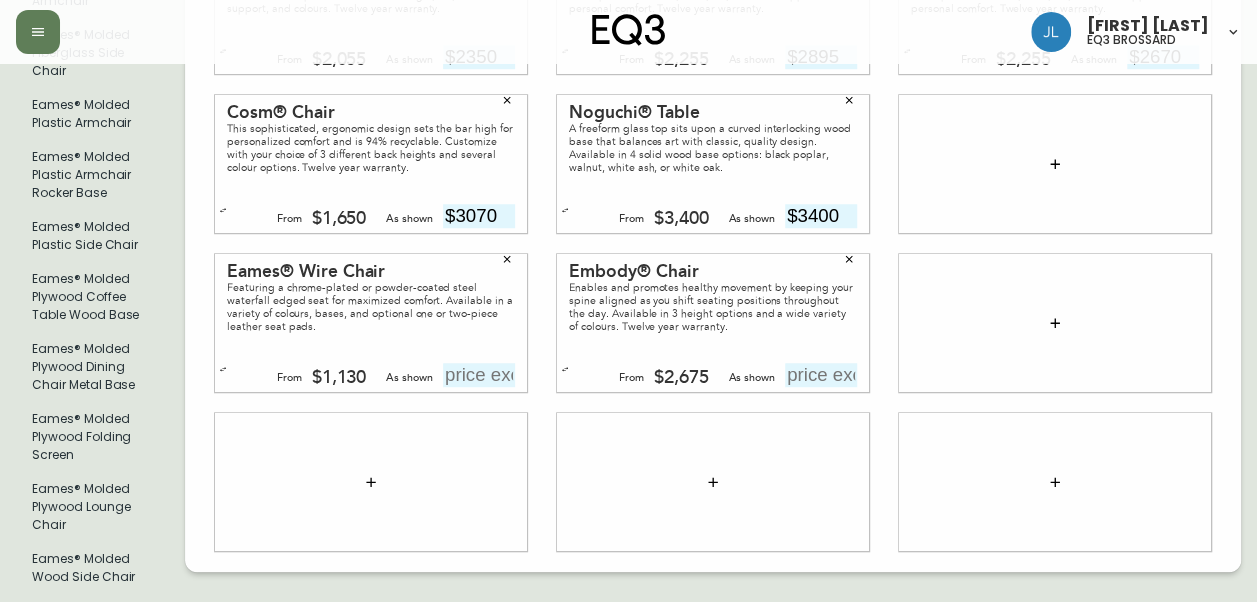 click on "Cosm® Chair This sophisticated, ergonomic design sets the bar high for personalized comfort and is 94% recyclable. Customize with your choice of 3 different back heights and several colour options. Twelve year warranty. From   $1,650 As shown $3070" at bounding box center [371, 164] 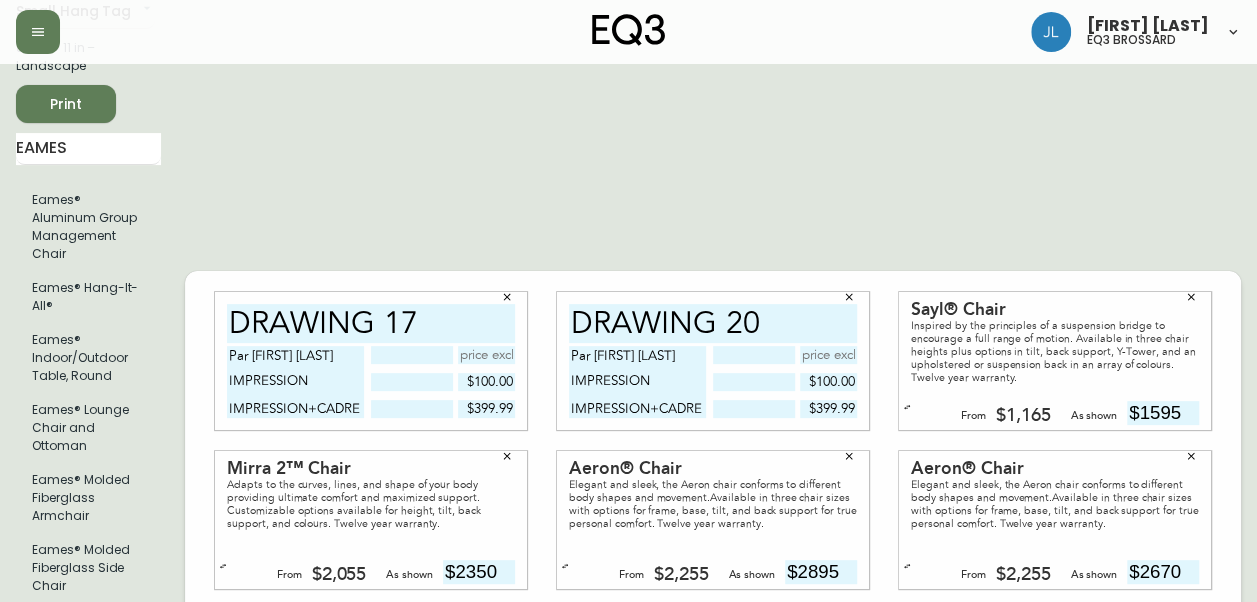 scroll, scrollTop: 162, scrollLeft: 0, axis: vertical 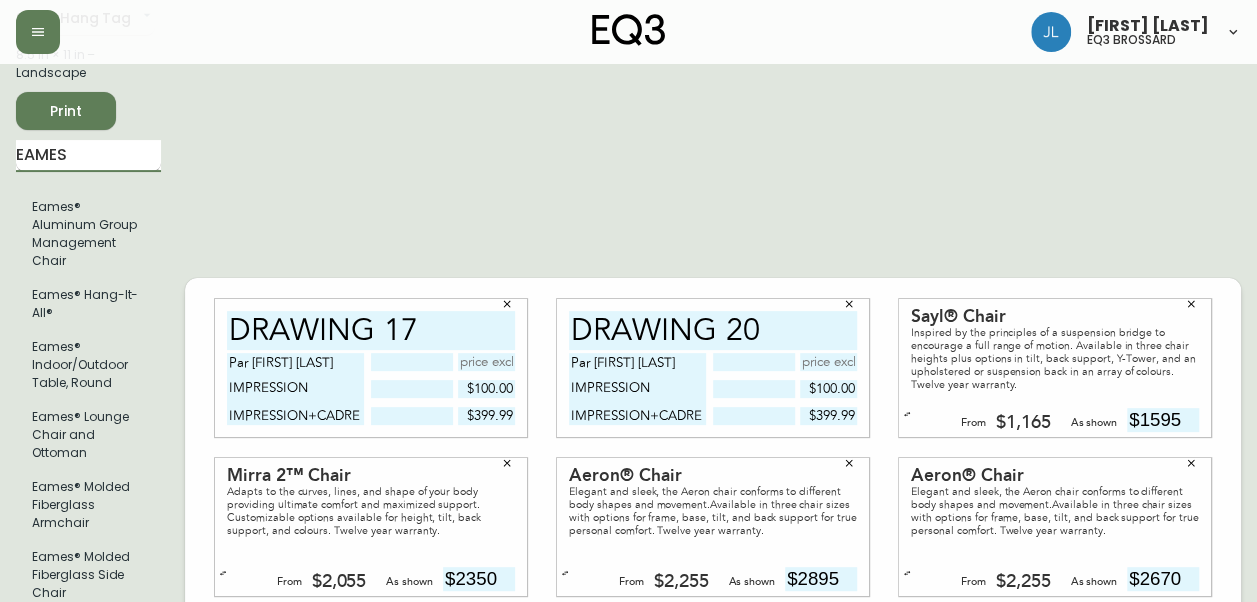click on "EAMES" at bounding box center [88, 156] 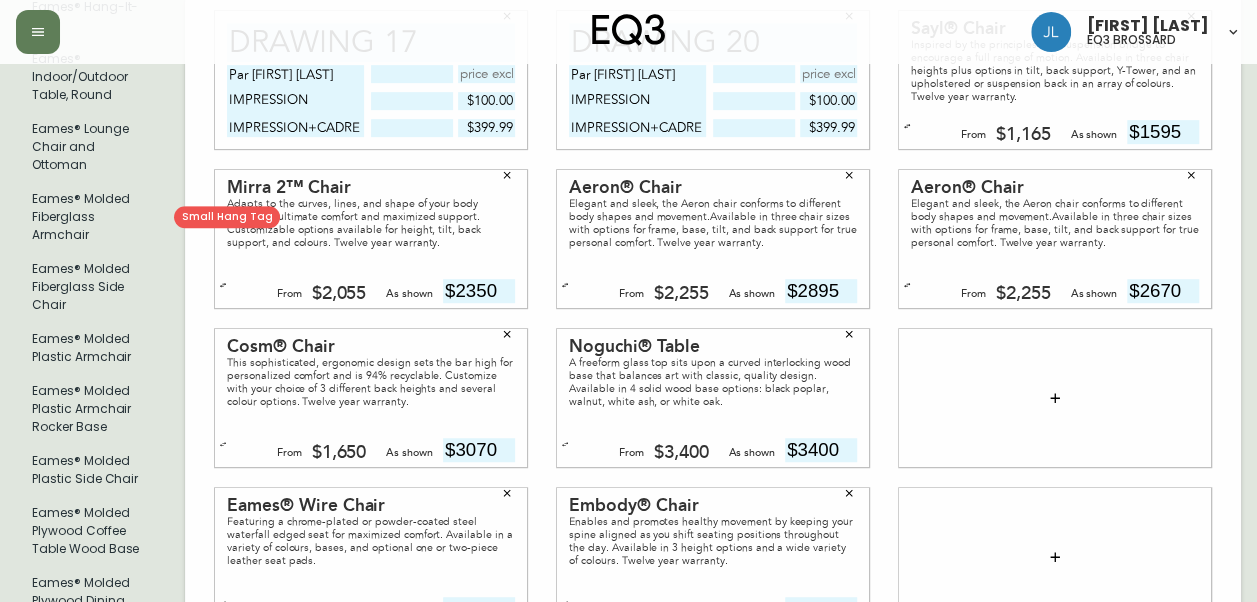 scroll, scrollTop: 448, scrollLeft: 0, axis: vertical 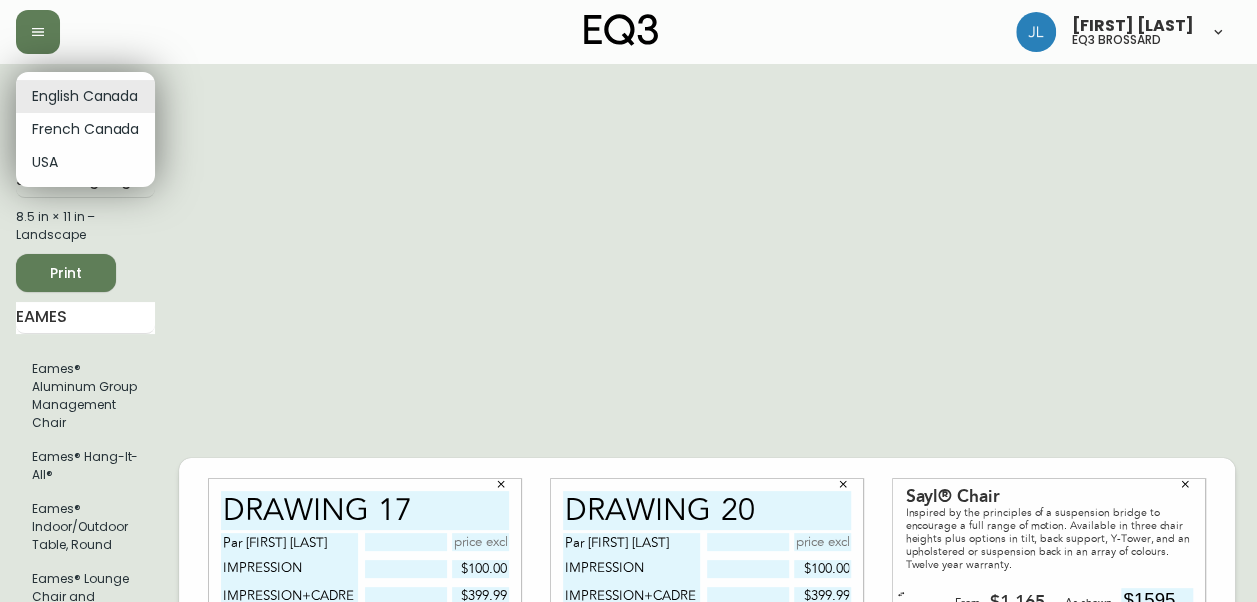 click on "Josiane Lamarche eq3 brossard   English Canada en_CA EQ3 font EQ3 Small Hang Tag small 8.5 in × 11 in – Landscape Print EAMES Eames® Aluminum Group Management Chair Eames® Hang-It-All® Eames® Indoor/Outdoor Table, Round Eames® Lounge Chair and Ottoman Eames® Molded Fiberglass Armchair Eames® Molded Fiberglass Side Chair Eames® Molded Plastic Armchair Eames® Molded Plastic Armchair Rocker Base Eames® Molded Plastic Side Chair Eames® Molded Plywood Coffee Table Wood Base Eames® Molded Plywood Dining Chair Metal Base Eames® Molded Plywood Folding Screen Eames® Molded Plywood Lounge Chair Eames® Molded Wood Side Chair Eames® Soft Pad Management Chair Eames® Storage Unit Eames®️ Turned Stool Eames® Wire Base Elliptical Table Eames® Wire Base Low Table Eames® Wire Chair DRAWING 17 Par [FIRST] [LAST]
IMPRESSION
IMPRESSION+CADRE $100.00 $399.99 DRAWING 20 Par [FIRST] [LAST]
IMPRESSION
IMPRESSION+CADRE $100.00 $399.99 Sayl® Chair From   $1,165 As shown $1595 Mirra 2™ Chair" at bounding box center (628, 826) 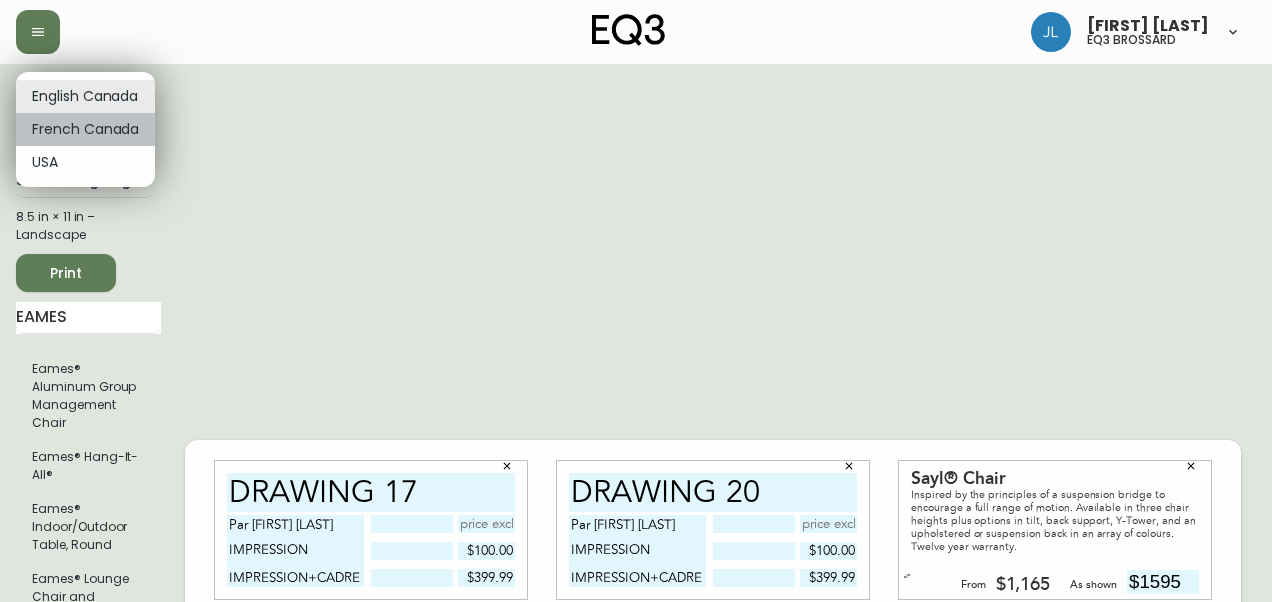 click on "French Canada" at bounding box center [85, 129] 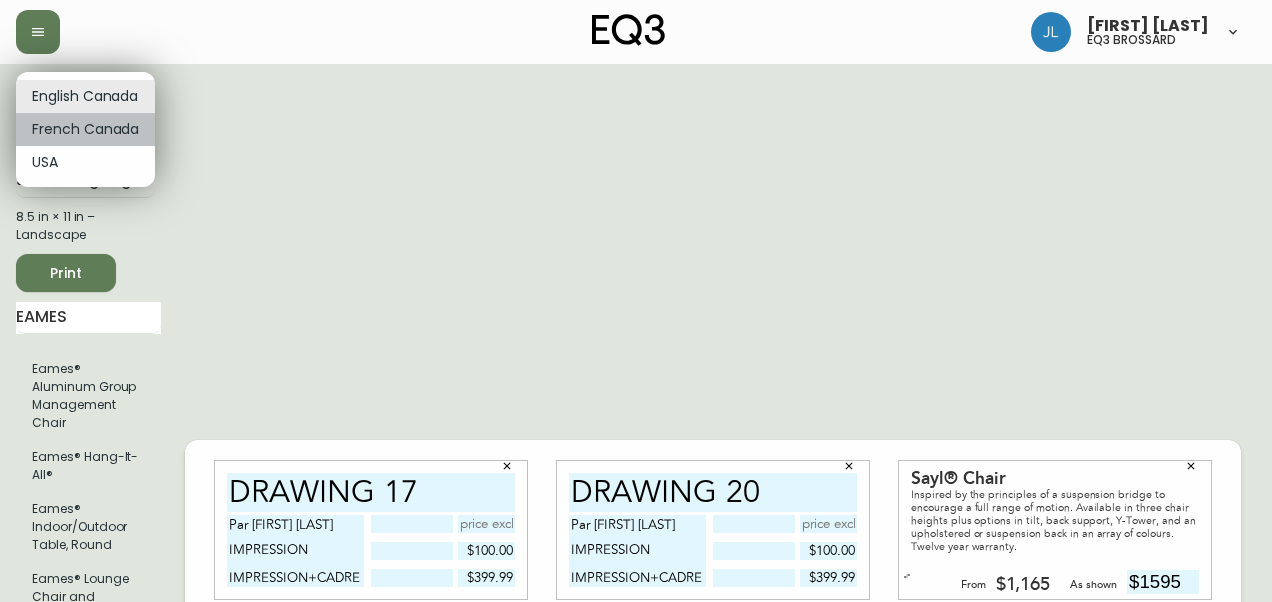 type on "fr_CA" 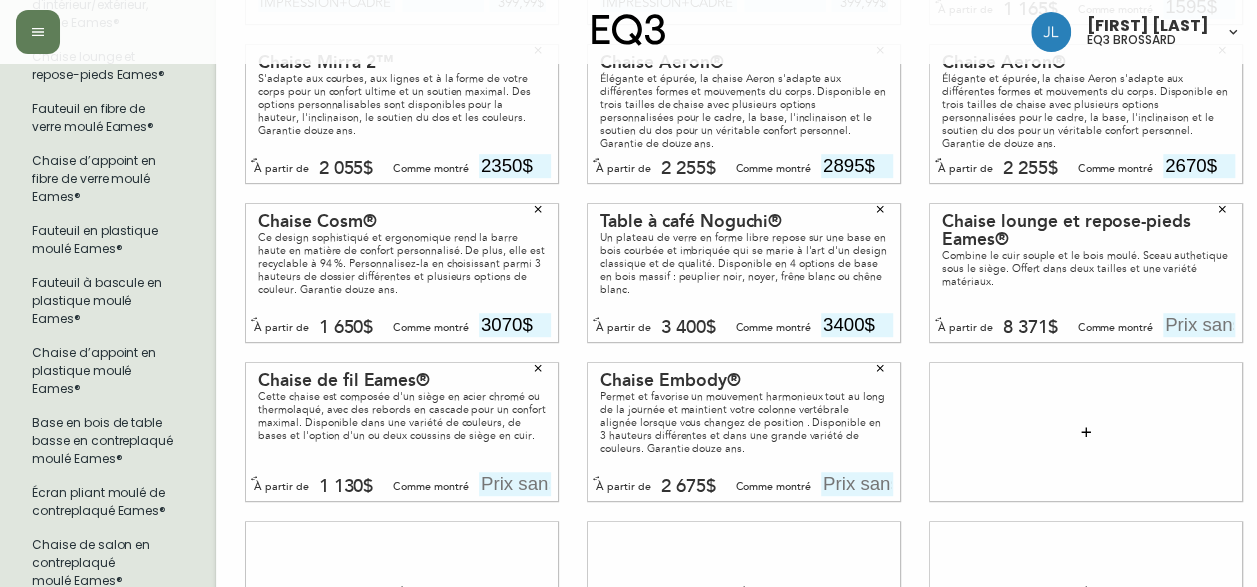 scroll, scrollTop: 486, scrollLeft: 0, axis: vertical 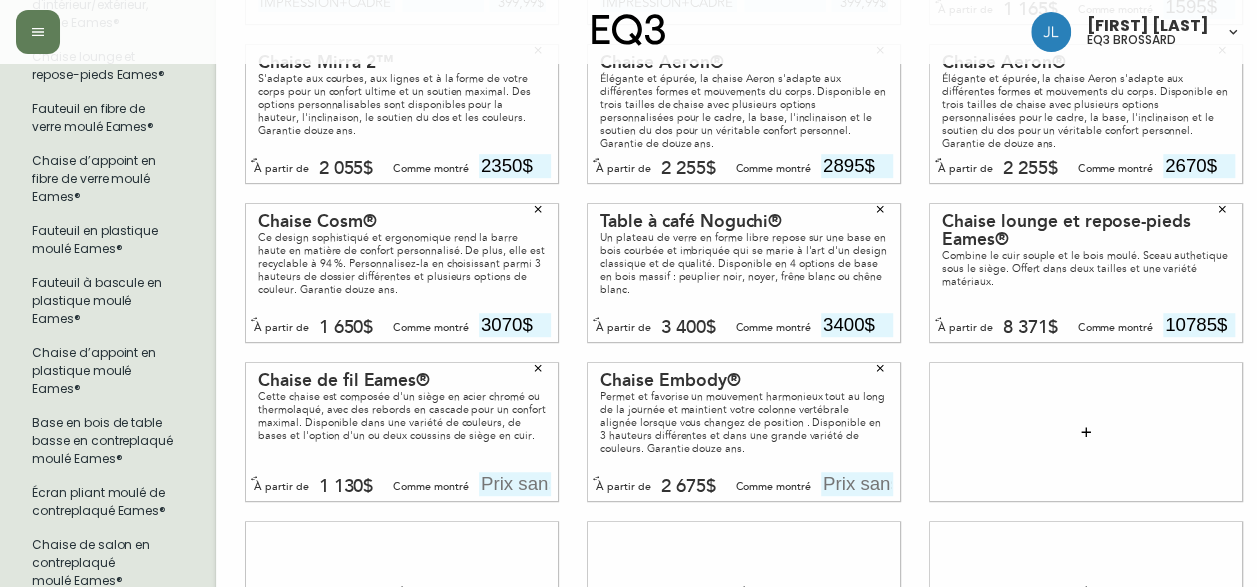 type on "10785$" 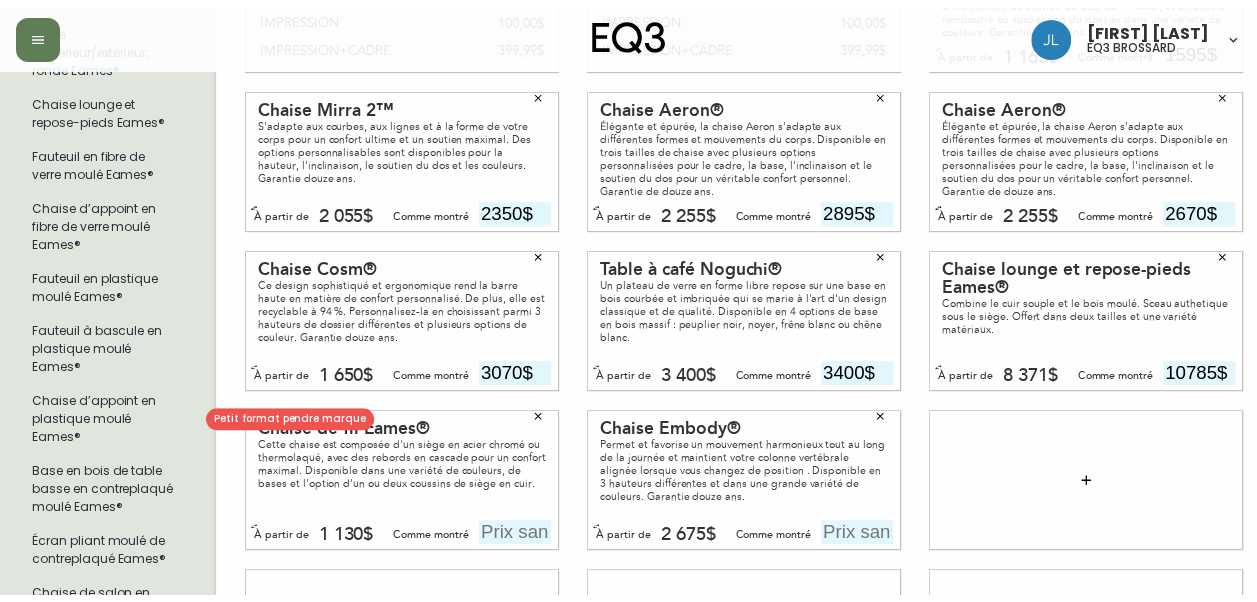 scroll, scrollTop: 0, scrollLeft: 0, axis: both 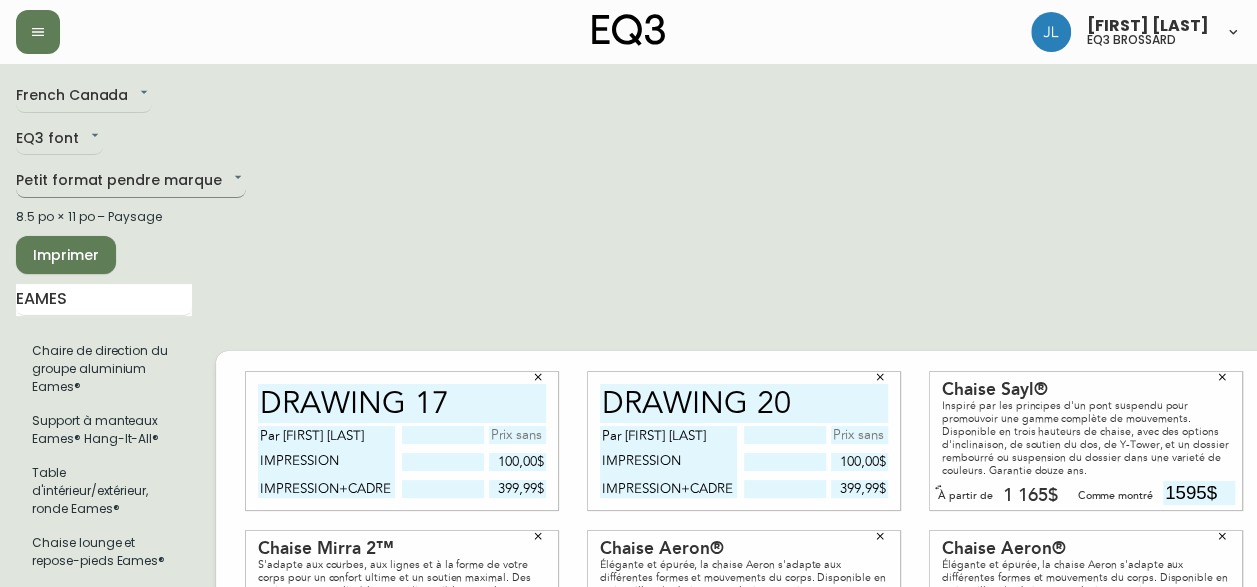 click on "Josiane Lamarche eq3 brossard   French Canada fr_CA EQ3 font EQ3 Petit format pendre marque small 8.5 po × 11 po – Paysage Imprimer EAMES Chaire de direction du groupe aluminium Eames® Support à manteaux Eames® Hang-It-All® Table d'intérieur/extérieur, ronde Eames® Chaise lounge et repose-pieds Eames® Fauteuil en fibre de verre moulé Eames®  Chaise d’appoint en fibre de verre moulé Eames®  Fauteuil en plastique moulé Eames®  Fauteuil à bascule en plastique moulé Eames®  Chaise d’appoint en plastique moulé Eames®  Base en bois de table basse en contreplaqué moulé Eames® Écran pliant moulé de contreplaqué Eames® Chaise de salon en contreplaqué moulé Eames® Chaise d’appoint en bois moulé Eames® Chaise de gestion Eames® Unité de stockage Eames® Tabourets Tournés Eames®️  Table elliptique à base de fil Eames® Table à piètement métallique Eames® Chaise de fil Eames® DRAWING 17 Par [FIRST] [LAST]
IMPRESSION
IMPRESSION+CADRE 100,00$ 399,99$ 100,00$" at bounding box center (628, 719) 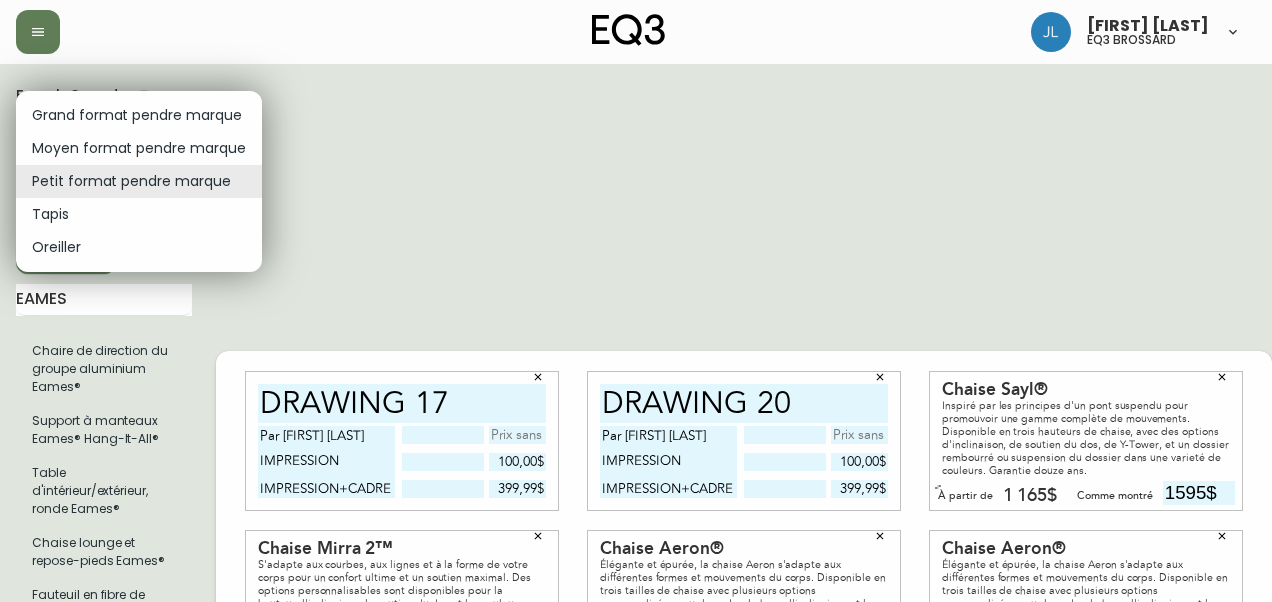 click at bounding box center [636, 301] 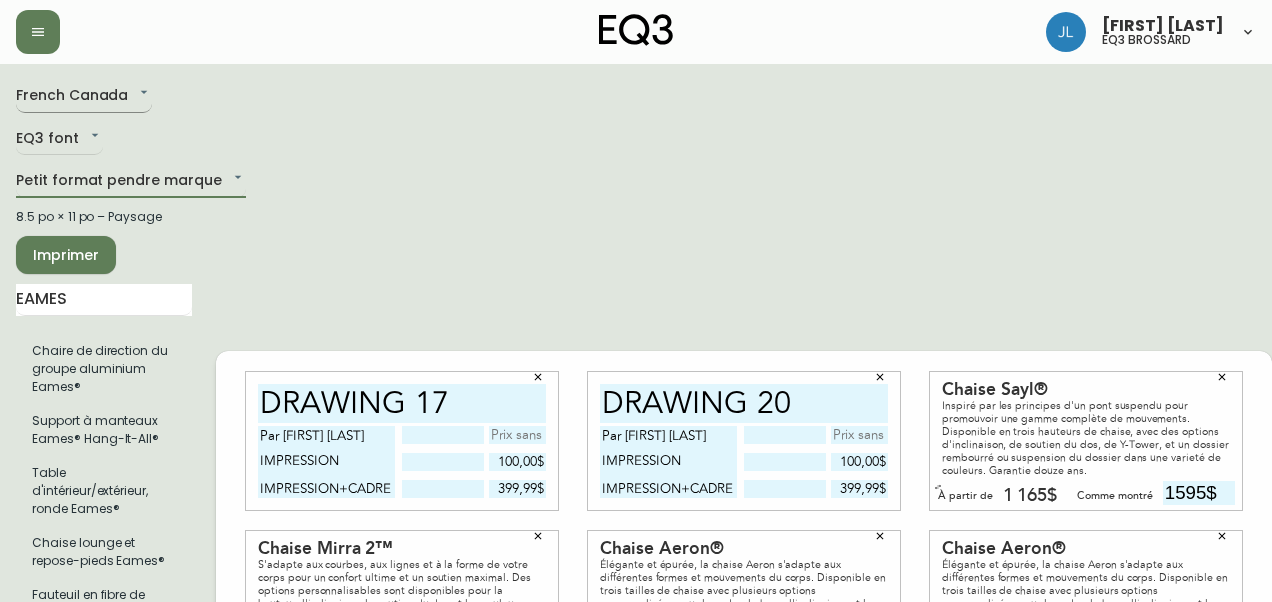 click on "Josiane Lamarche eq3 brossard   French Canada fr_CA EQ3 font EQ3 Petit format pendre marque small 8.5 po × 11 po – Paysage Imprimer EAMES Chaire de direction du groupe aluminium Eames® Support à manteaux Eames® Hang-It-All® Table d'intérieur/extérieur, ronde Eames® Chaise lounge et repose-pieds Eames® Fauteuil en fibre de verre moulé Eames®  Chaise d’appoint en fibre de verre moulé Eames®  Fauteuil en plastique moulé Eames®  Fauteuil à bascule en plastique moulé Eames®  Chaise d’appoint en plastique moulé Eames®  Base en bois de table basse en contreplaqué moulé Eames® Écran pliant moulé de contreplaqué Eames® Chaise de salon en contreplaqué moulé Eames® Chaise d’appoint en bois moulé Eames® Chaise de gestion Eames® Unité de stockage Eames® Tabourets Tournés Eames®️  Table elliptique à base de fil Eames® Table à piètement métallique Eames® Chaise de fil Eames® DRAWING 17 Par [FIRST] [LAST]
IMPRESSION
IMPRESSION+CADRE 100,00$ 399,99$ 100,00$" at bounding box center (636, 719) 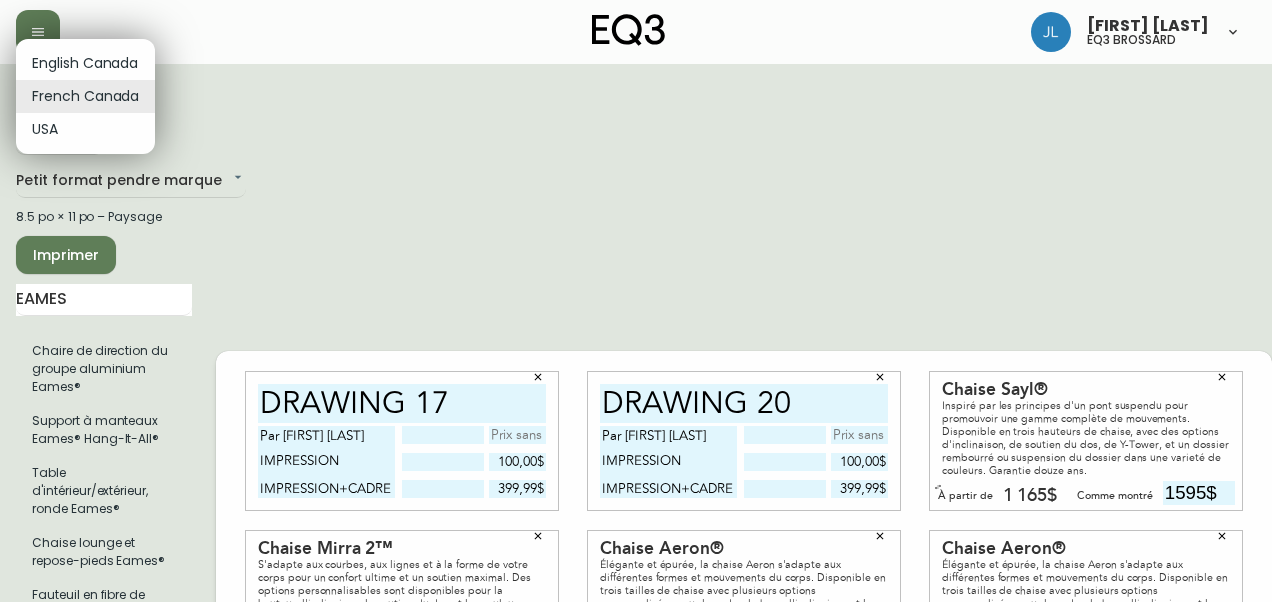 click on "English Canada" at bounding box center [85, 63] 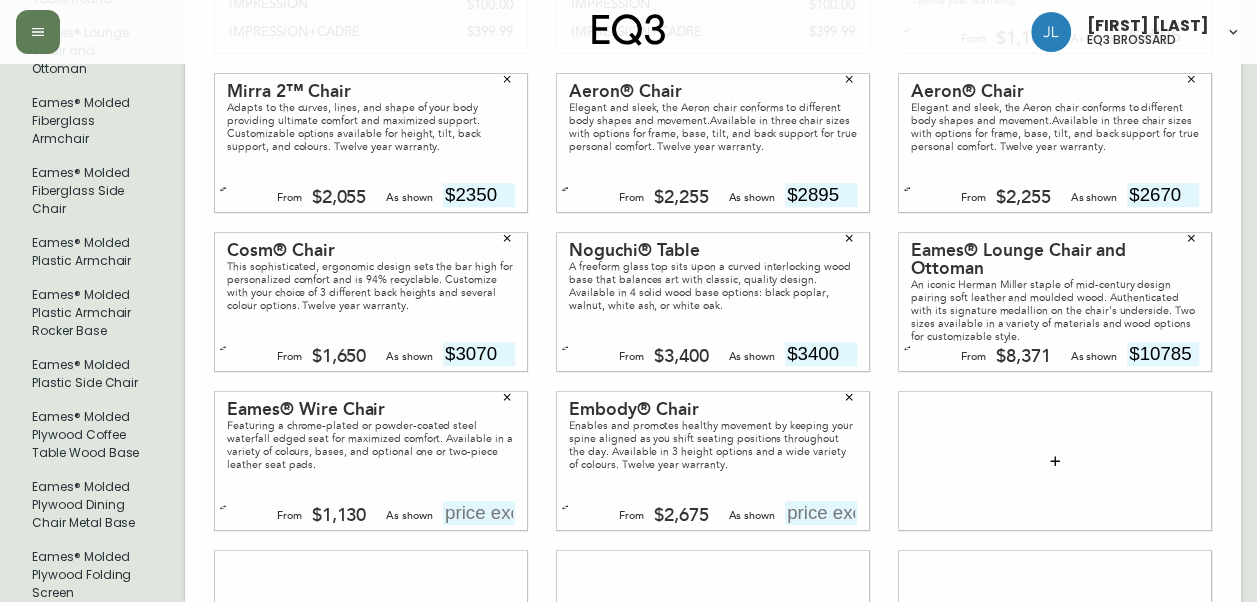 scroll, scrollTop: 515, scrollLeft: 0, axis: vertical 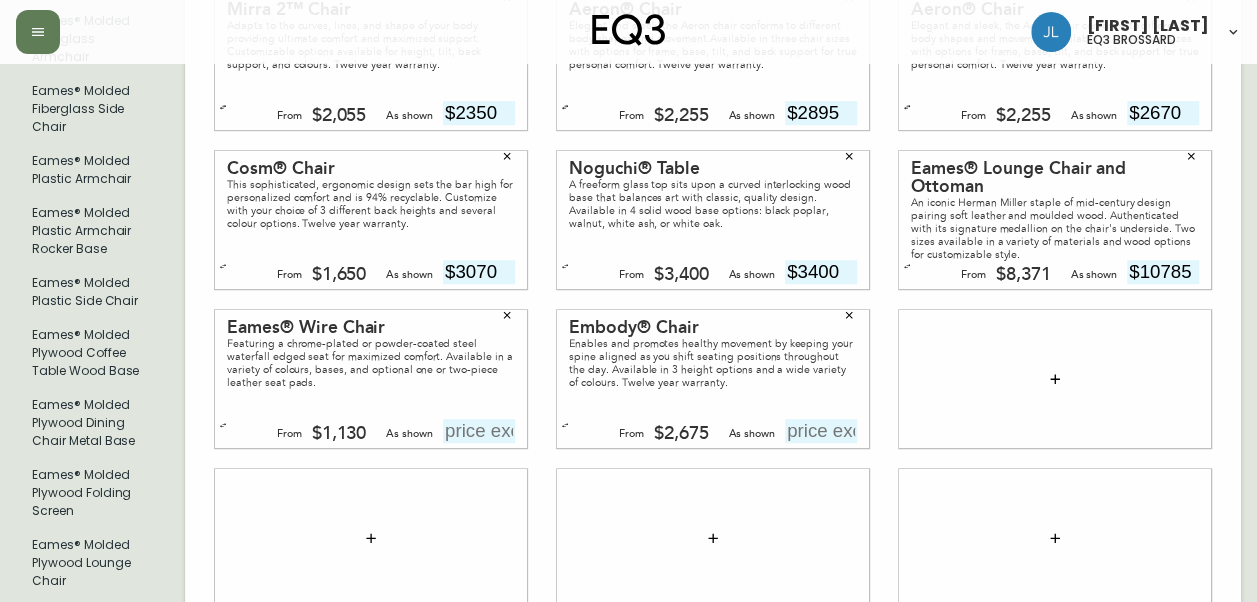 click at bounding box center [849, 315] 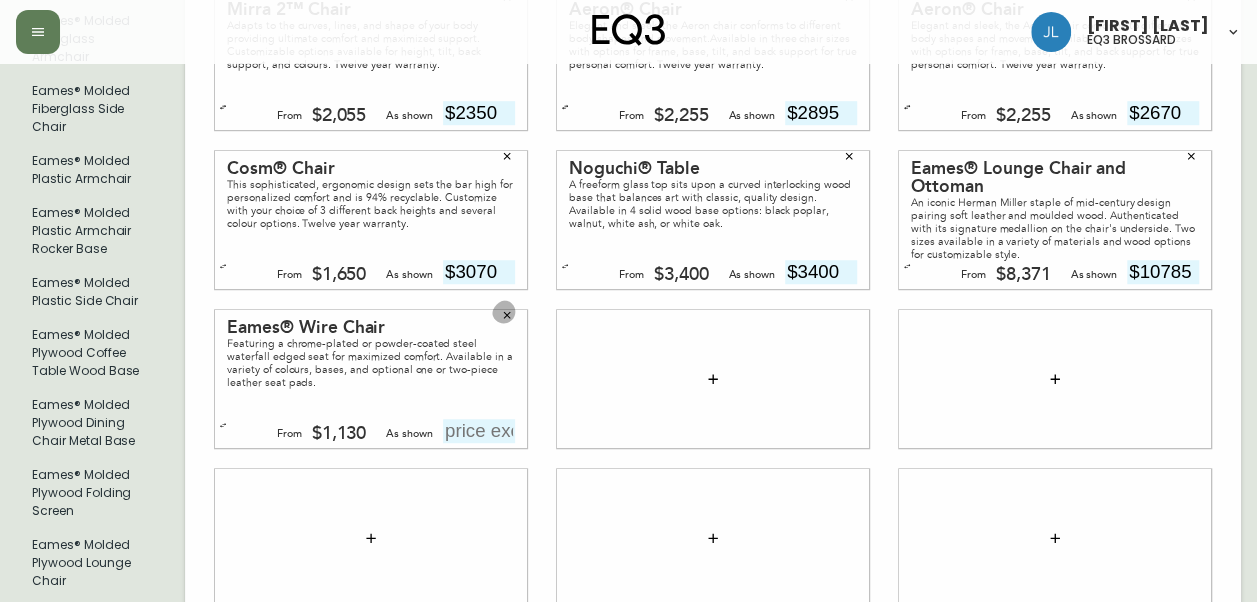 click 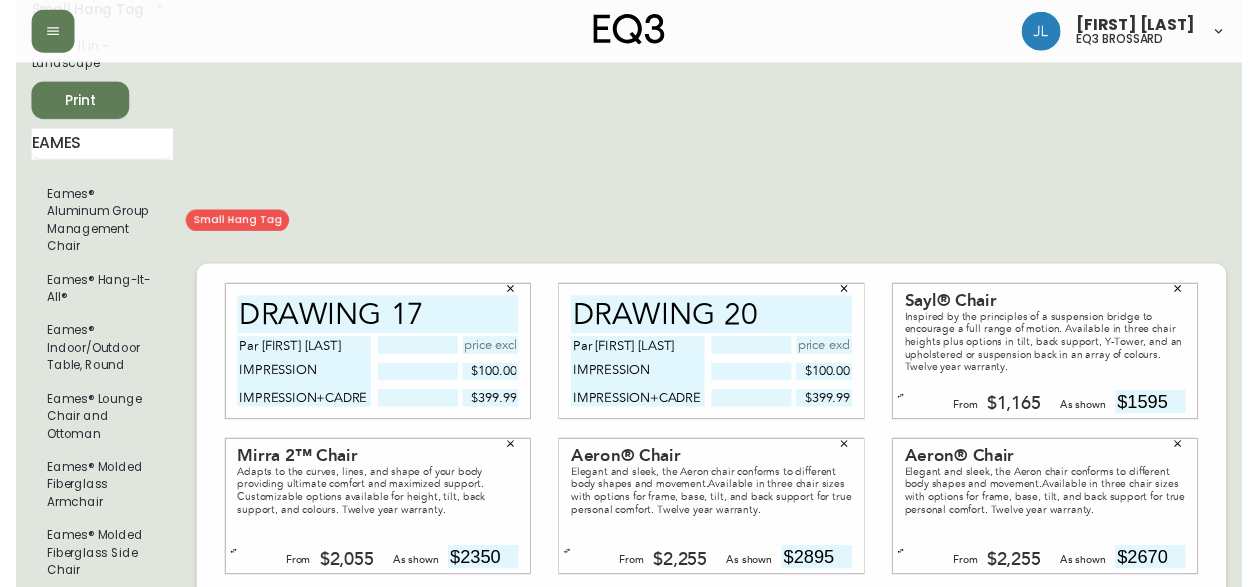 scroll, scrollTop: 0, scrollLeft: 0, axis: both 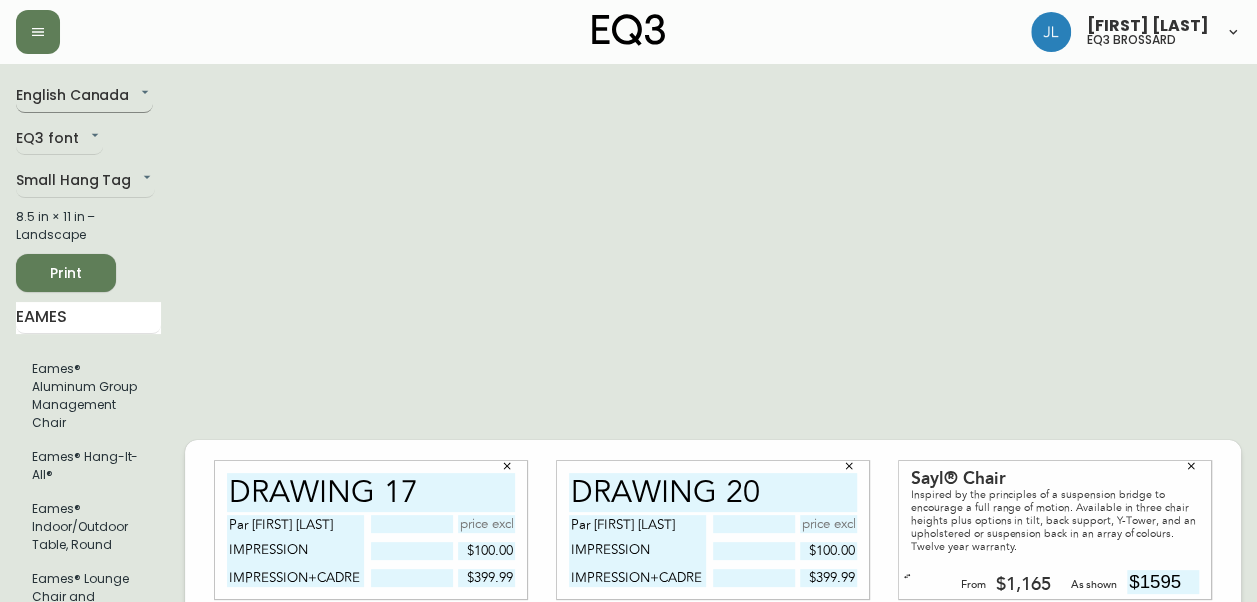 click on "Josiane Lamarche eq3 brossard   English Canada en_CA EQ3 font EQ3 Small Hang Tag small 8.5 in × 11 in – Landscape Print EAMES Eames® Aluminum Group Management Chair Eames® Hang-It-All® Eames® Indoor/Outdoor Table, Round Eames® Lounge Chair and Ottoman Eames® Molded Fiberglass Armchair Eames® Molded Fiberglass Side Chair Eames® Molded Plastic Armchair Eames® Molded Plastic Armchair Rocker Base Eames® Molded Plastic Side Chair Eames® Molded Plywood Coffee Table Wood Base Eames® Molded Plywood Dining Chair Metal Base Eames® Molded Plywood Folding Screen Eames® Molded Plywood Lounge Chair Eames® Molded Wood Side Chair Eames® Soft Pad Management Chair Eames® Storage Unit Eames®️ Turned Stool Eames® Wire Base Elliptical Table Eames® Wire Base Low Table Eames® Wire Chair DRAWING 17 Par [FIRST] [LAST]
IMPRESSION
IMPRESSION+CADRE $100.00 $399.99 DRAWING 20 Par [FIRST] [LAST]
IMPRESSION
IMPRESSION+CADRE $100.00 $399.99 Sayl® Chair From   $1,165 As shown $1595 Mirra 2™ Chair" at bounding box center (628, 808) 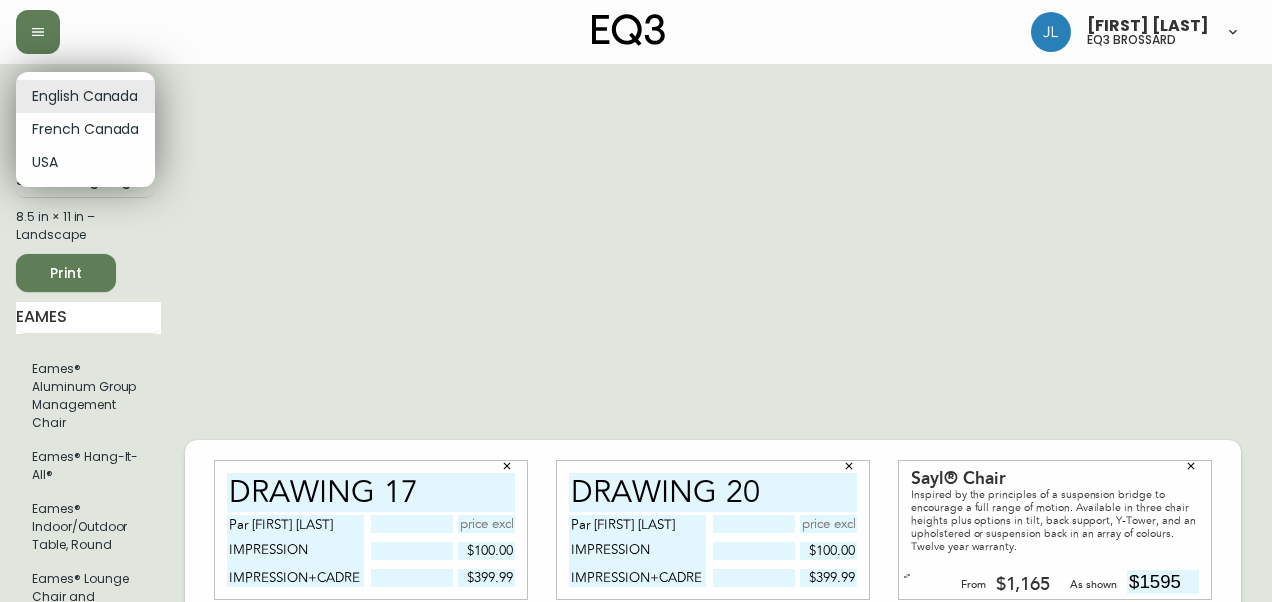 click on "French Canada" at bounding box center [85, 129] 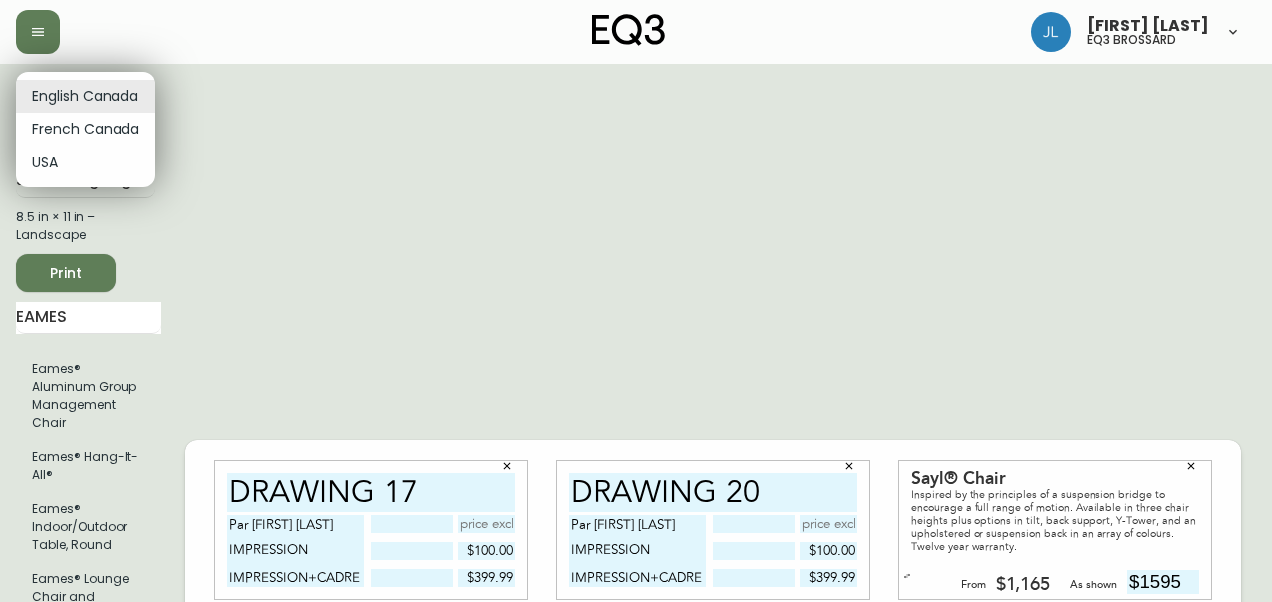 type on "fr_CA" 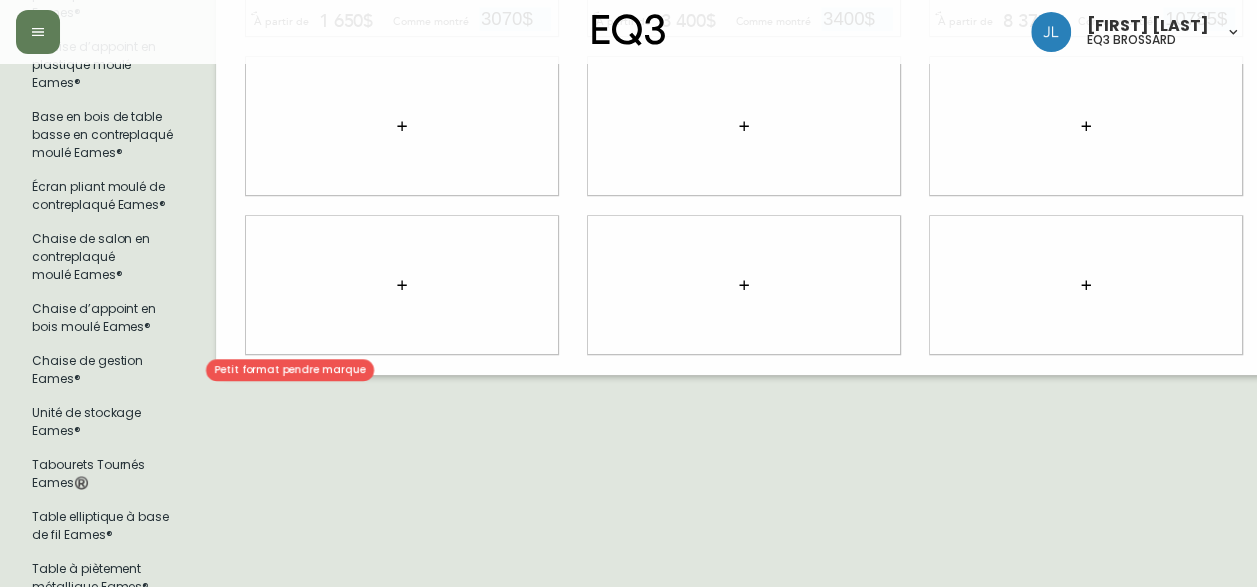 scroll, scrollTop: 851, scrollLeft: 0, axis: vertical 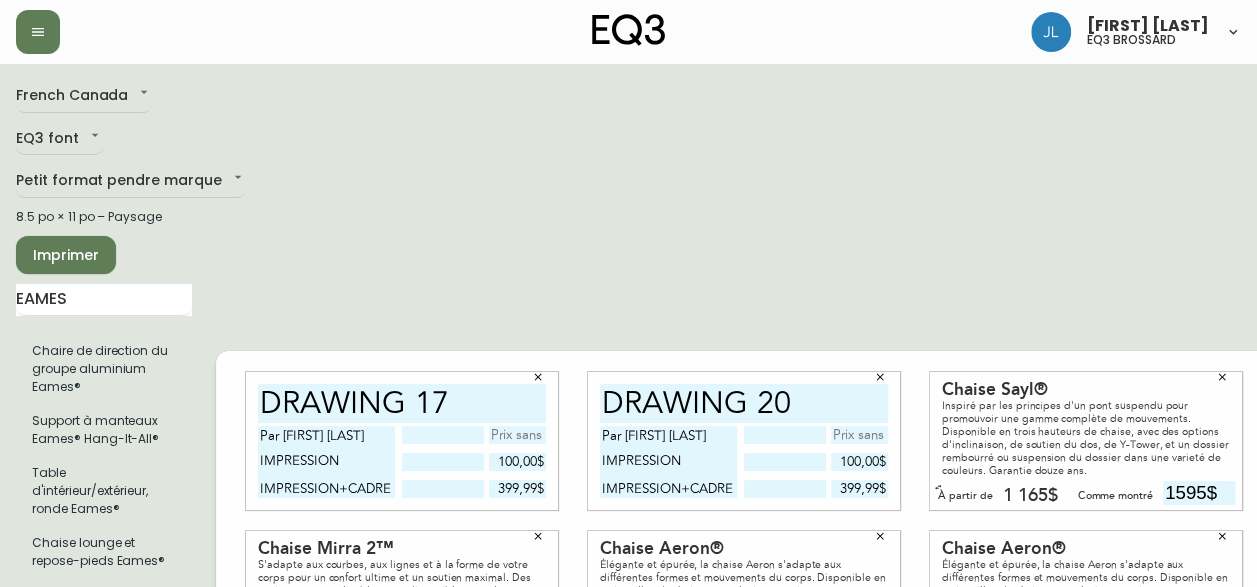 click on "French Canada fr_CA EQ3 font EQ3 Petit format pendre marque small 8.5 po × 11 po – Paysage Imprimer EAMES Chaire de direction du groupe aluminium Eames® Support à manteaux Eames® Hang-It-All® Table d'intérieur/extérieur, ronde Eames® Chaise lounge et repose-pieds Eames® Fauteuil en fibre de verre moulé Eames®  Chaise d’appoint en fibre de verre moulé Eames®  Fauteuil en plastique moulé Eames®  Fauteuil à bascule en plastique moulé Eames®  Chaise d’appoint en plastique moulé Eames®  Base en bois de table basse en contreplaqué moulé Eames® Écran pliant moulé de contreplaqué Eames® Chaise de salon en contreplaqué moulé Eames® Chaise d’appoint en bois moulé Eames® Chaise de gestion Eames® Unité de stockage Eames® Tabourets Tournés Eames®️  Table elliptique à base de fil Eames® Table à piètement métallique Eames® Chaise de fil Eames® DRAWING 17 Par [PERSON]
IMPRESSION
IMPRESSION+CADRE 100,00$ 399,99$ DRAWING 20 100,00$ 399,99$ Chaise Sayl®   1 165$" at bounding box center [628, 751] 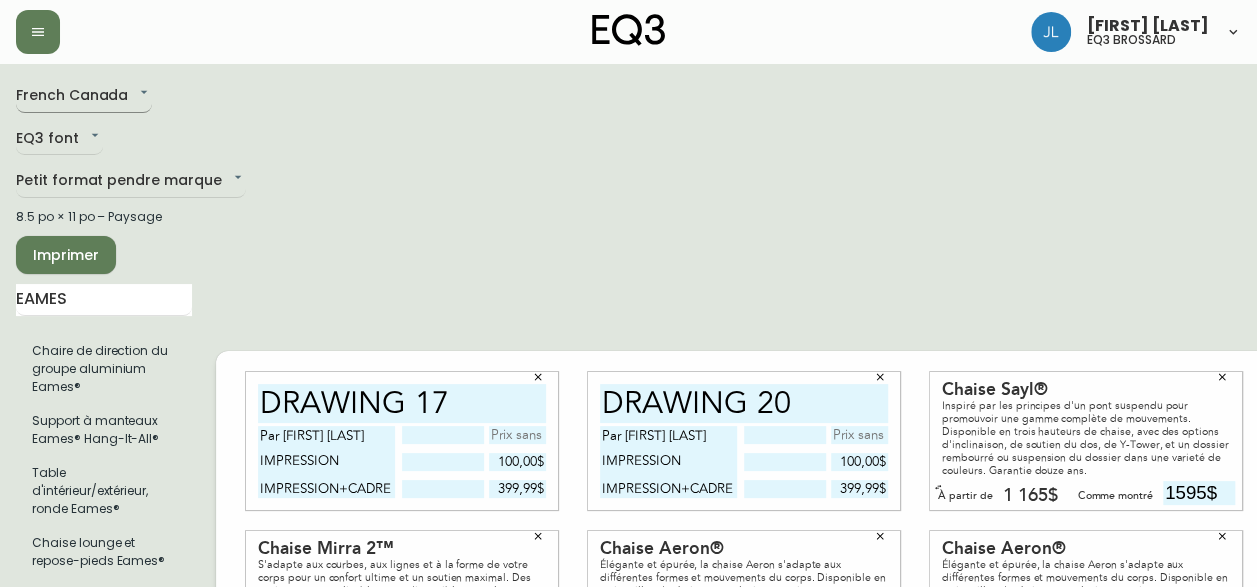 click on "Josiane Lamarche eq3 brossard   French Canada fr_CA EQ3 font EQ3 Petit format pendre marque small 8.5 po × 11 po – Paysage Imprimer EAMES Chaire de direction du groupe aluminium Eames® Support à manteaux Eames® Hang-It-All® Table d'intérieur/extérieur, ronde Eames® Chaise lounge et repose-pieds Eames® Fauteuil en fibre de verre moulé Eames®  Chaise d’appoint en fibre de verre moulé Eames®  Fauteuil en plastique moulé Eames®  Fauteuil à bascule en plastique moulé Eames®  Chaise d’appoint en plastique moulé Eames®  Base en bois de table basse en contreplaqué moulé Eames® Écran pliant moulé de contreplaqué Eames® Chaise de salon en contreplaqué moulé Eames® Chaise d’appoint en bois moulé Eames® Chaise de gestion Eames® Unité de stockage Eames® Tabourets Tournés Eames®️  Table elliptique à base de fil Eames® Table à piètement métallique Eames® Chaise de fil Eames® DRAWING 17 Par [FIRST] [LAST]
IMPRESSION
IMPRESSION+CADRE 100,00$ 399,99$ 100,00$" at bounding box center [628, 719] 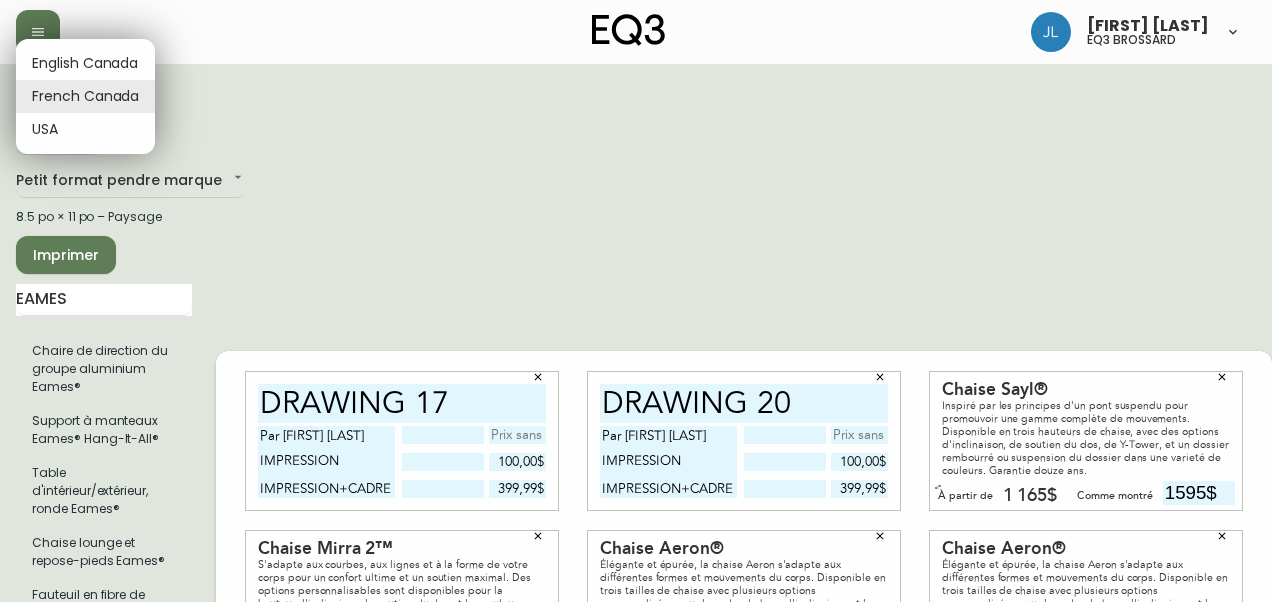click on "English Canada" at bounding box center [85, 63] 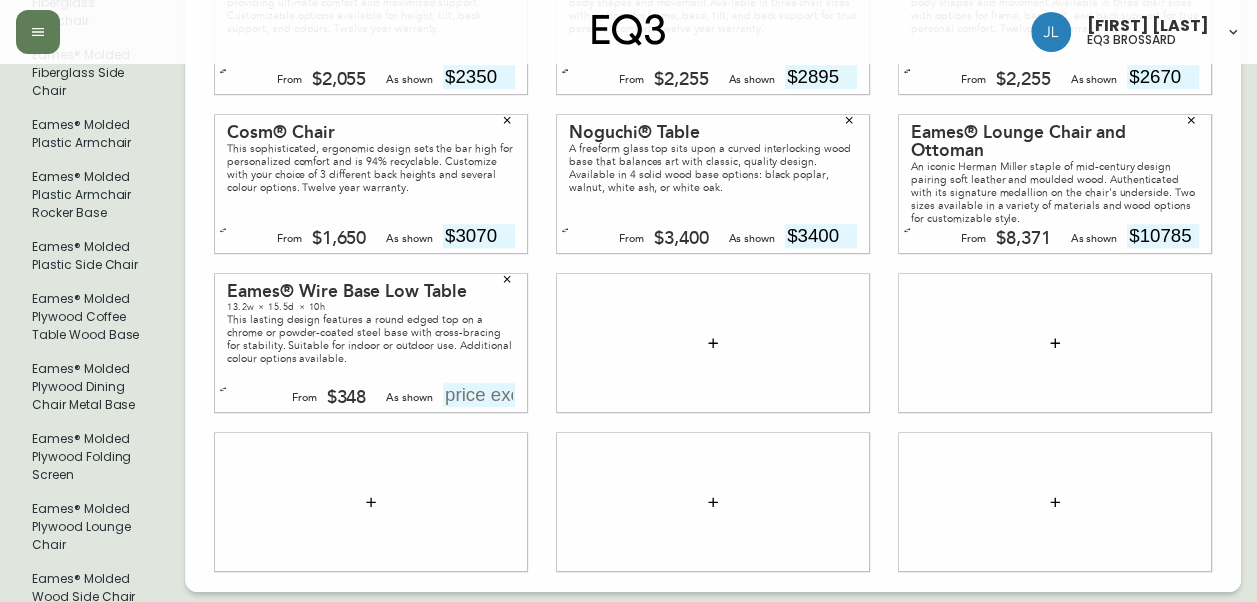 scroll, scrollTop: 658, scrollLeft: 0, axis: vertical 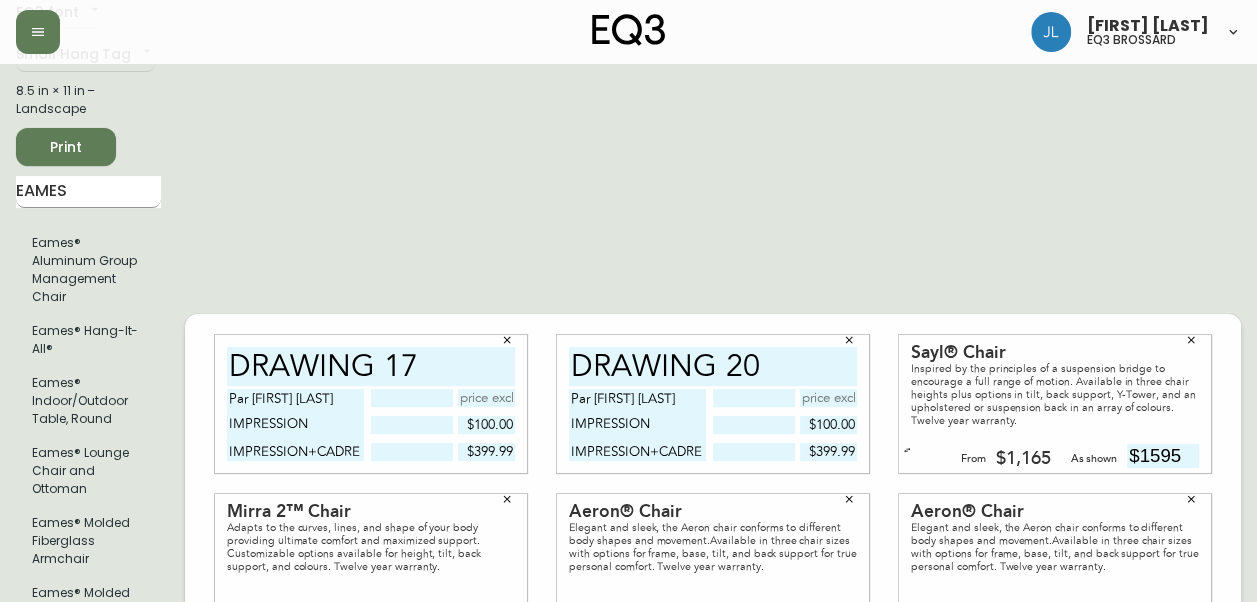 click on "EAMES" at bounding box center (88, 192) 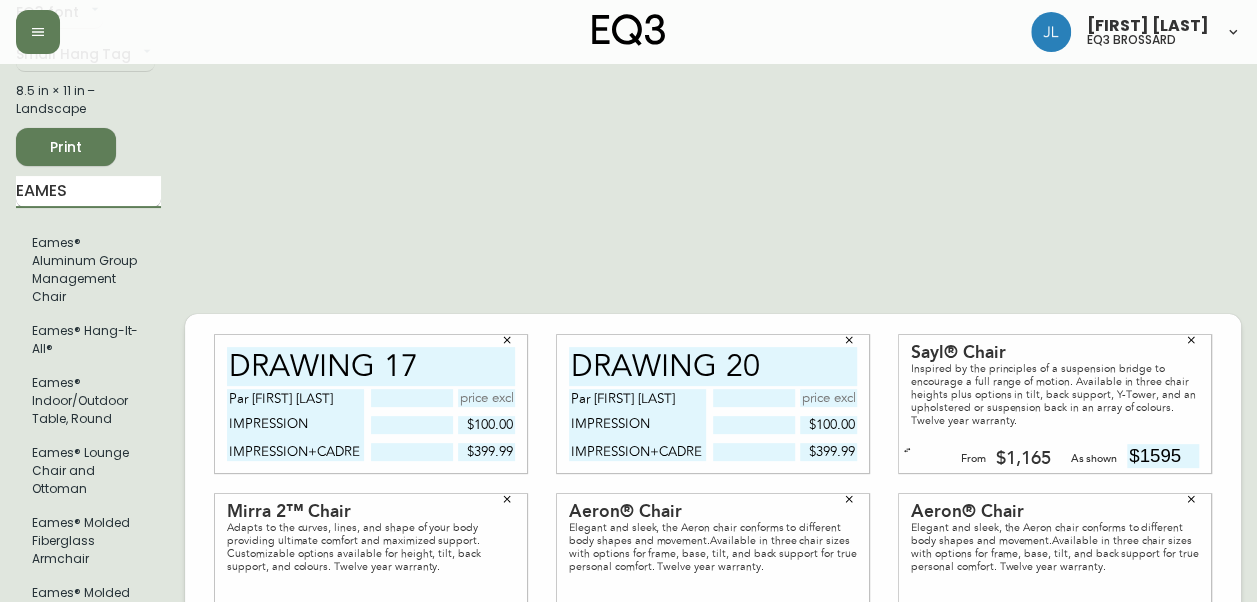 click on "EAMES" at bounding box center (88, 192) 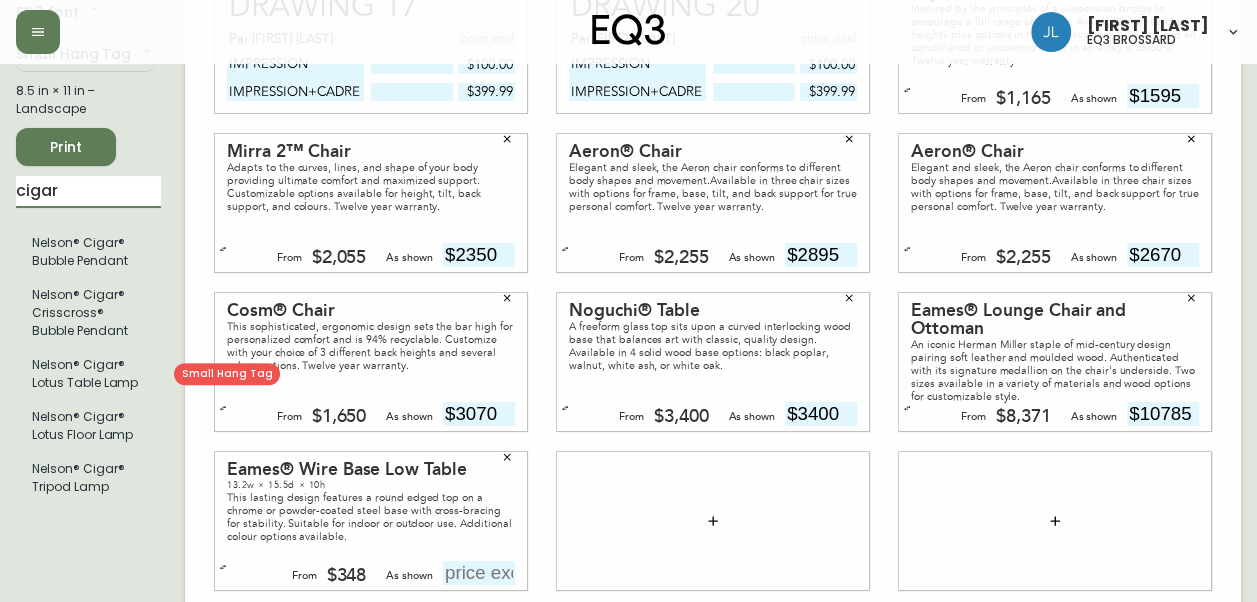 type on "cigar" 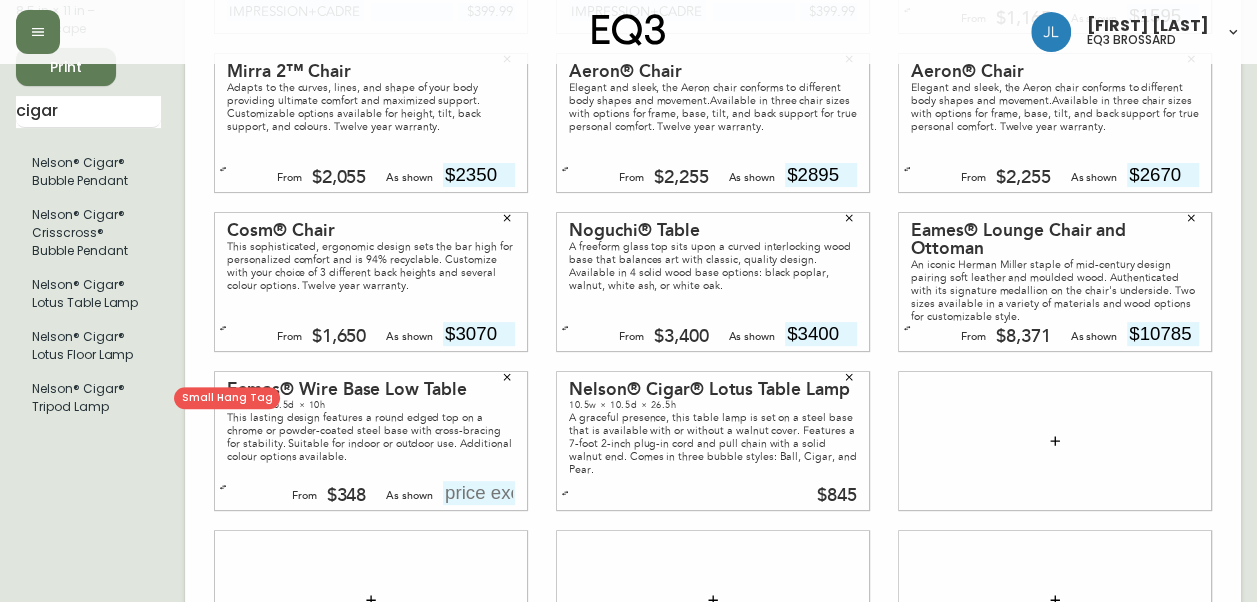 scroll, scrollTop: 208, scrollLeft: 0, axis: vertical 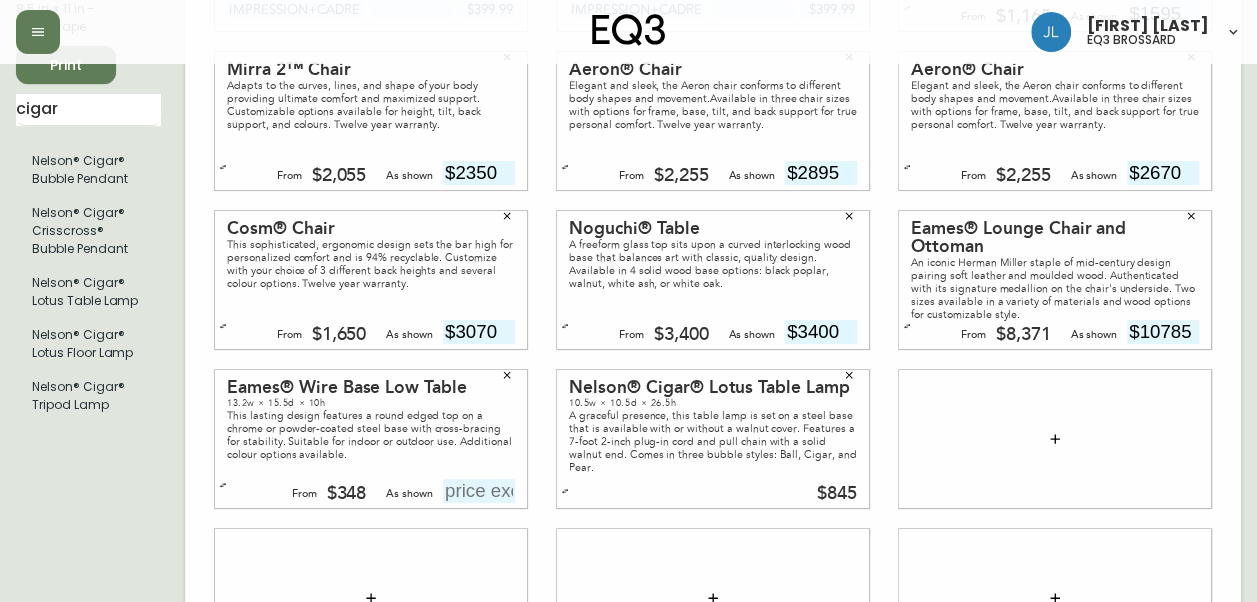 click 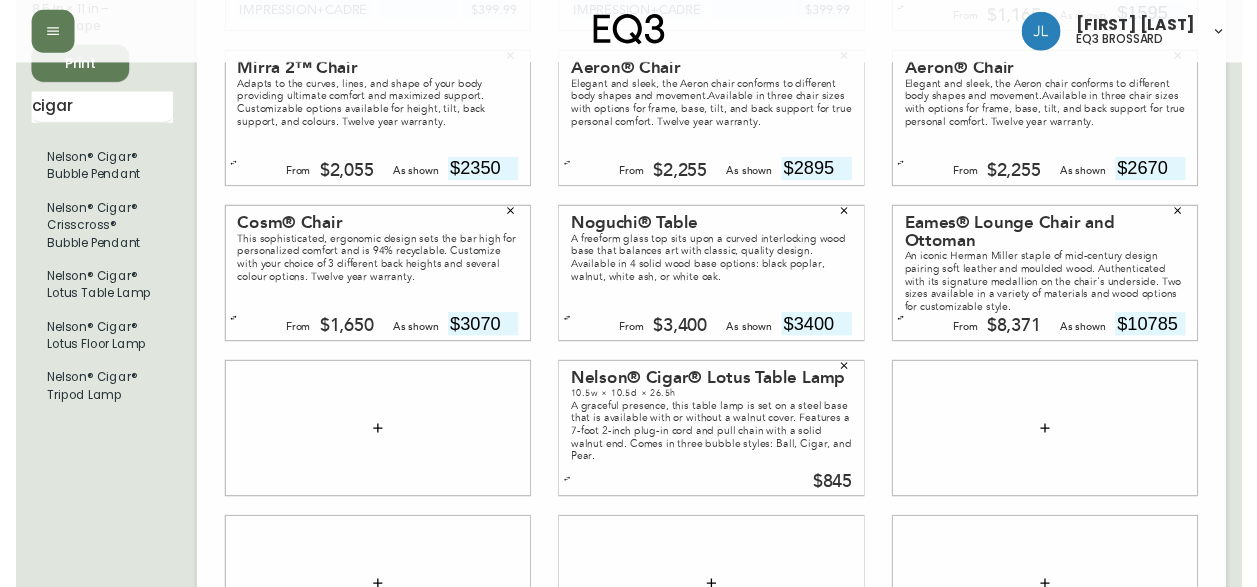 scroll, scrollTop: 0, scrollLeft: 0, axis: both 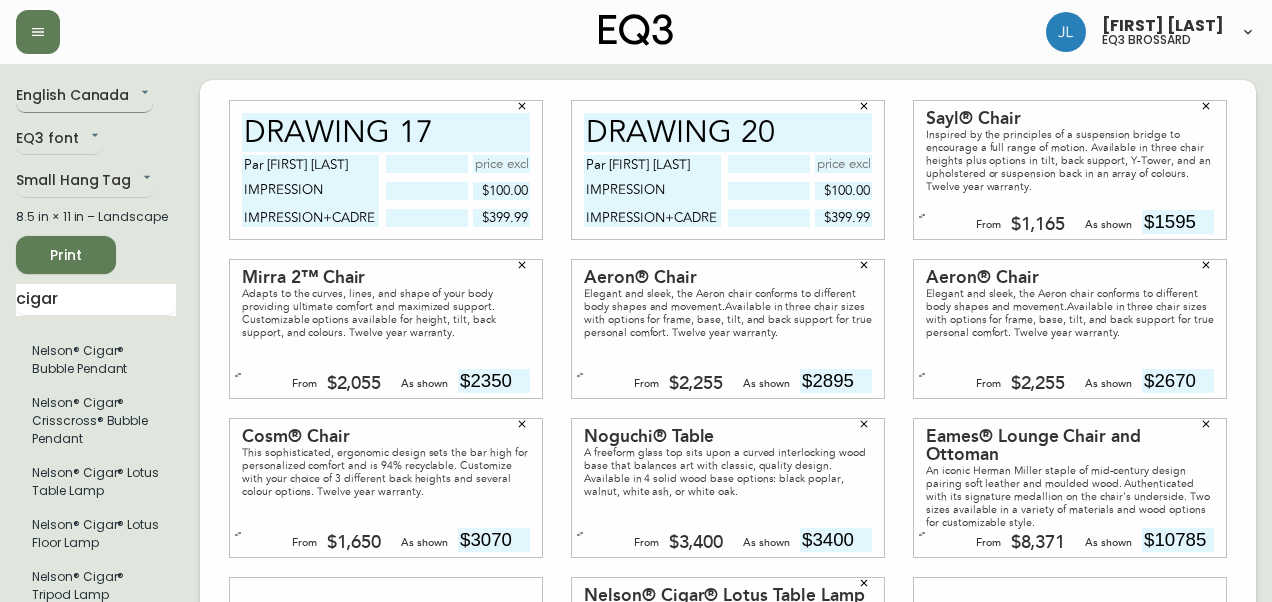 click on "Josiane Lamarche eq3 brossard   English Canada en_CA EQ3 font EQ3 Small Hang Tag small 8.5 in × 11 in – Landscape Print cigar Nelson® Cigar®️ Bubble Pendant Nelson® Cigar®️ Crisscross®️ Bubble Pendant Nelson® Cigar®️ Lotus Table Lamp Nelson® Cigar®️ Lotus Floor Lamp Nelson® Cigar®️ Tripod Lamp DRAWING 17 Par [FIRST] [LAST]
IMPRESSION
IMPRESSION+CADRE $100.00 $399.99 DRAWING 20 Par [FIRST] [LAST]
IMPRESSION
IMPRESSION+CADRE $100.00 $399.99 Sayl® Chair Inspired by the principles of a suspension bridge to encourage a full range of motion.  Available in three chair heights plus options in tilt, back support, Y-Tower, and an upholstered or suspension back in an array of colours. Twelve year warranty. From   $1,165 As shown $1595 Mirra 2™ Chair Adapts to the curves, lines, and shape of your body providing ultimate comfort and maximized support. Customizable options available for height, tilt, back support, and colours. Twelve year warranty. From   $2,055 As shown $2350 Aeron® Chair From" at bounding box center (636, 448) 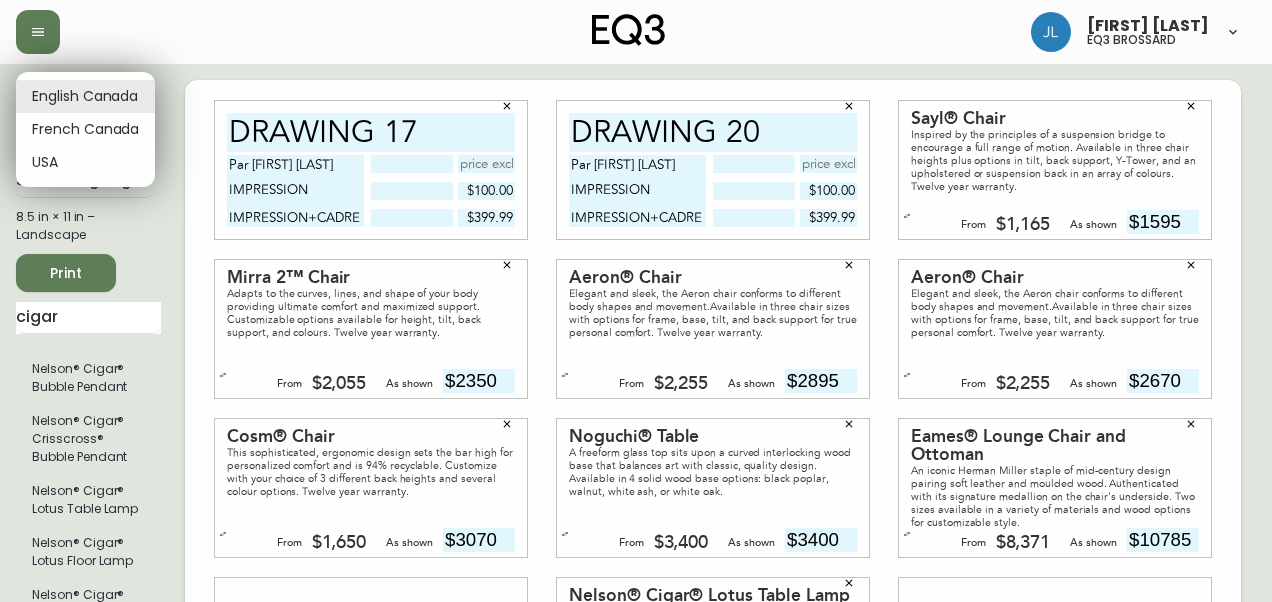 click on "French Canada" at bounding box center [85, 129] 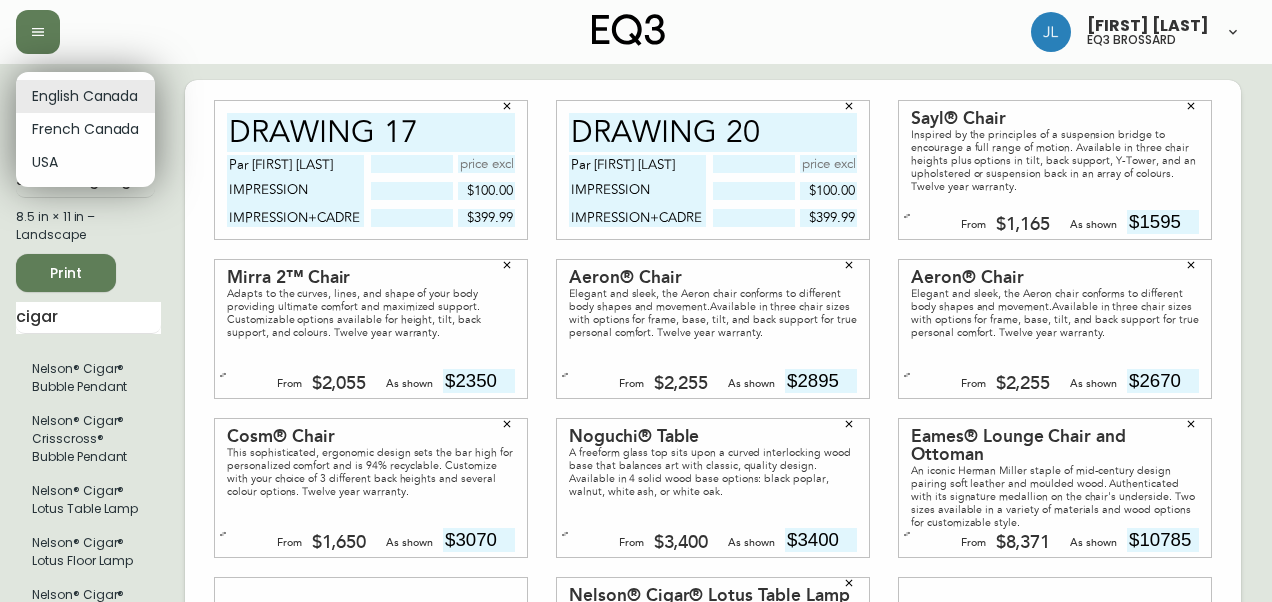 type on "fr_CA" 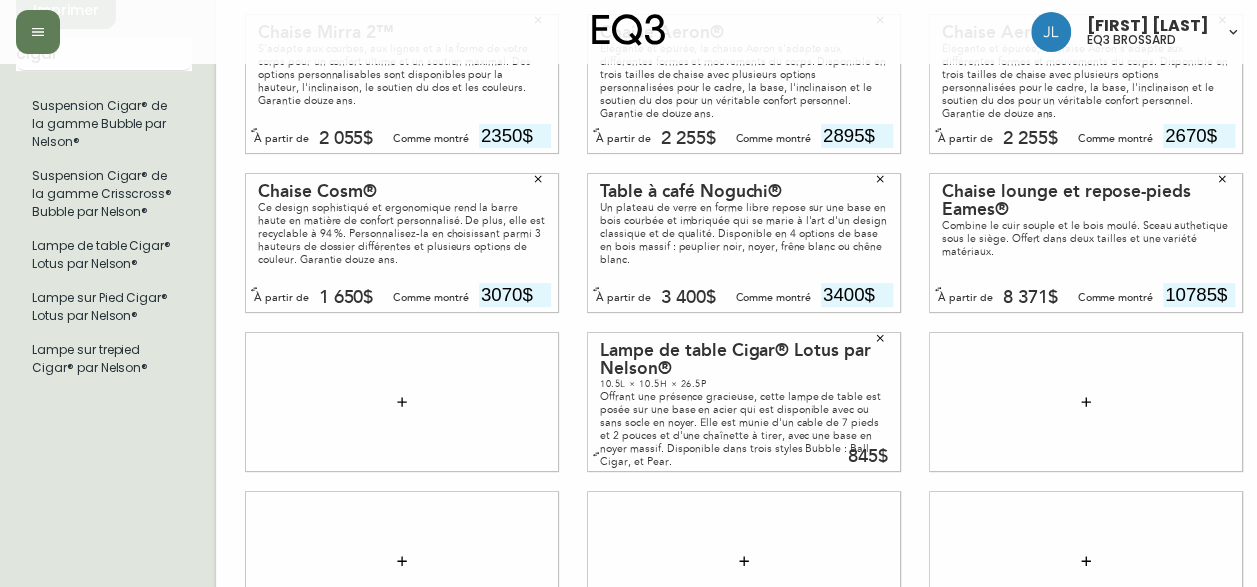 scroll, scrollTop: 246, scrollLeft: 0, axis: vertical 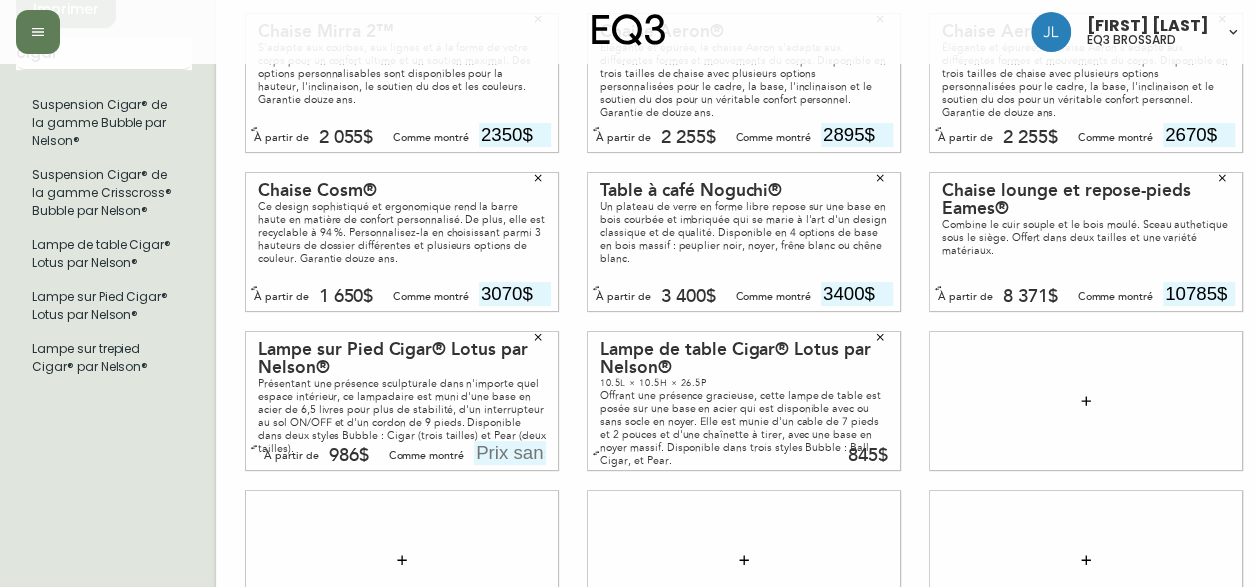 click 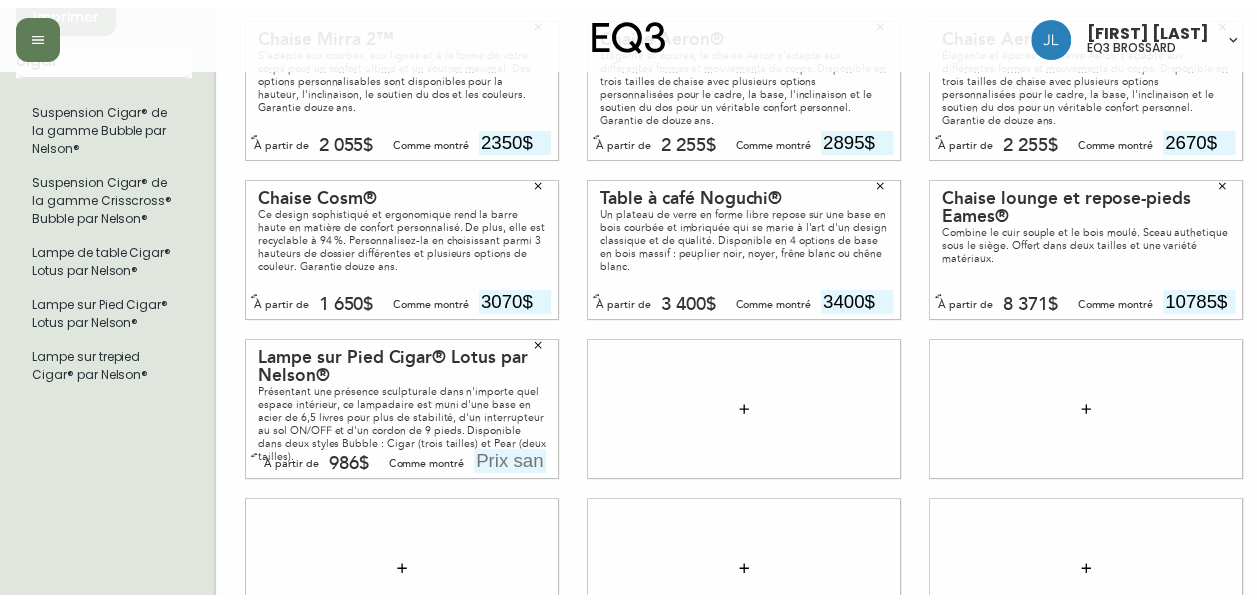 scroll, scrollTop: 0, scrollLeft: 0, axis: both 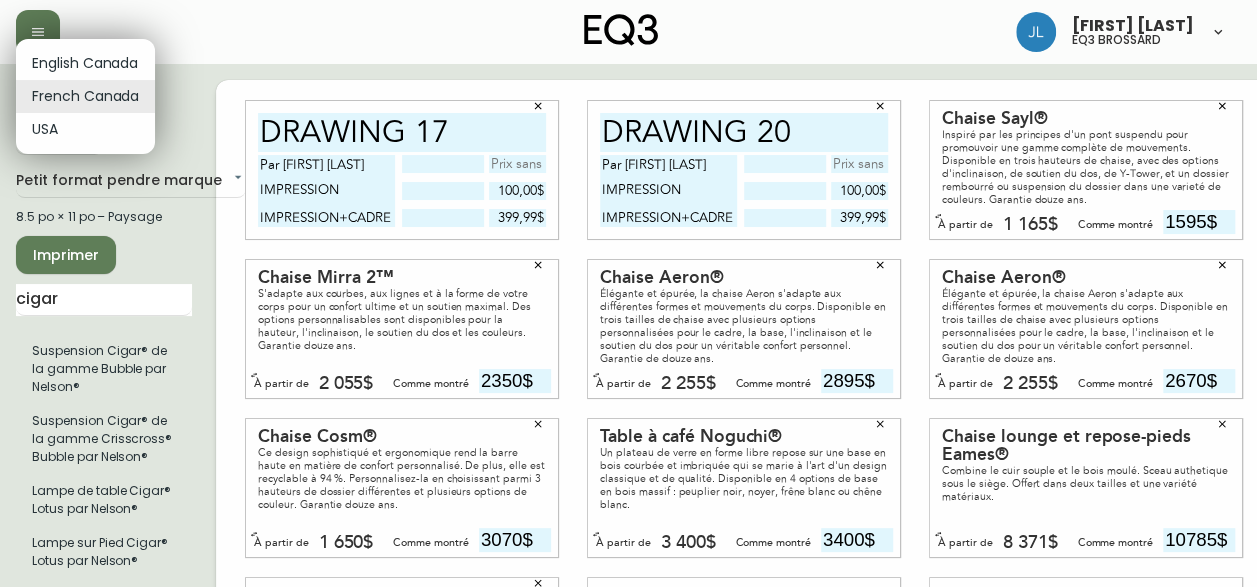 click on "Josiane Lamarche eq3 brossard   French Canada fr_CA EQ3 font EQ3 Petit format pendre marque small 8.5 po × 11 po – Paysage Imprimer cigar Suspension Cigar® de la gamme Bubble par Nelson® Suspension Cigar® de la gamme Crisscross® Bubble par Nelson® Lampe de table Cigar® Lotus par Nelson® Lampe sur Pied Cigar® Lotus par Nelson® Lampe sur trepied Cigar® par Nelson® DRAWING 17 Par [FIRST] [LAST]
IMPRESSION
IMPRESSION+CADRE 100,00$ 399,99$ DRAWING 20 Par [FIRST] [LAST]
IMPRESSION
IMPRESSION+CADRE 100,00$ 399,99$ Chaise Sayl® Inspiré par les principes d'un pont suspendu pour promouvoir une gamme complète de mouvements.  Disponible en trois hauteurs de chaise, avec des options d'inclinaison, de soutien du dos, de Y-Tower, et un dossier rembourré ou suspension du dossier dans une varieté de couleurs. Garantie douze ans. À partir de   1 165$ Comme montré 1595$ Chaise Mirra 2™ À partir de   2 055$ Comme montré 2350$ Chaise Aeron® À partir de   2 255$ Comme montré 2895$" at bounding box center [628, 448] 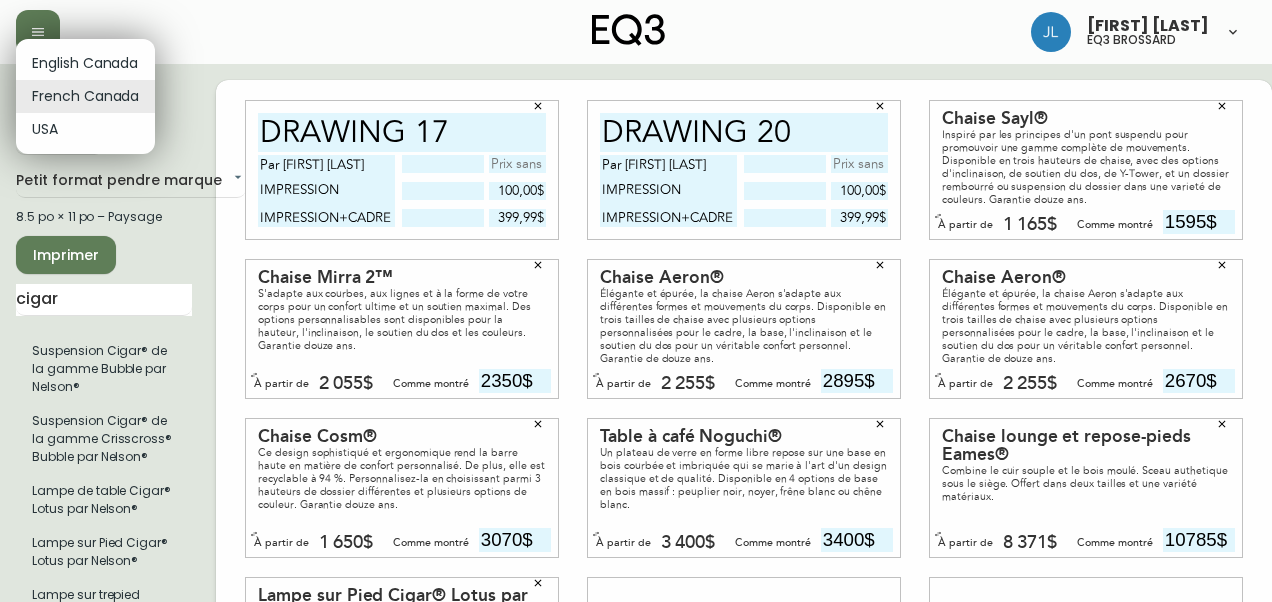 click on "English Canada" at bounding box center [85, 63] 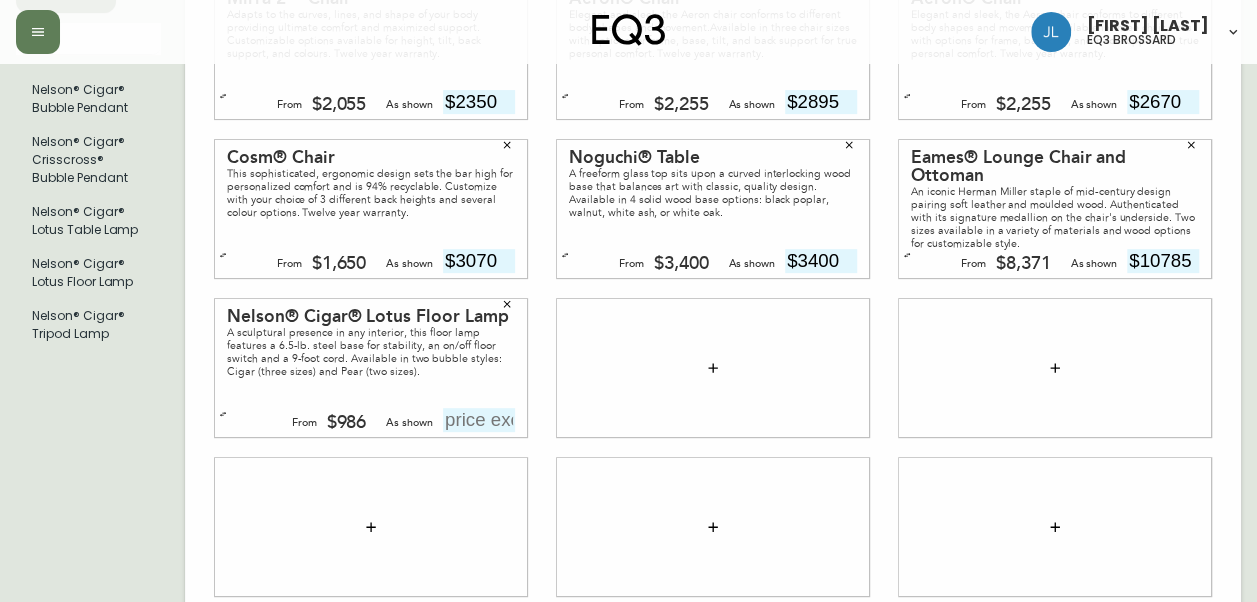 scroll, scrollTop: 280, scrollLeft: 0, axis: vertical 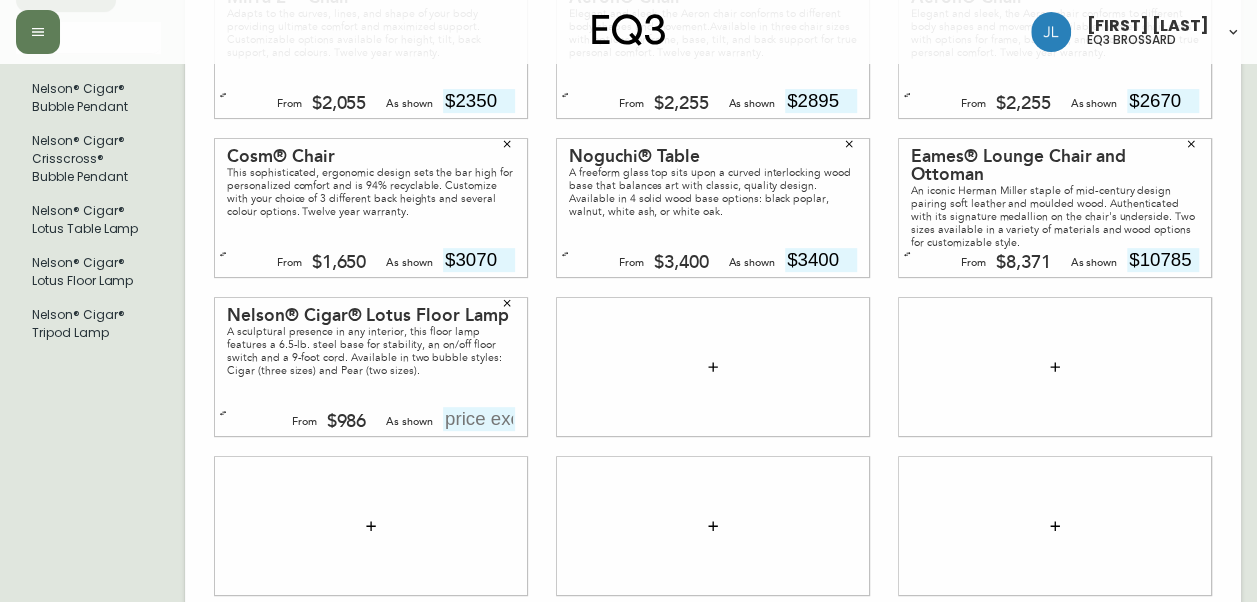 click 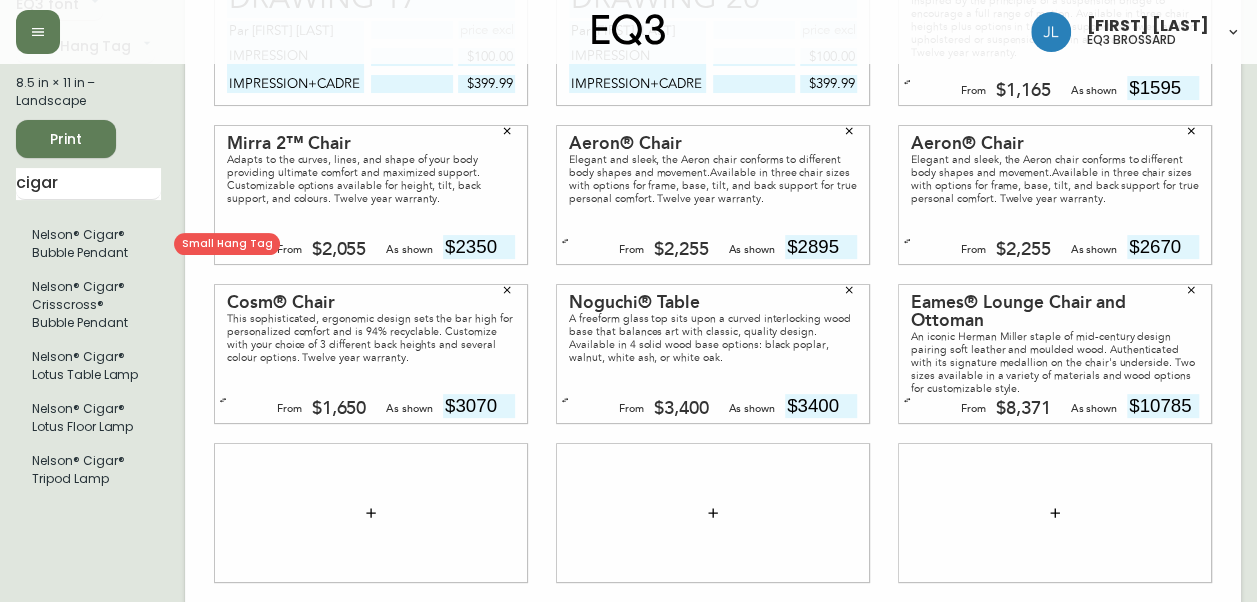 scroll, scrollTop: 132, scrollLeft: 0, axis: vertical 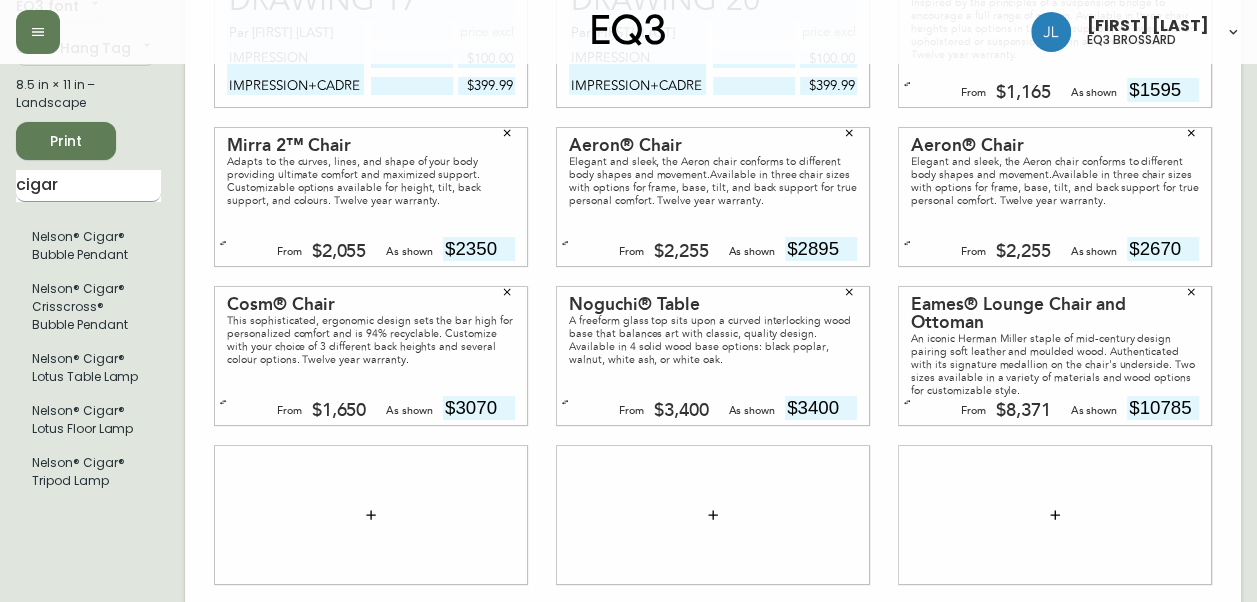 click on "cigar" at bounding box center [88, 186] 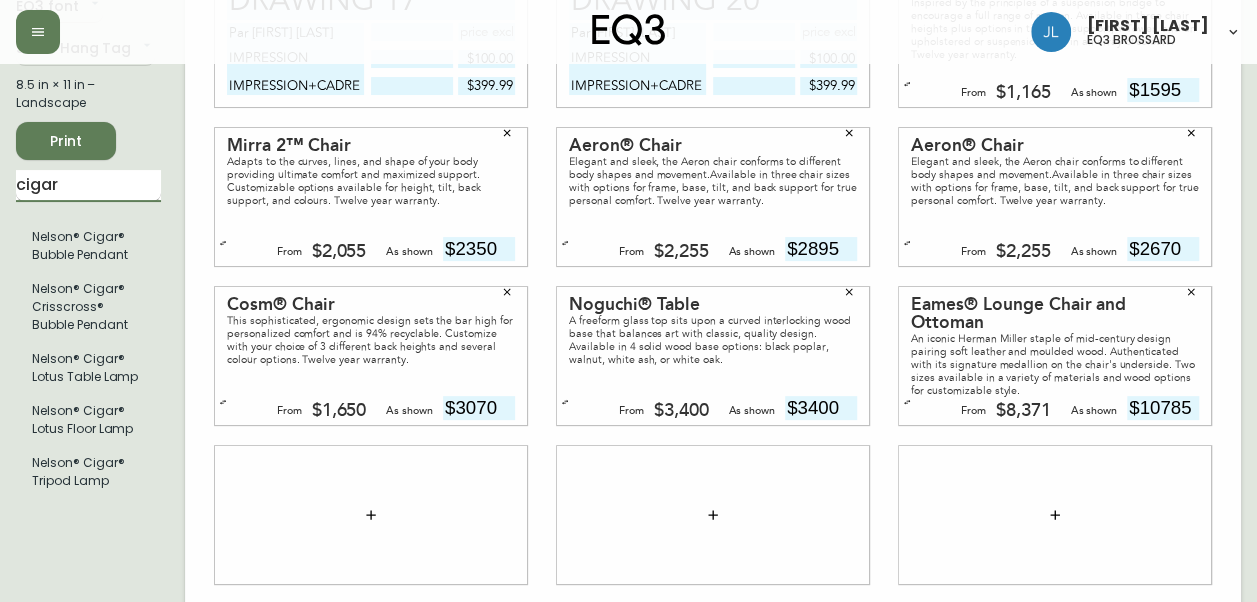 click on "cigar" at bounding box center (88, 186) 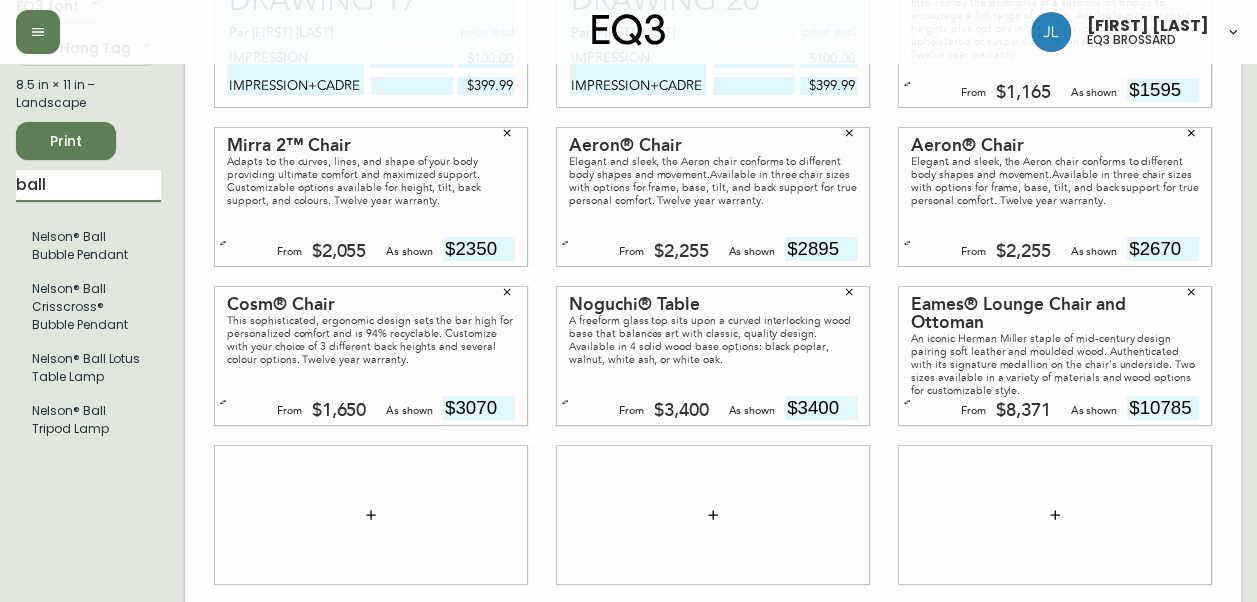 type on "ball" 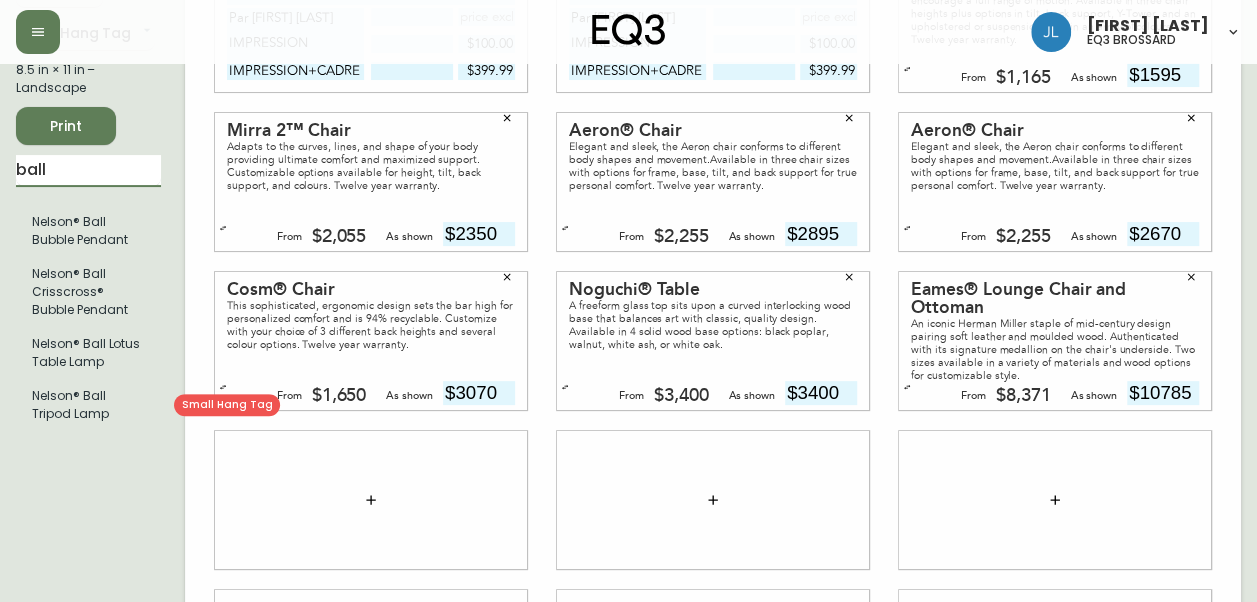 scroll, scrollTop: 160, scrollLeft: 0, axis: vertical 